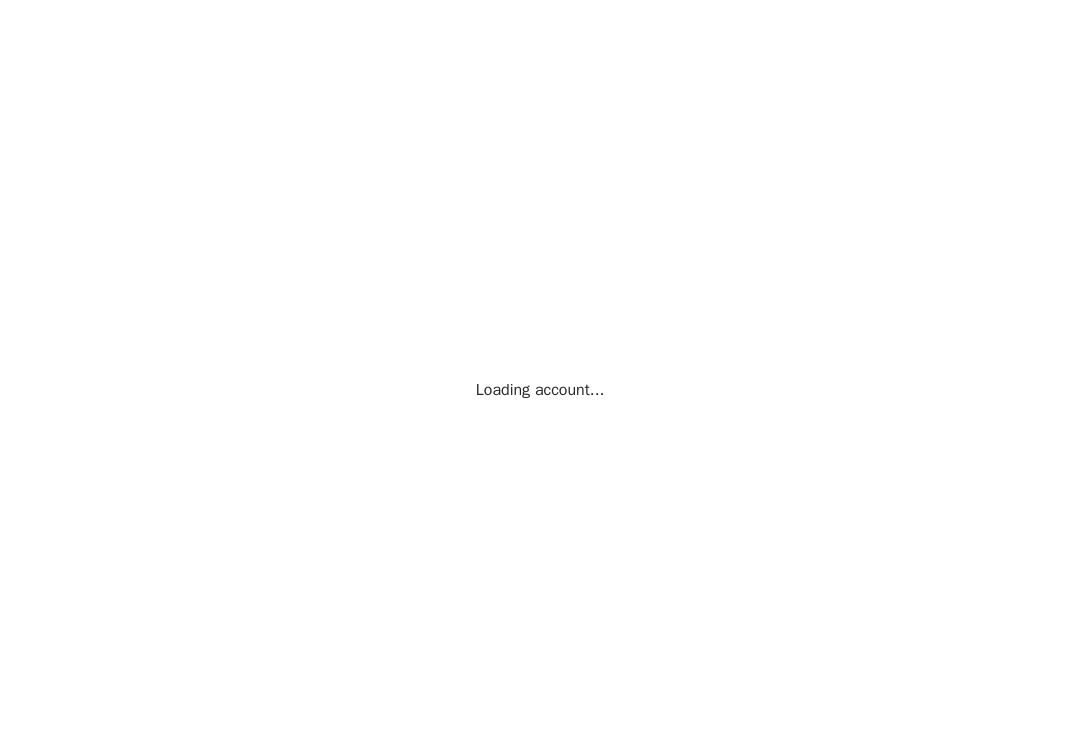 scroll, scrollTop: 0, scrollLeft: 0, axis: both 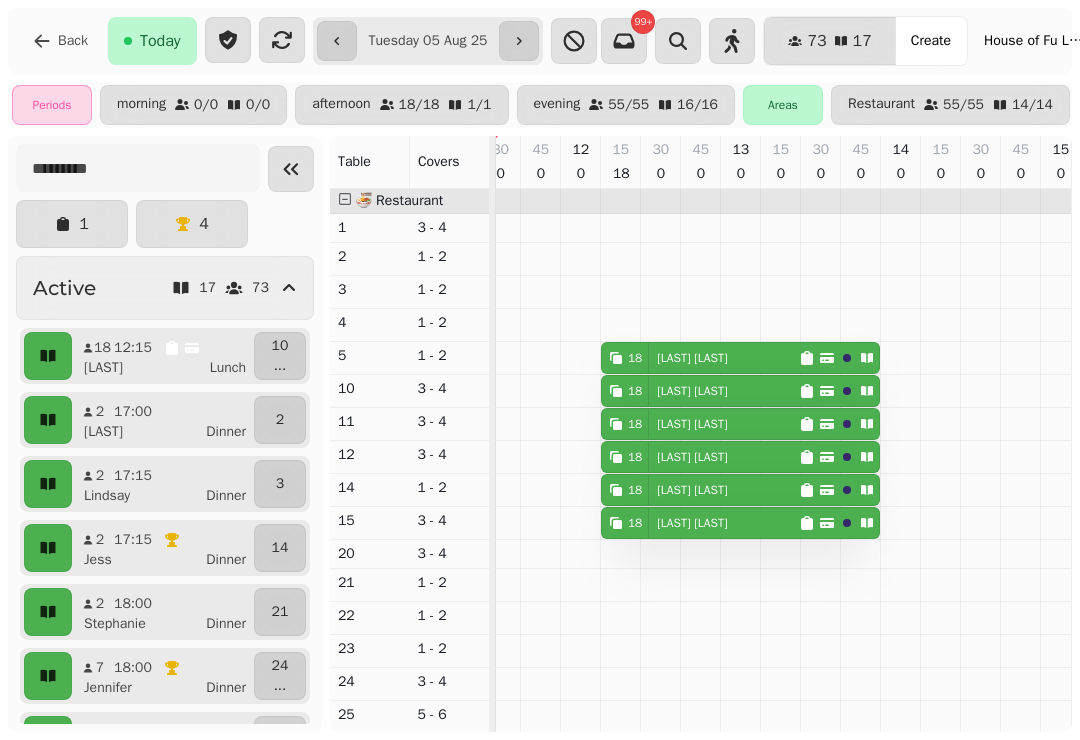 click on "**********" at bounding box center [428, 41] 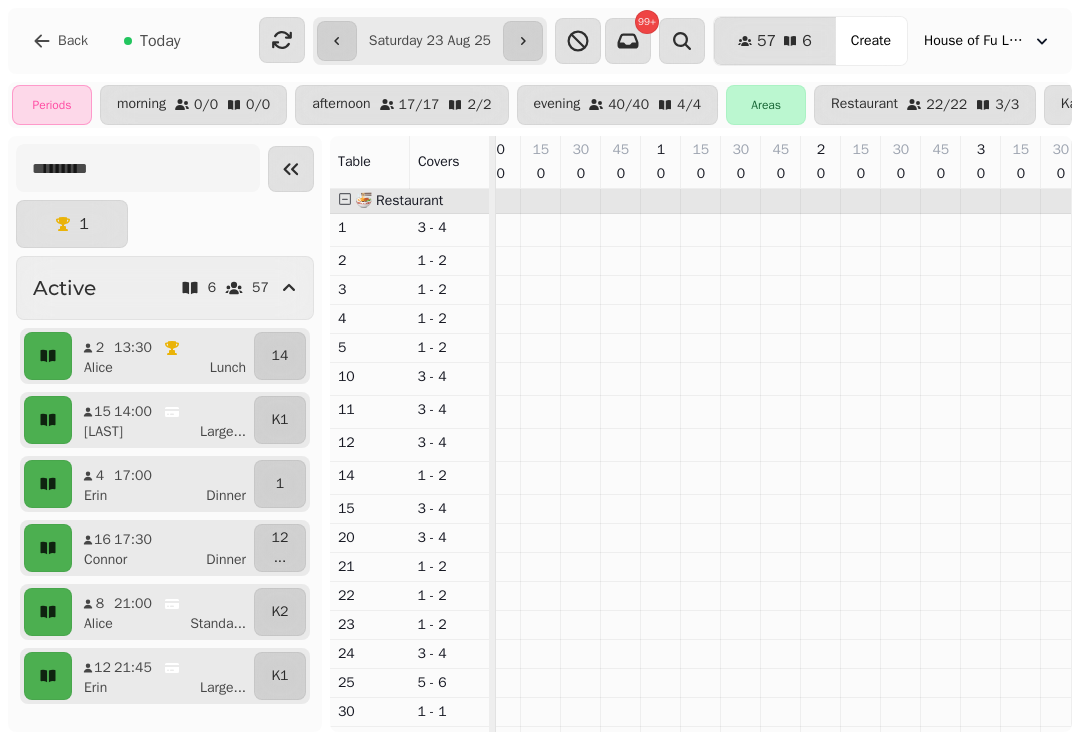 scroll, scrollTop: 0, scrollLeft: 1855, axis: horizontal 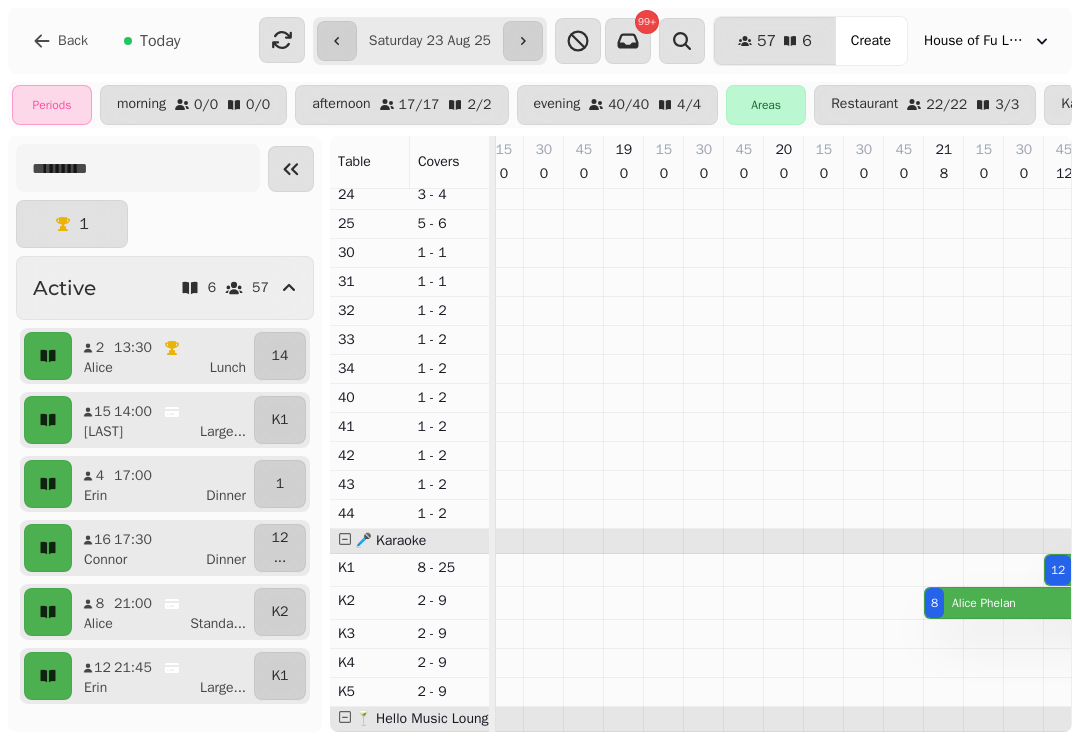click on "Create" at bounding box center [871, 41] 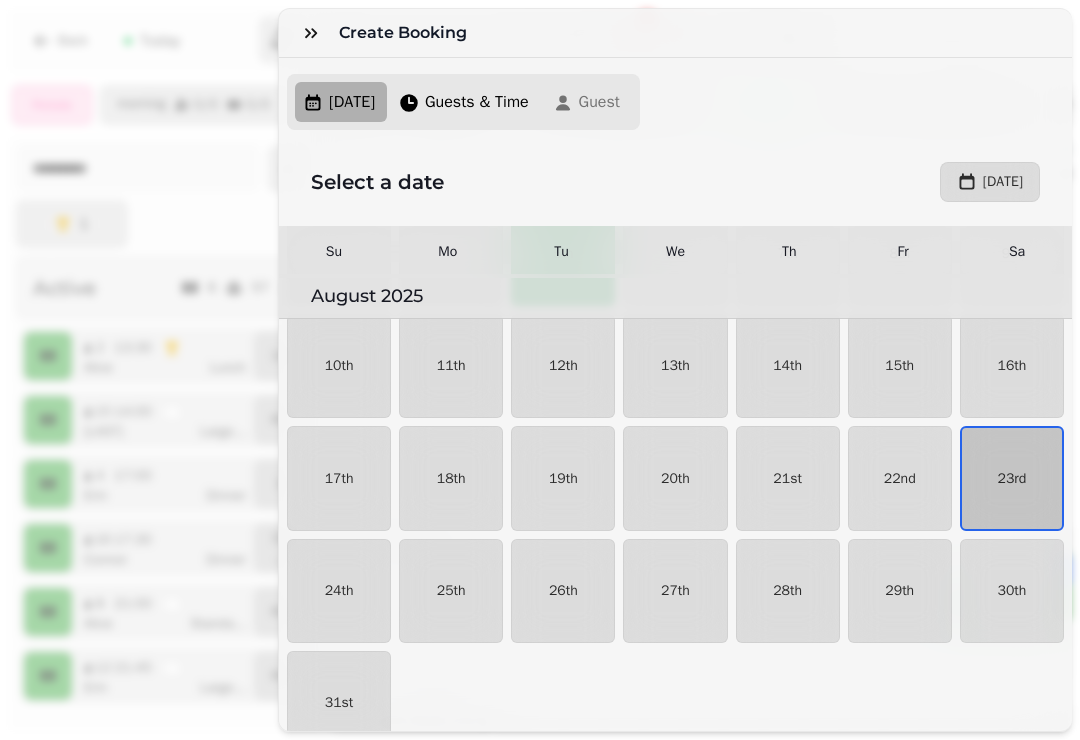 click on "Guests & Time" at bounding box center (477, 102) 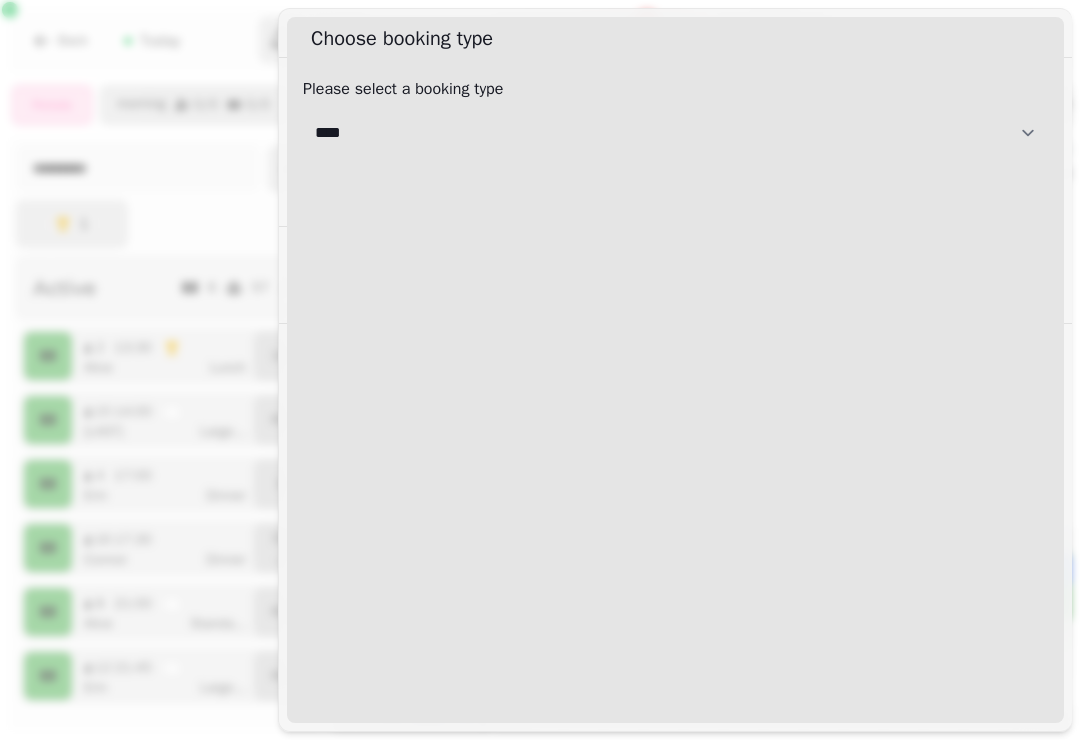 click on "**********" at bounding box center [675, 133] 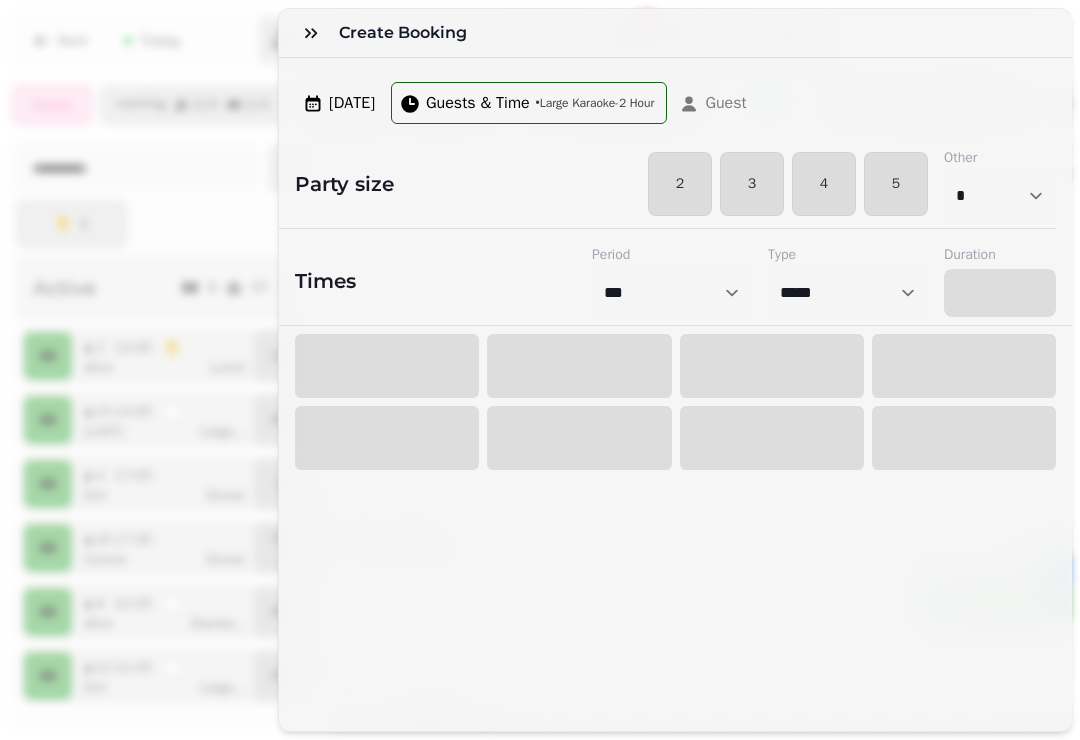 select on "****" 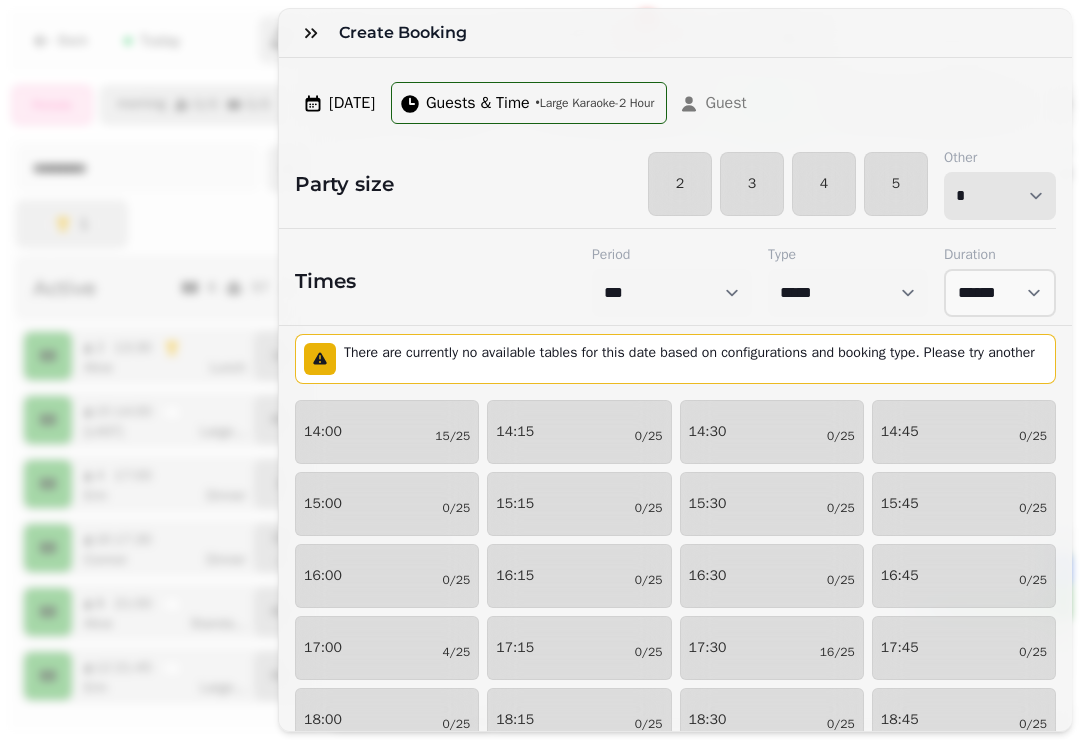 click on "* * * * * * * * * ** ** ** ** ** ** ** ** ** ** ** ** ** ** ** ** ** ** ** ** ** ** ** ** ** ** ** ** ** ** ** ** ** ** ** ** ** ** ** ** ** ** ** ** ** ** ** ** ** ** ** ** ** ** ** ** ** ** ** ** ** ** ** ** ** ** ** ** ** ** ** ** ** ** ** ** ** ** ** ** ** ** ** ** ** ** ** ** ** ** *** *** *** *** *** *** *** *** *** *** *** *** *** *** *** *** *** *** *** *** ***" at bounding box center (1000, 196) 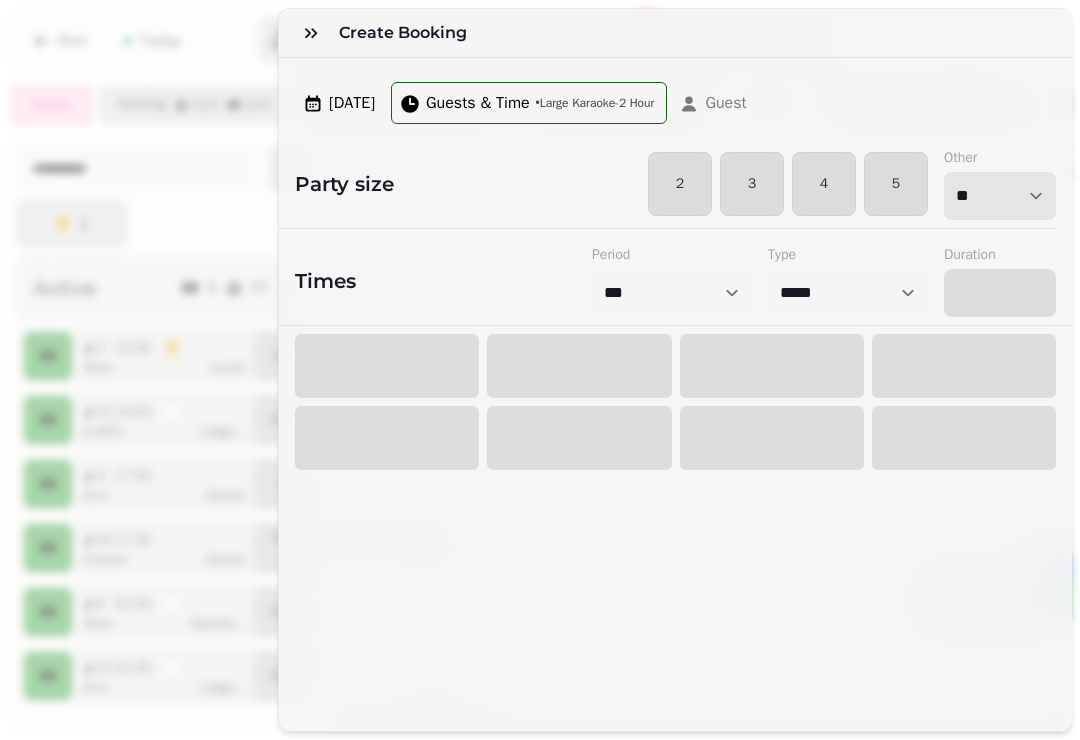 select on "****" 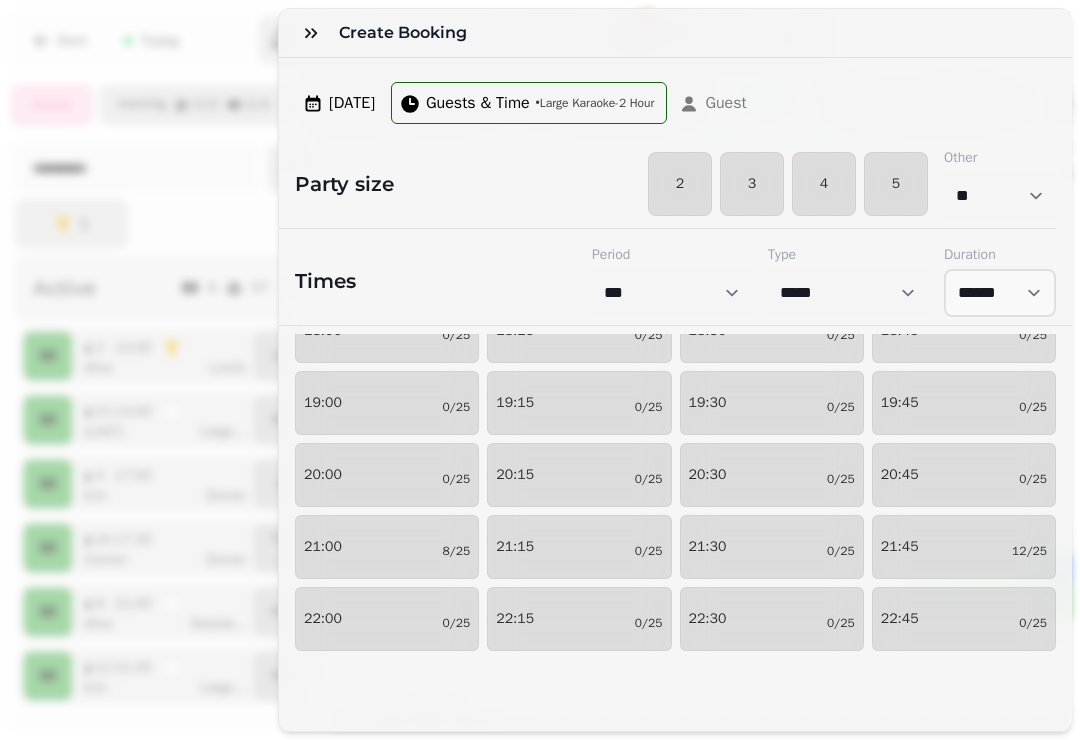 click on "19:00 0/25" at bounding box center [387, 403] 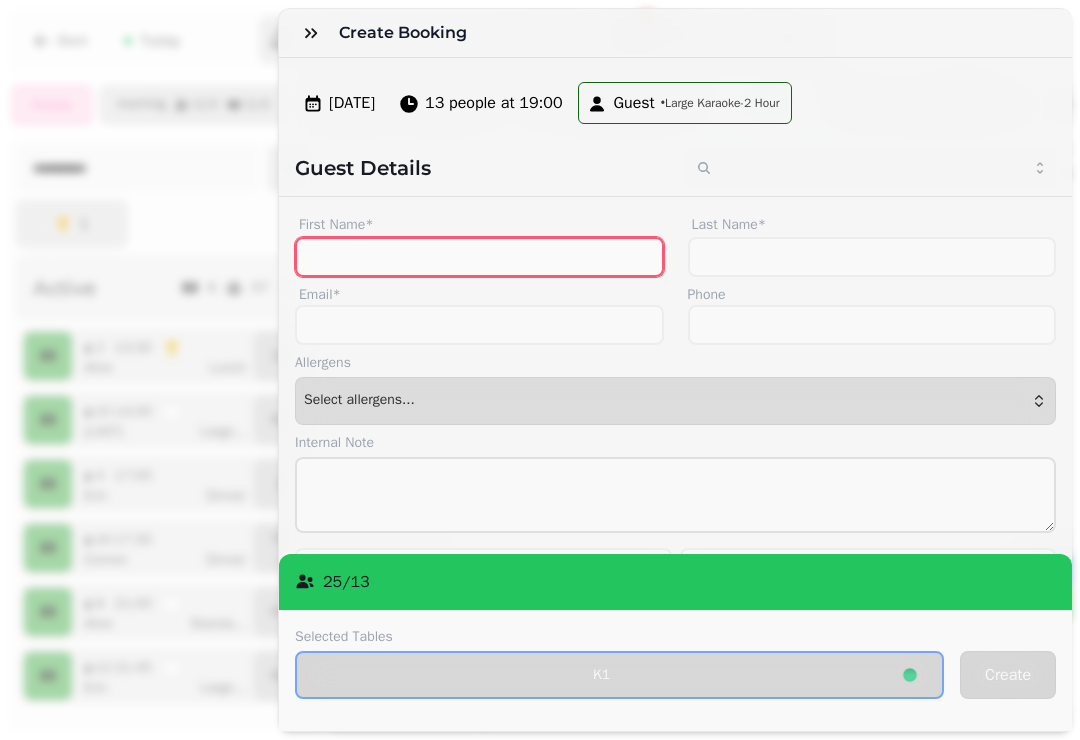 click on "First Name*" at bounding box center (479, 257) 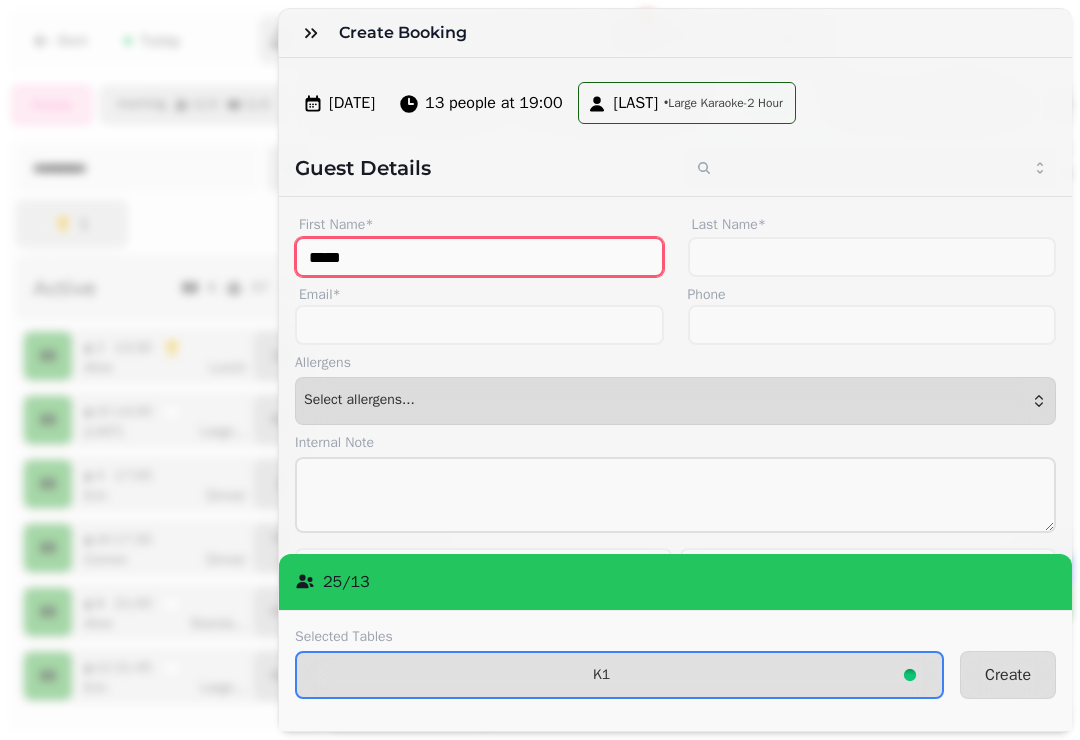 type on "*****" 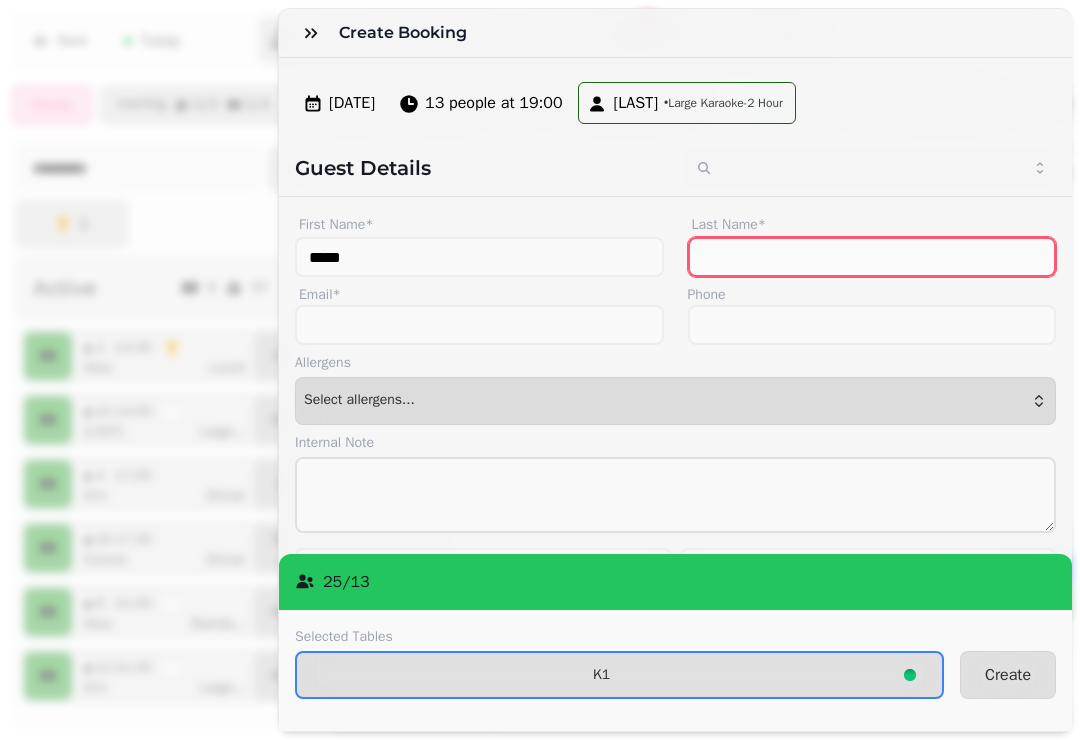 click on "Last Name*" at bounding box center (872, 257) 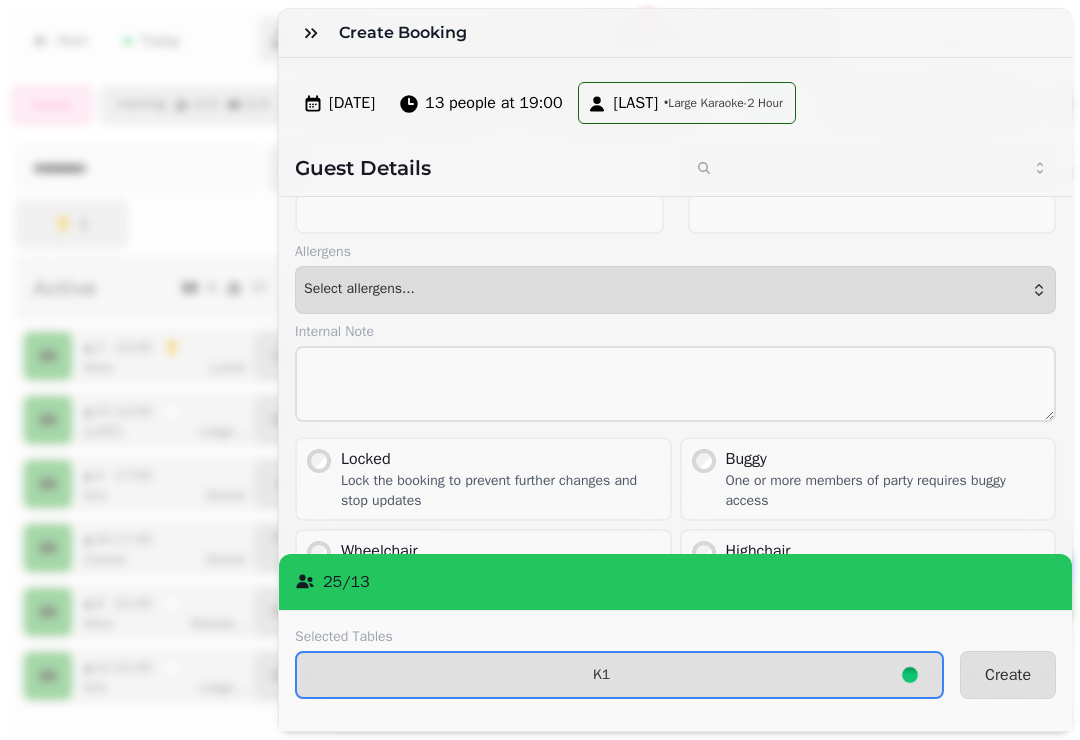type on "*******" 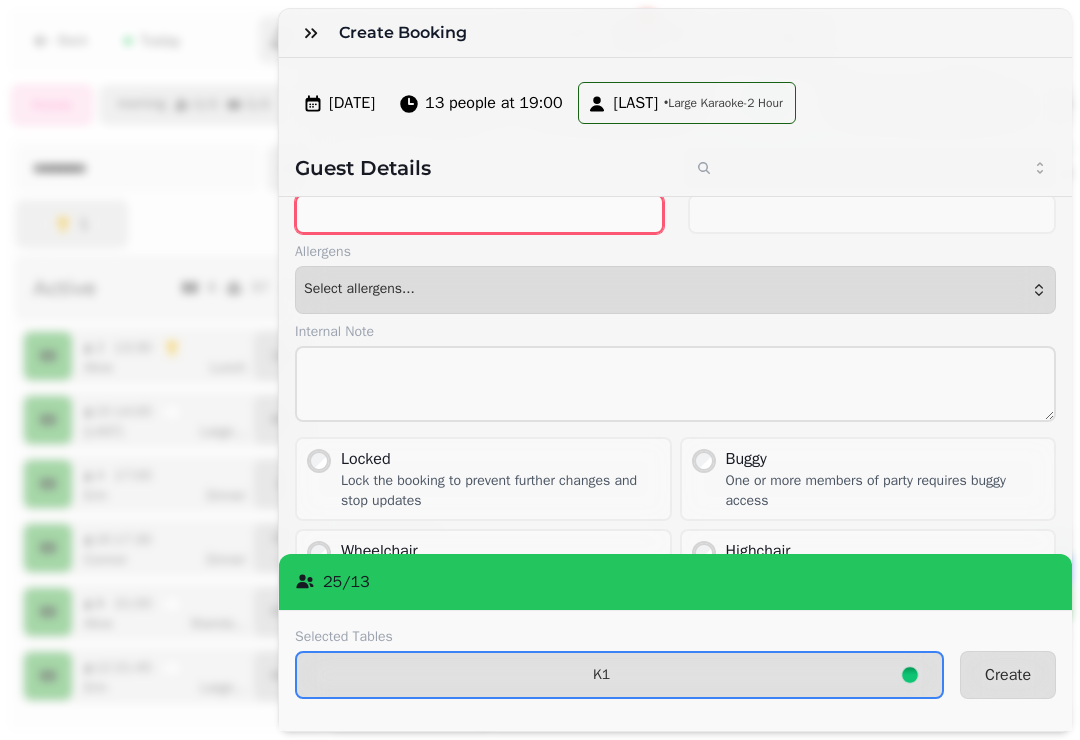 click on "Email*" at bounding box center [479, 214] 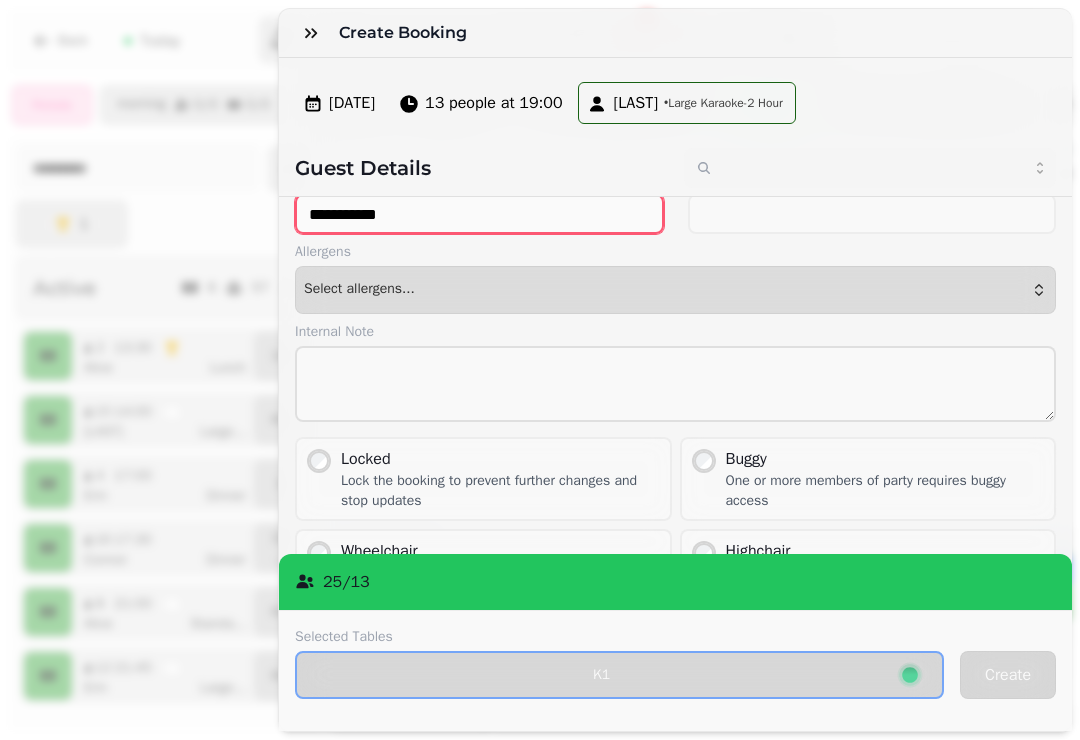 type on "**********" 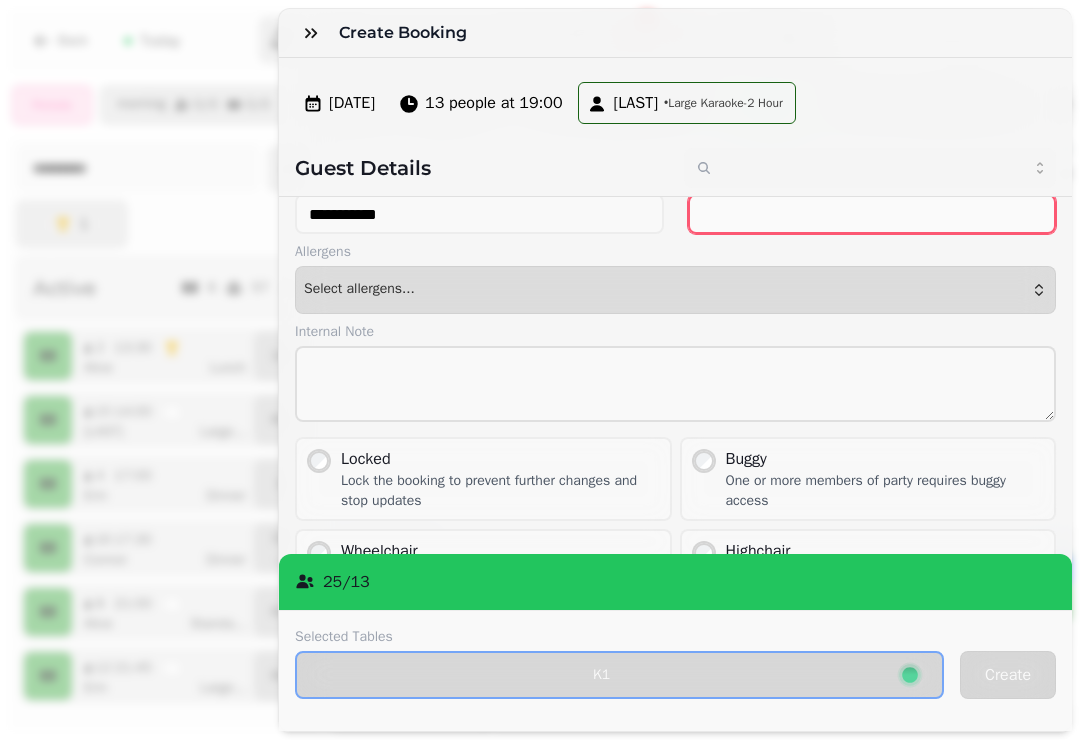 click on "Phone" at bounding box center [872, 214] 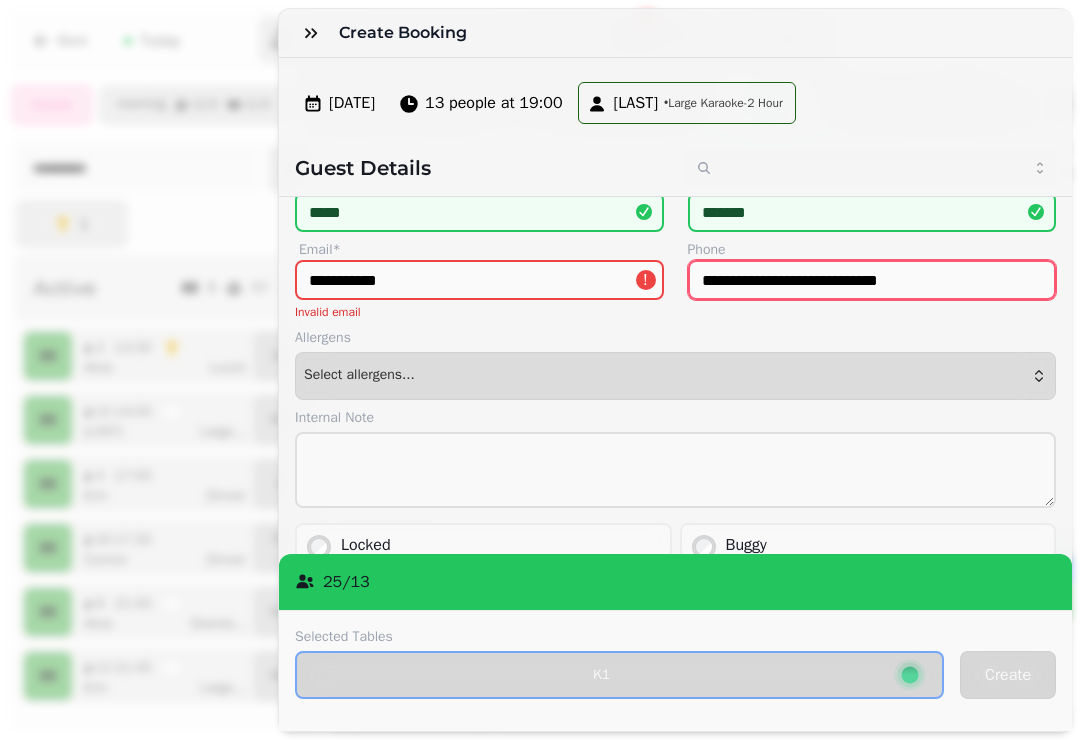 type on "**********" 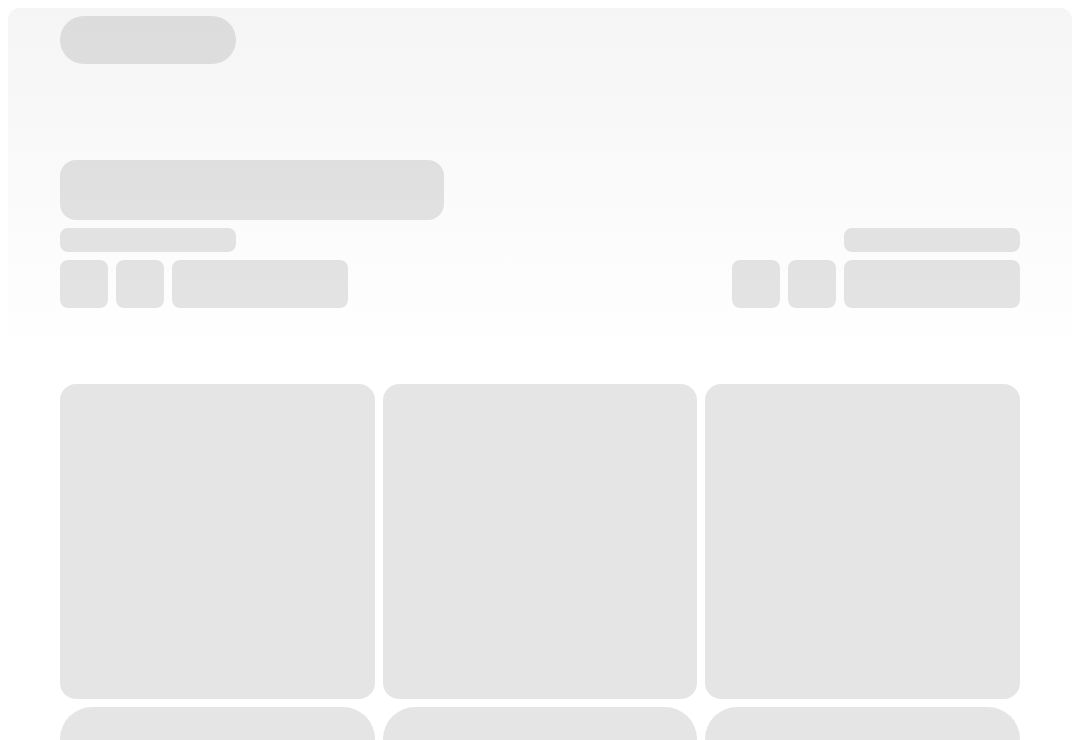 scroll, scrollTop: 0, scrollLeft: 0, axis: both 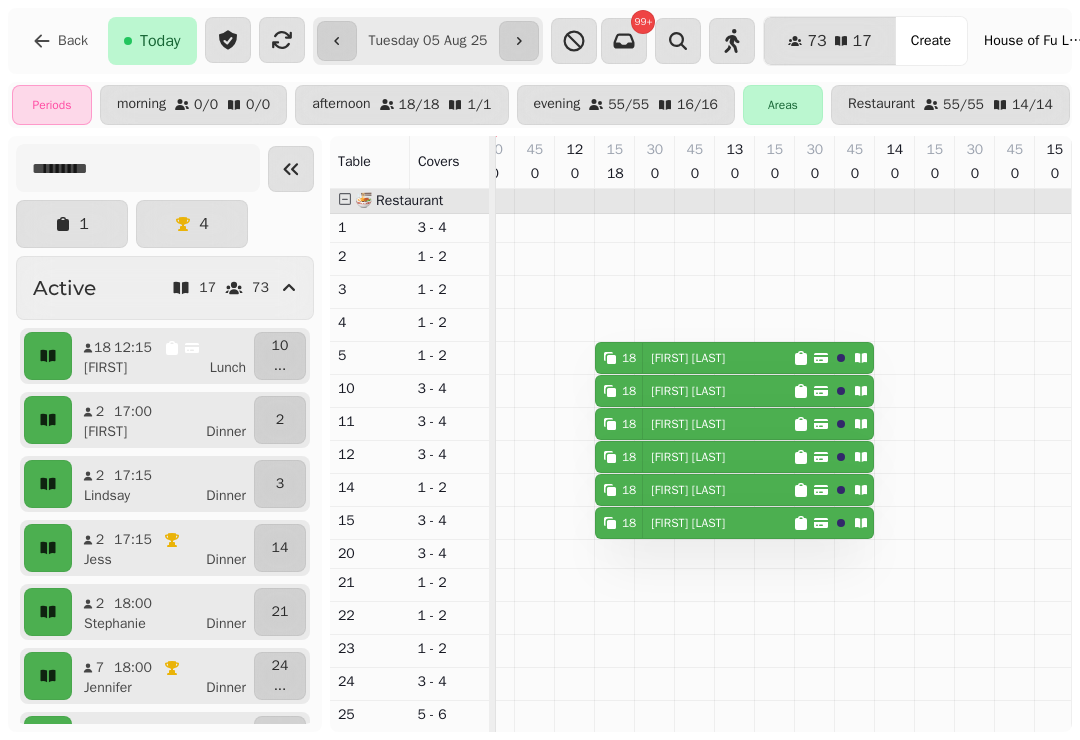 click on "**********" at bounding box center [428, 41] 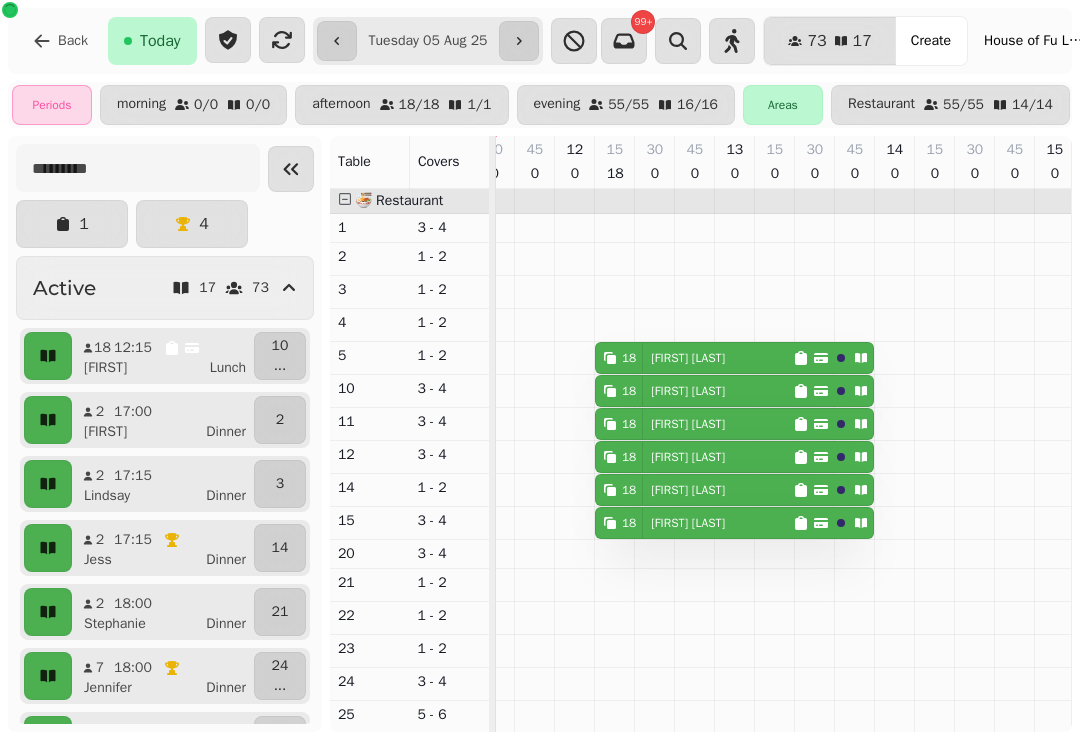 type on "**********" 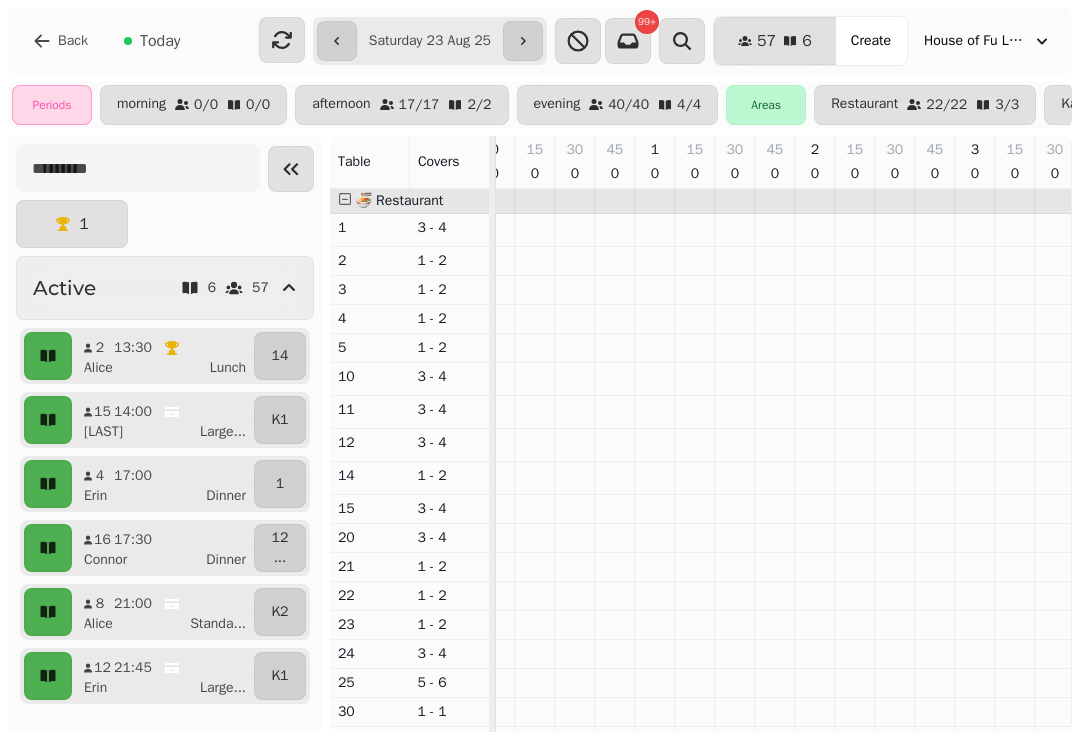 scroll, scrollTop: 0, scrollLeft: 1861, axis: horizontal 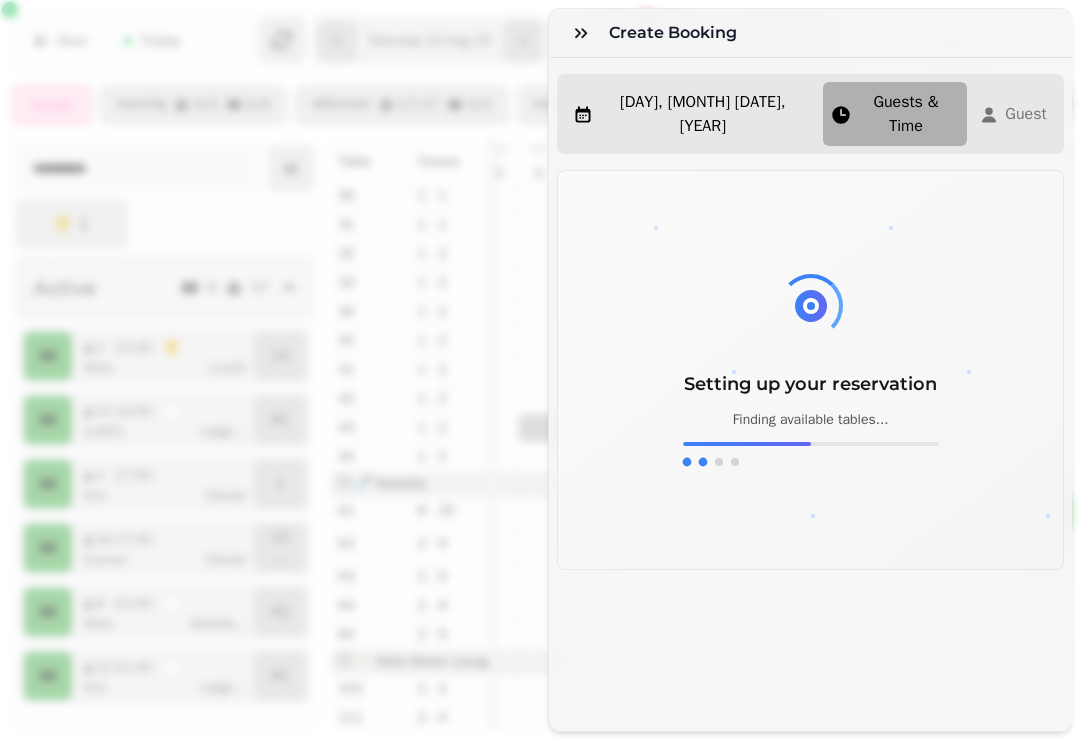 click at bounding box center [581, 33] 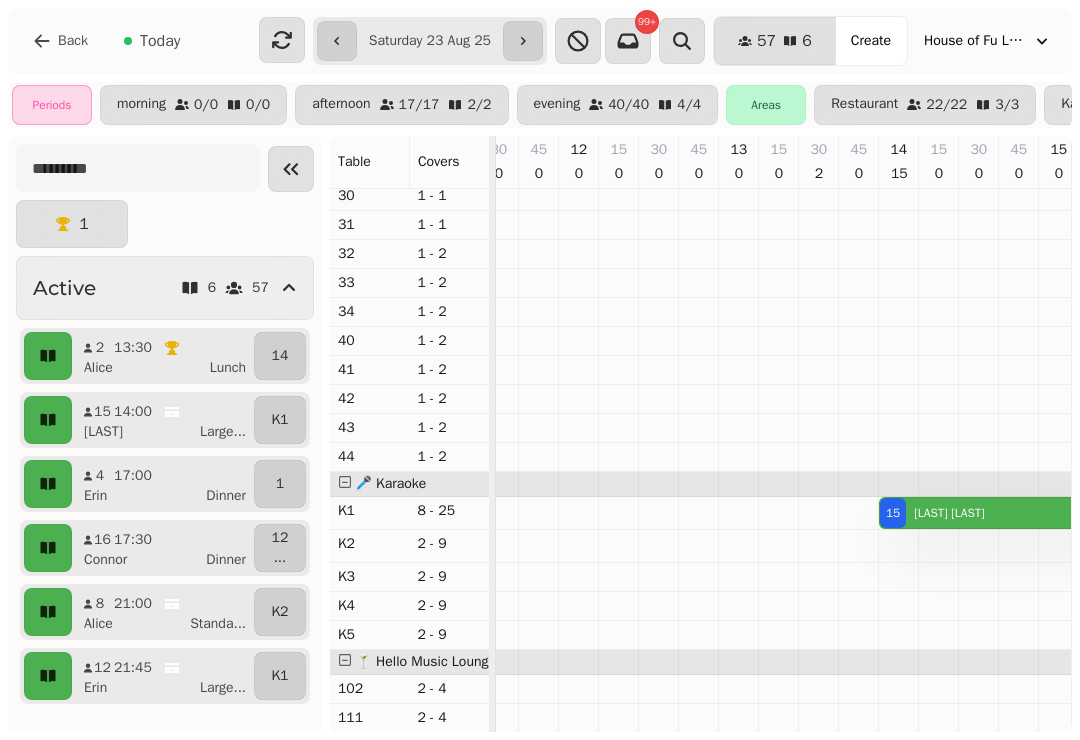 scroll, scrollTop: 517, scrollLeft: 2169, axis: both 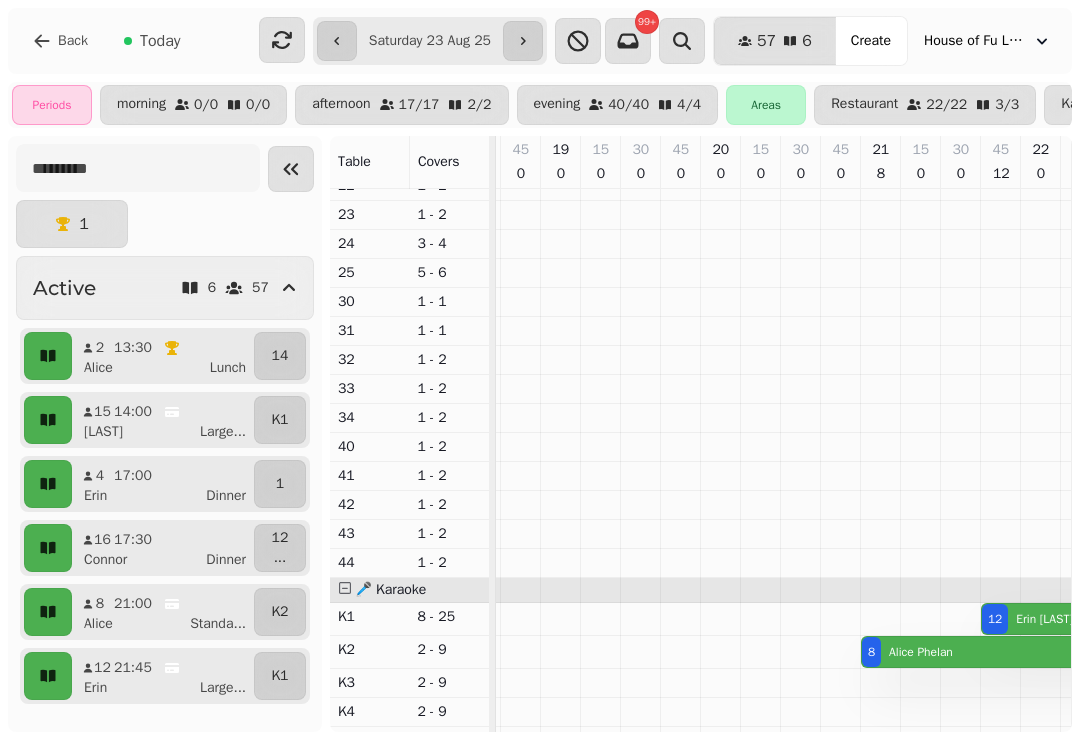 click on "Create" at bounding box center (871, 41) 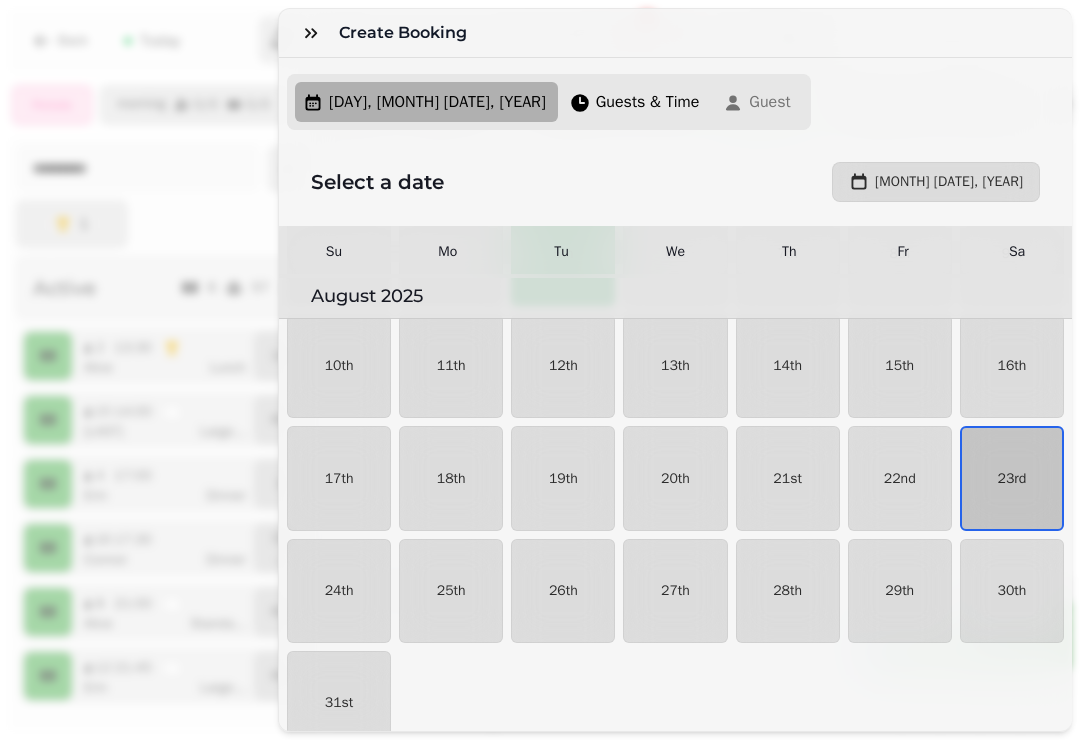 click on "Sat, Aug 23, 25 Guests & Time Guest" at bounding box center (675, 114) 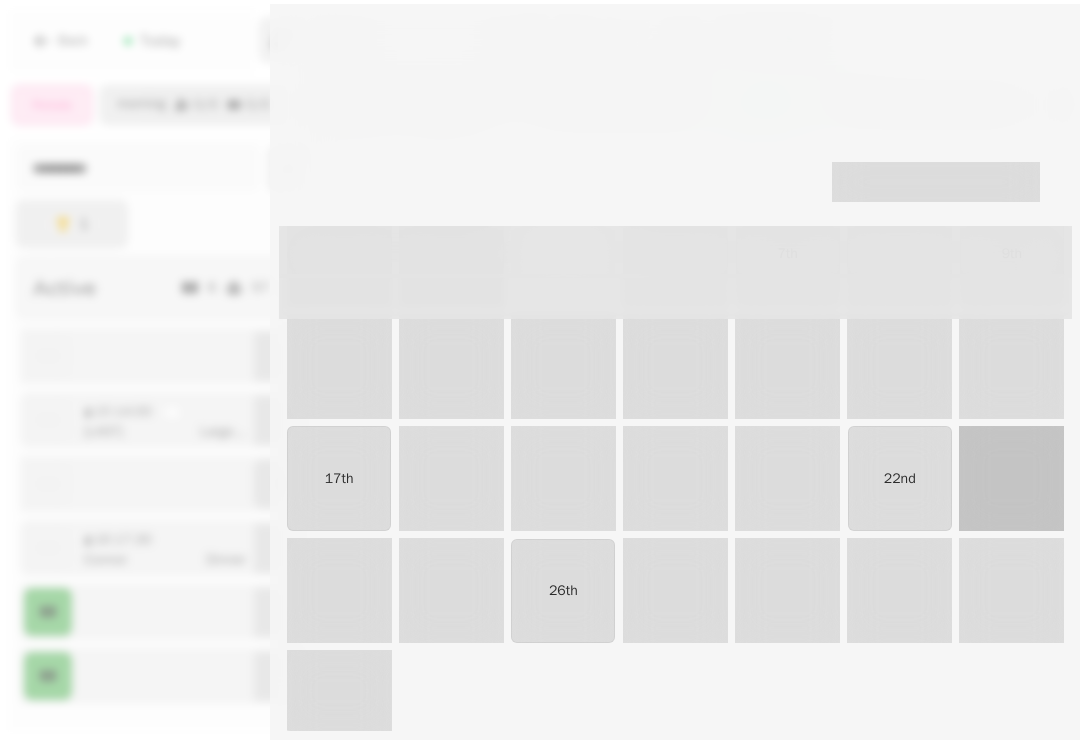 click on "Select a date August 23rd, 2025" at bounding box center [675, 182] 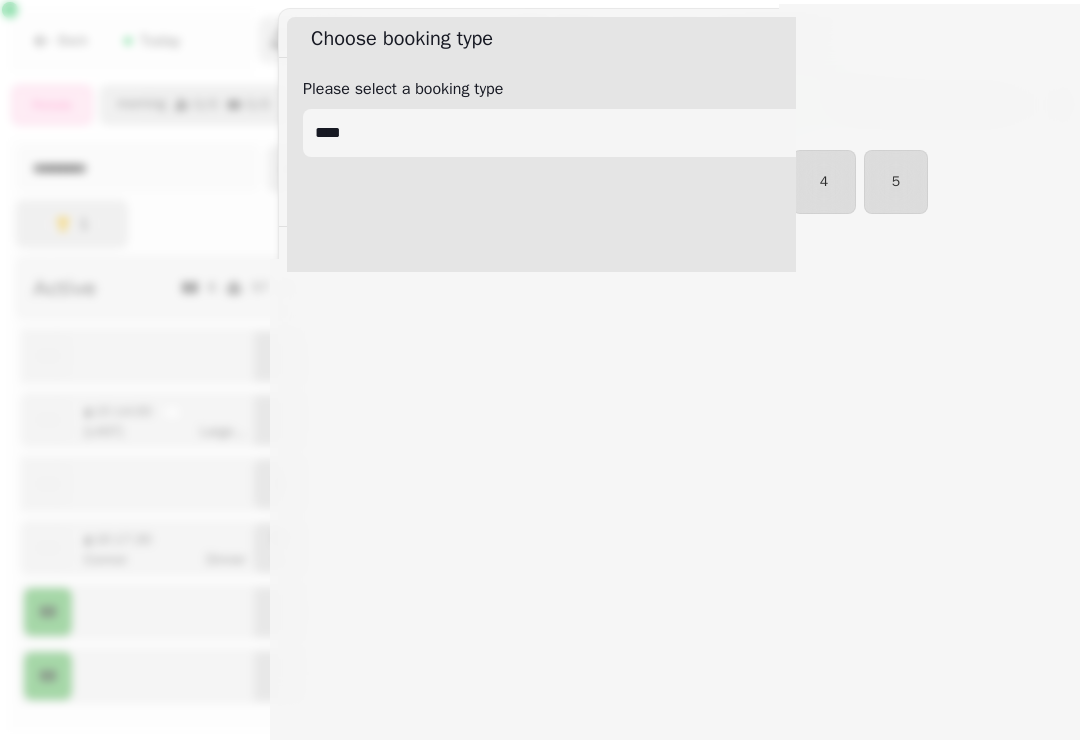 select on "****" 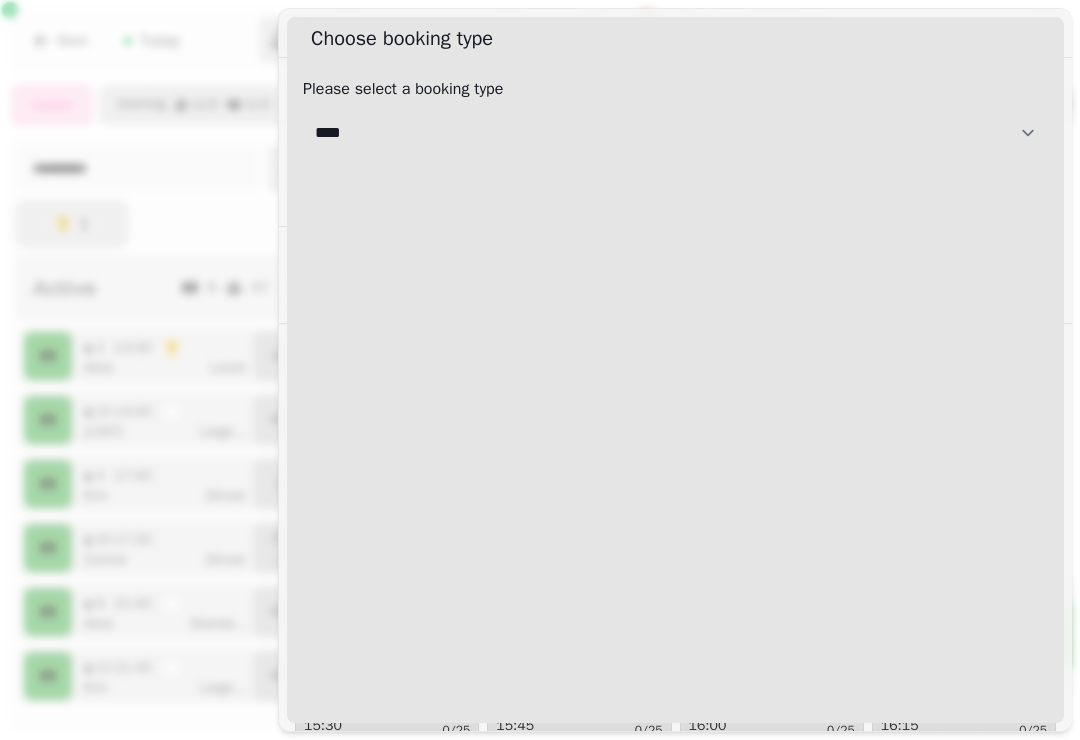 click on "**********" at bounding box center (675, 133) 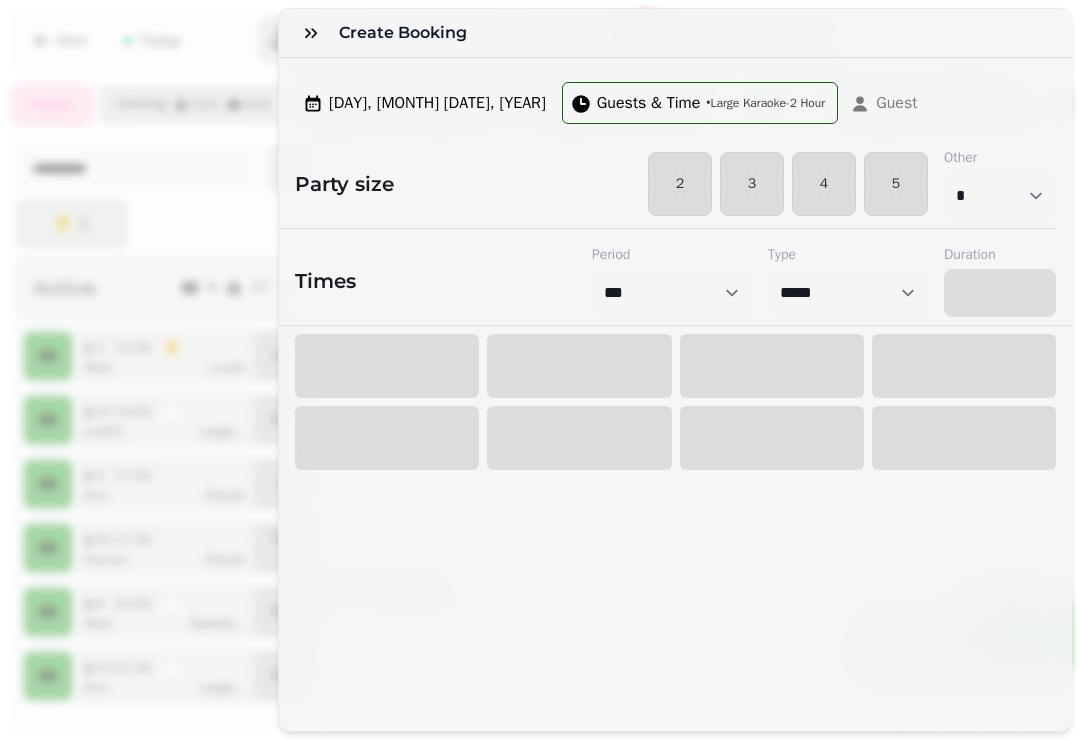 select on "****" 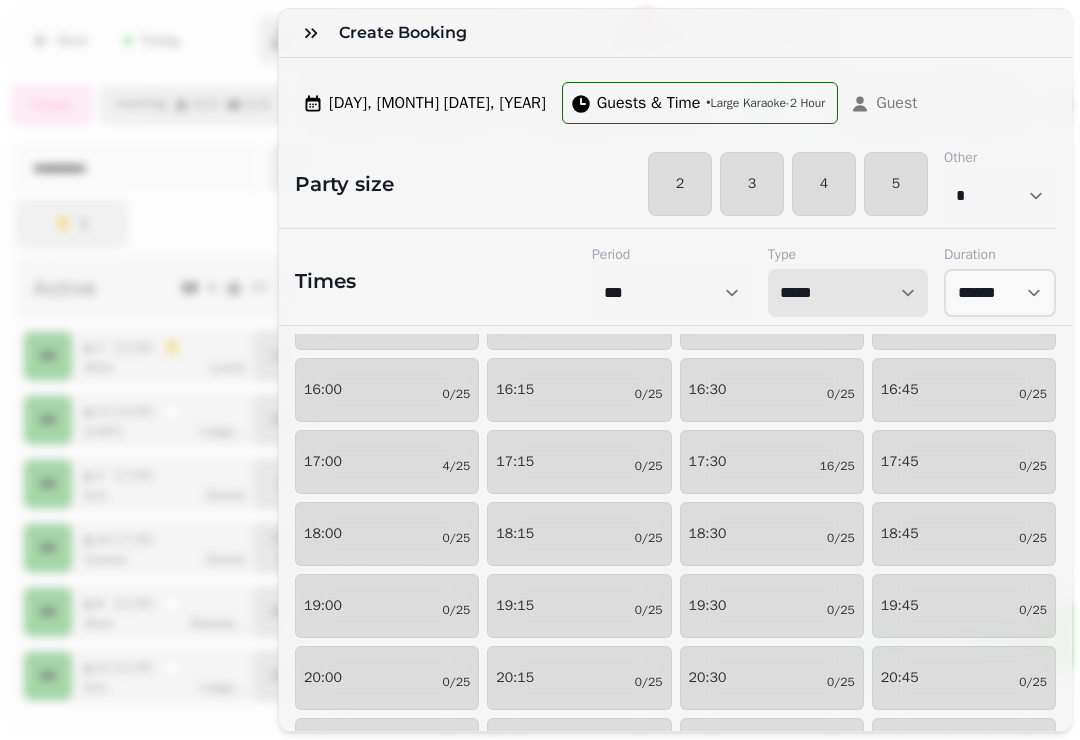 click on "**********" at bounding box center (848, 293) 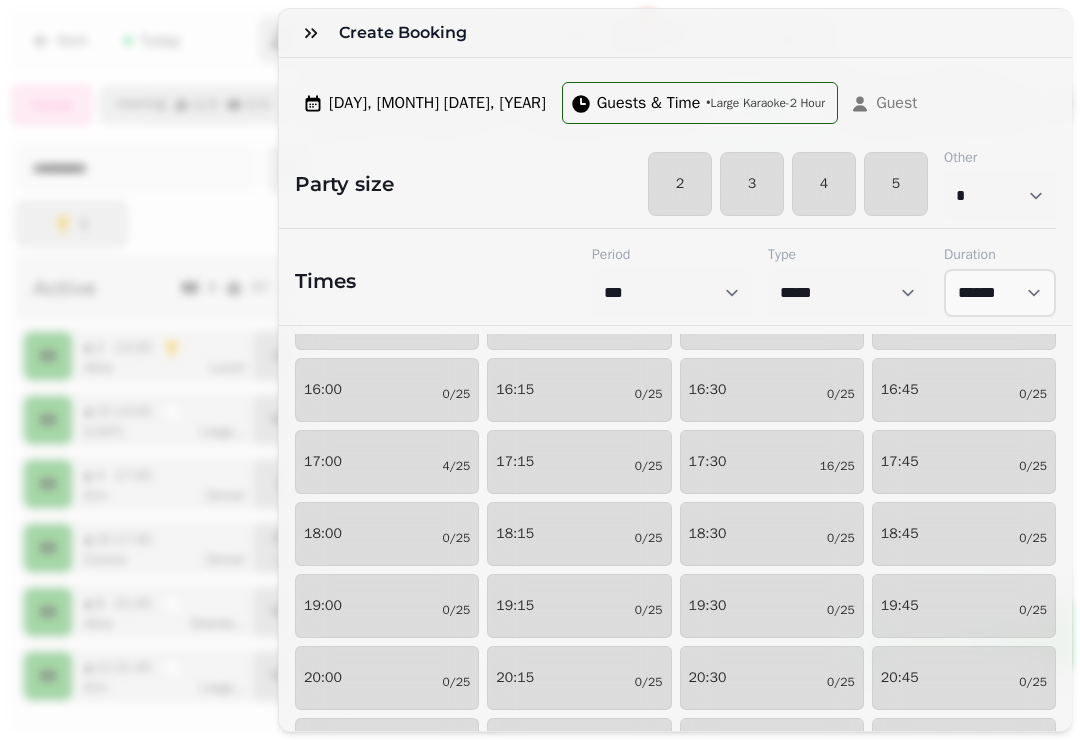 click on "19:00 0/25" at bounding box center [387, 606] 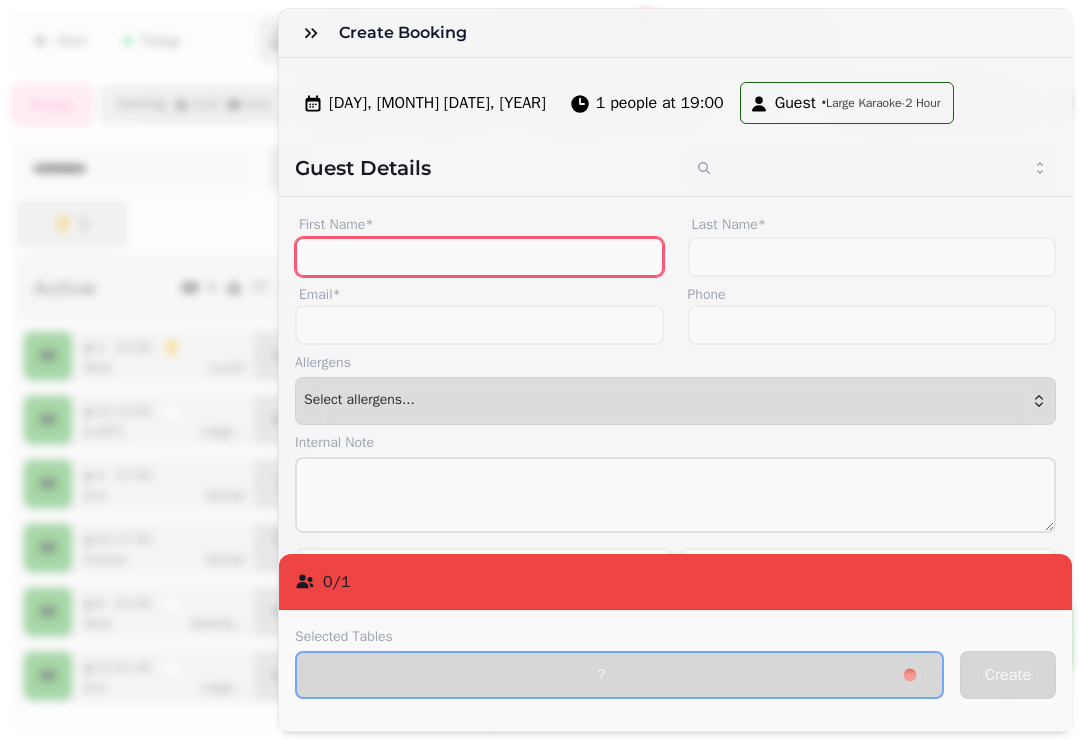 click on "First Name*" at bounding box center (479, 257) 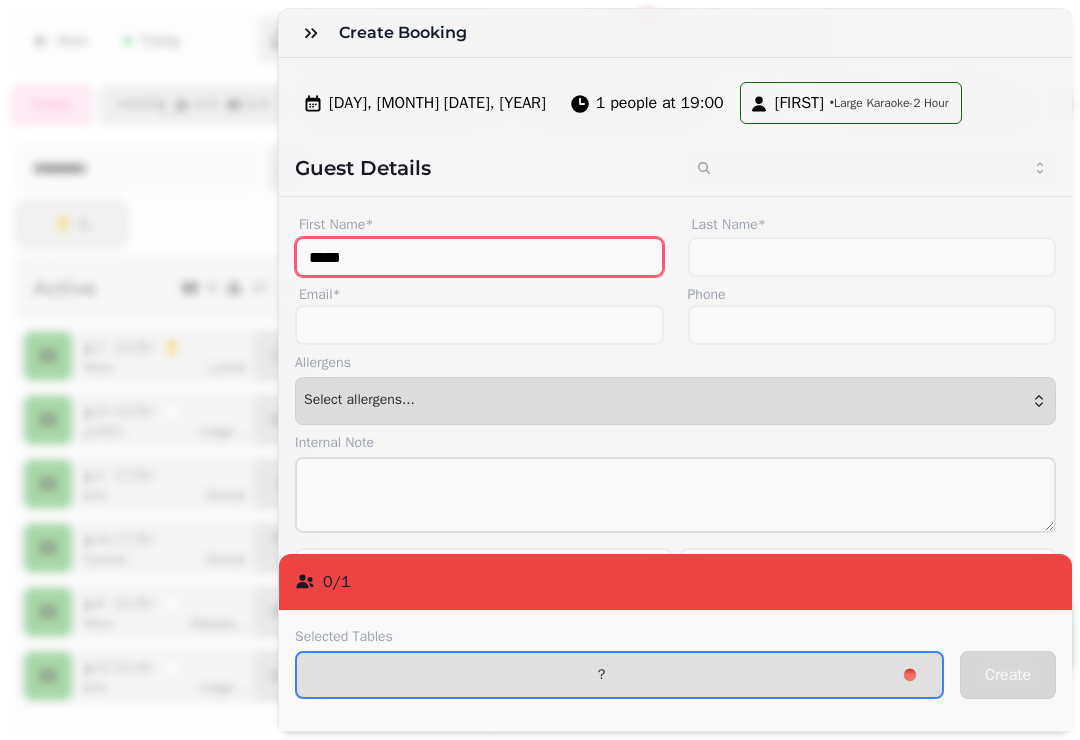 type on "*****" 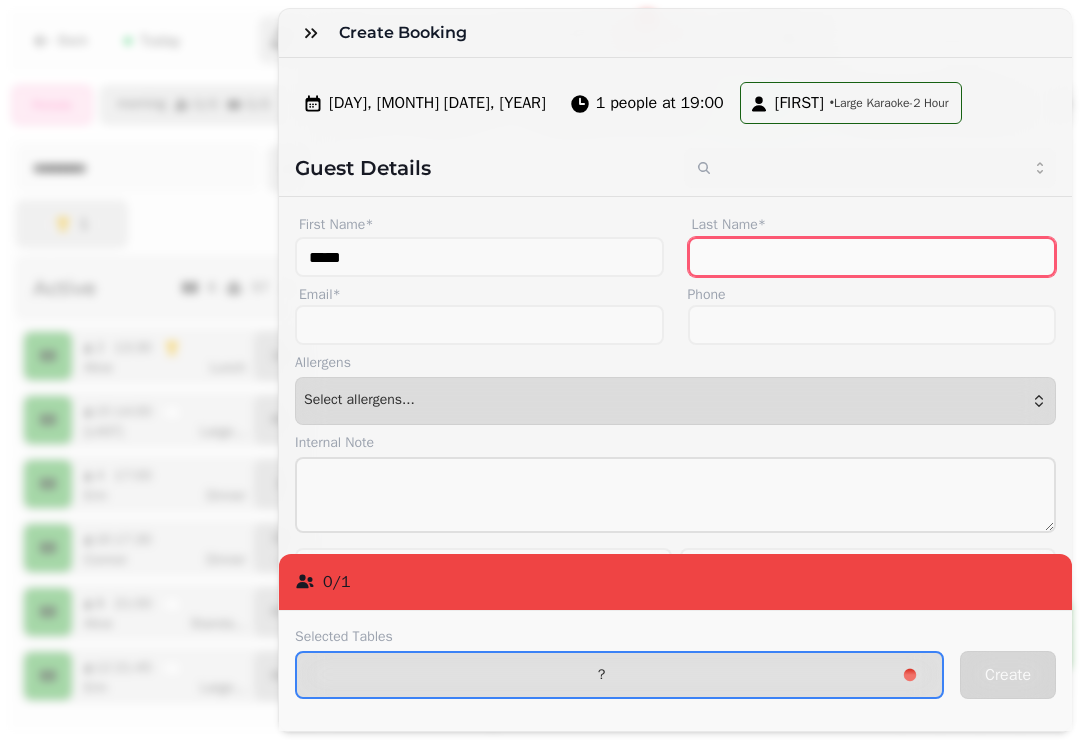 click on "Last Name*" at bounding box center [872, 257] 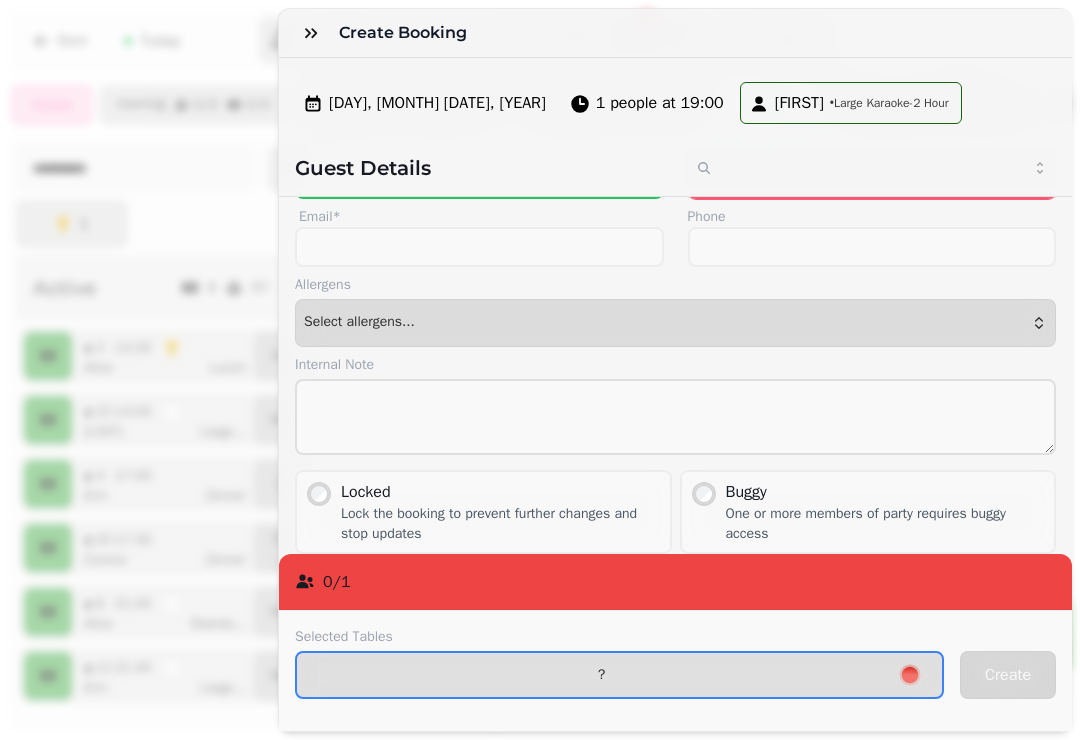 type on "*******" 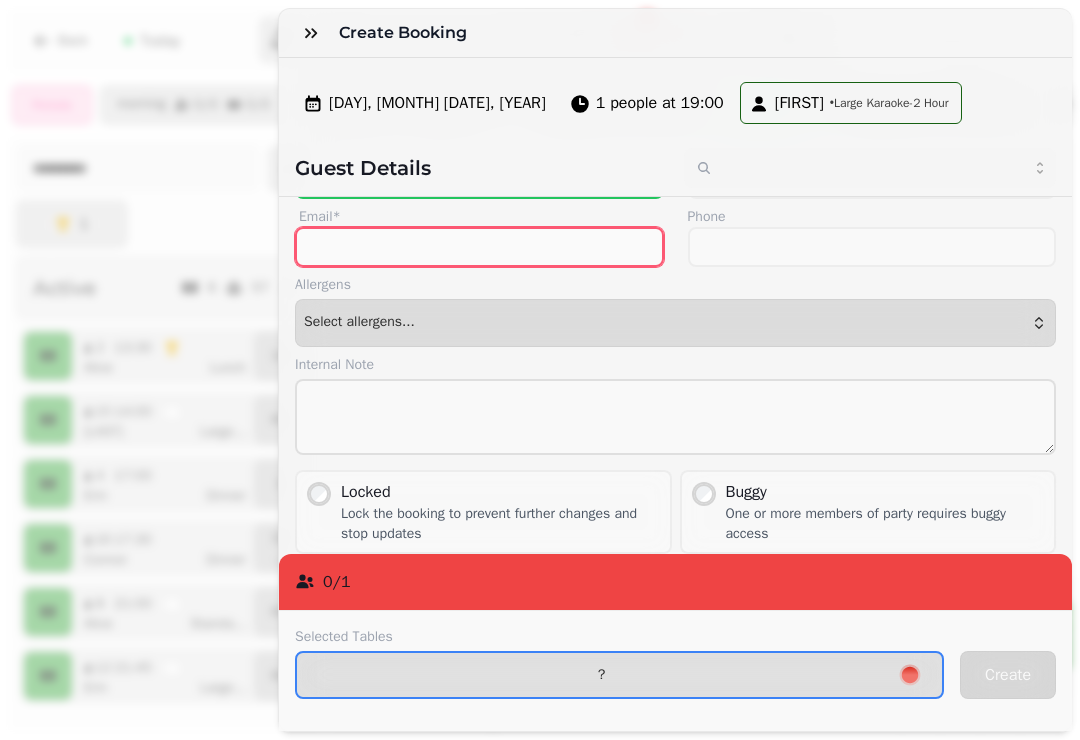 click on "Email*" at bounding box center [479, 247] 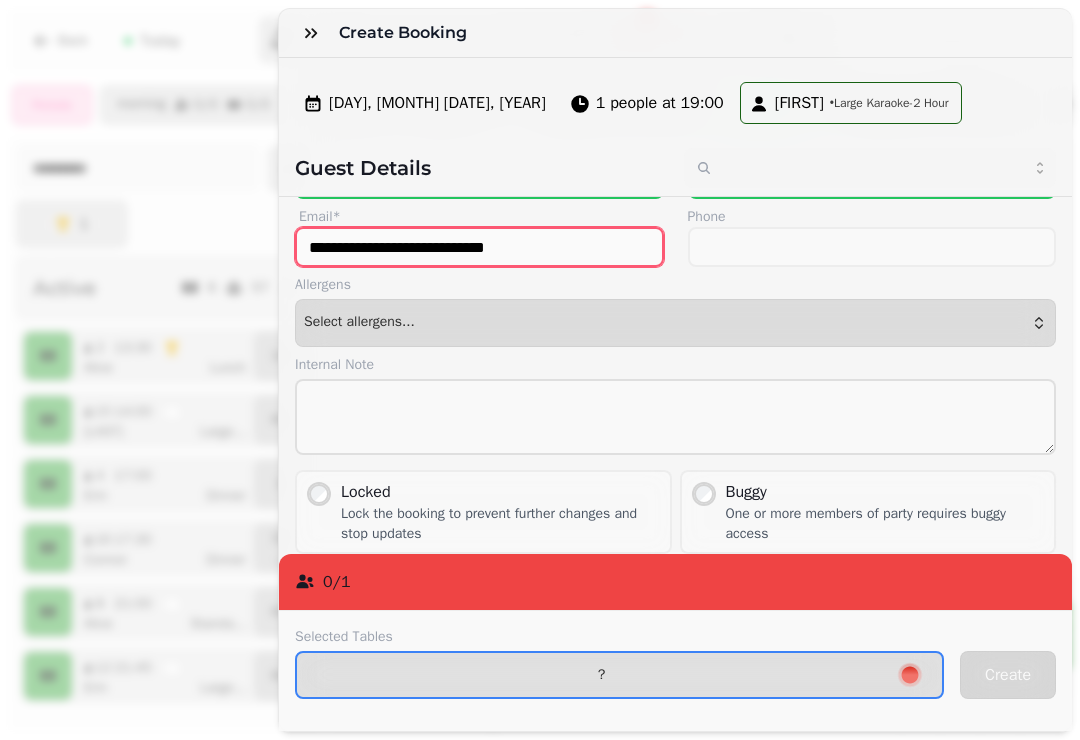 type on "**********" 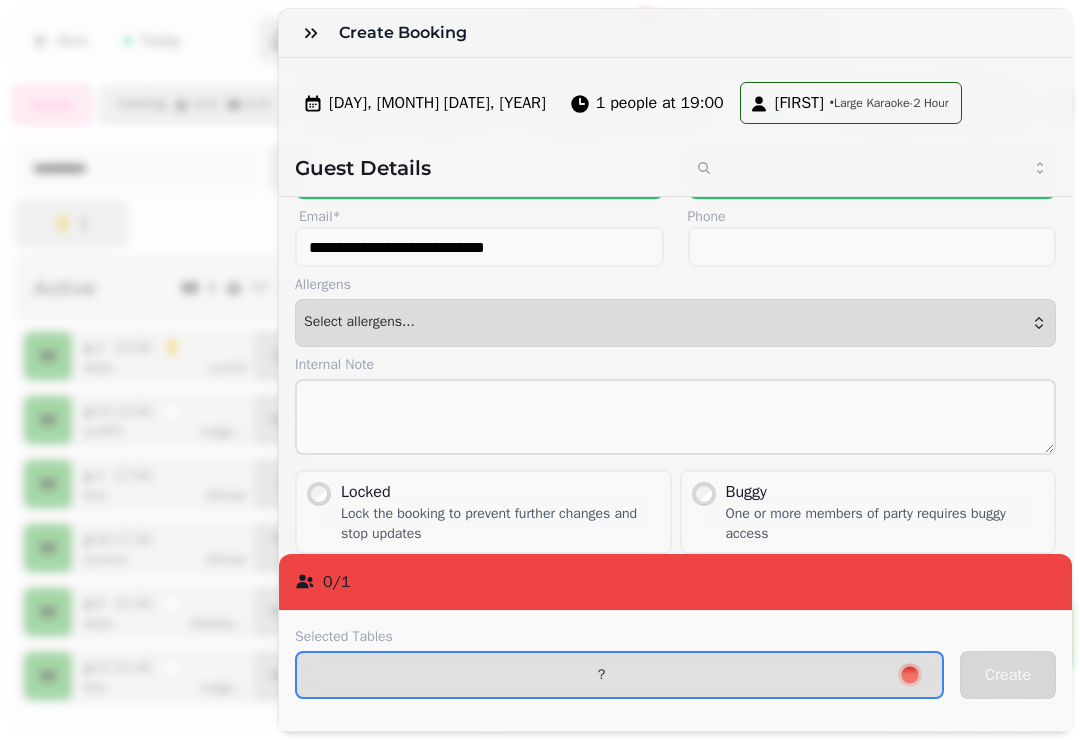click on "Allergens" at bounding box center [675, 285] 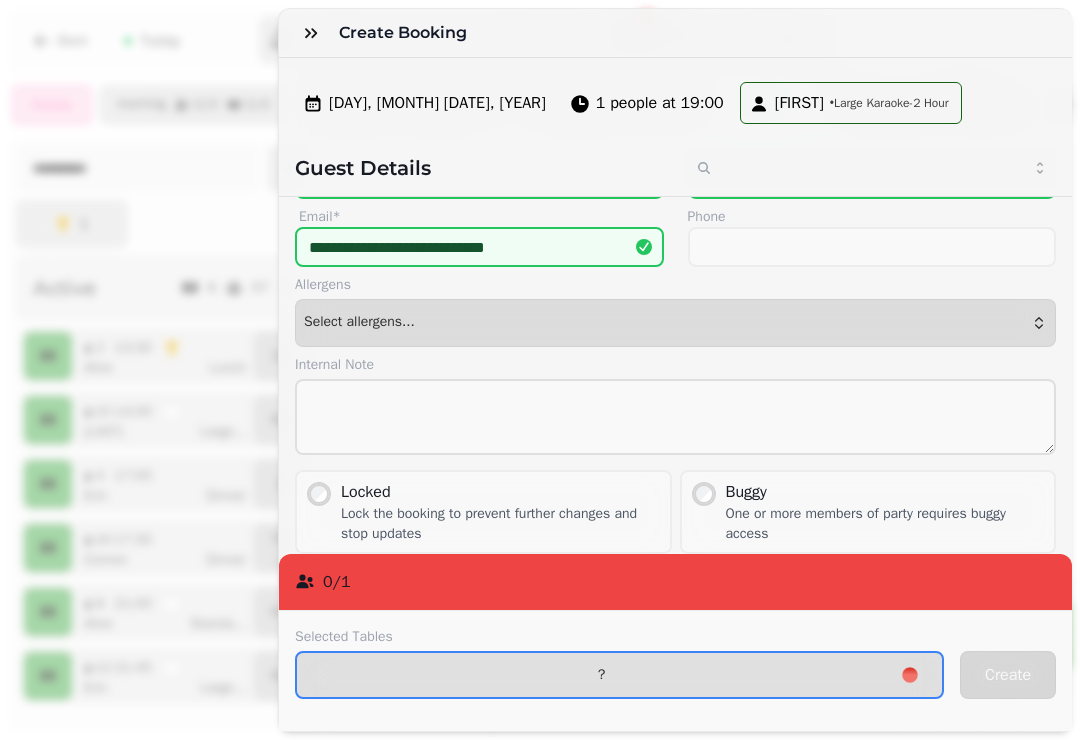 click on "?" at bounding box center (601, 675) 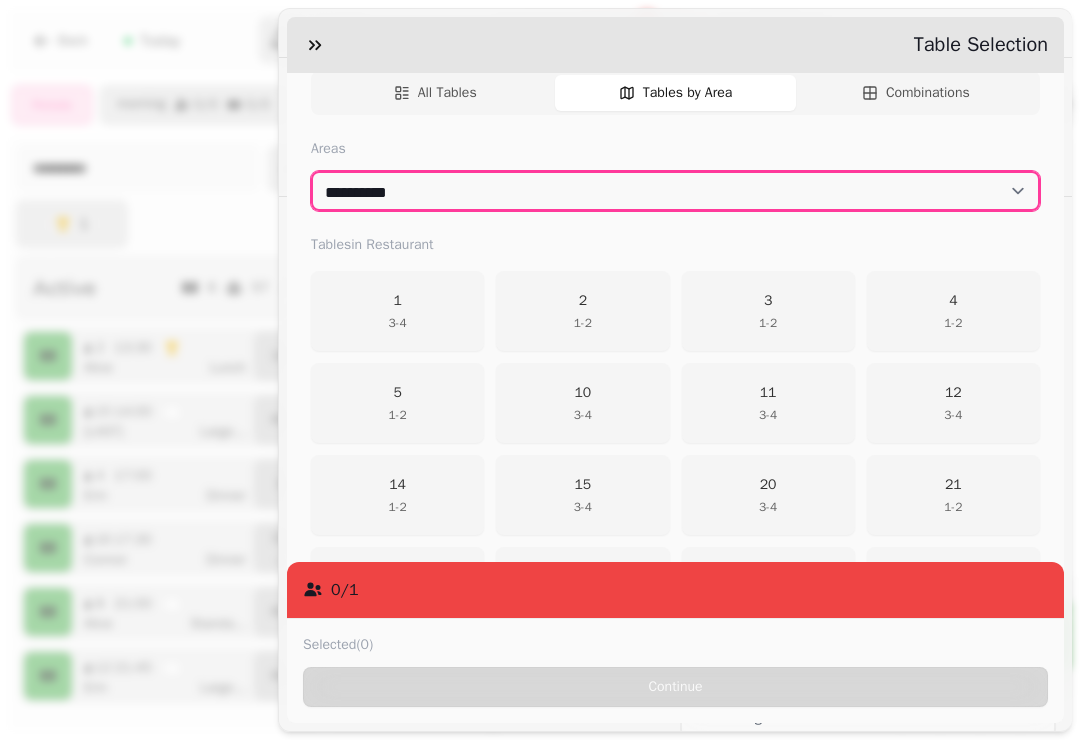 click on "**********" at bounding box center (675, 191) 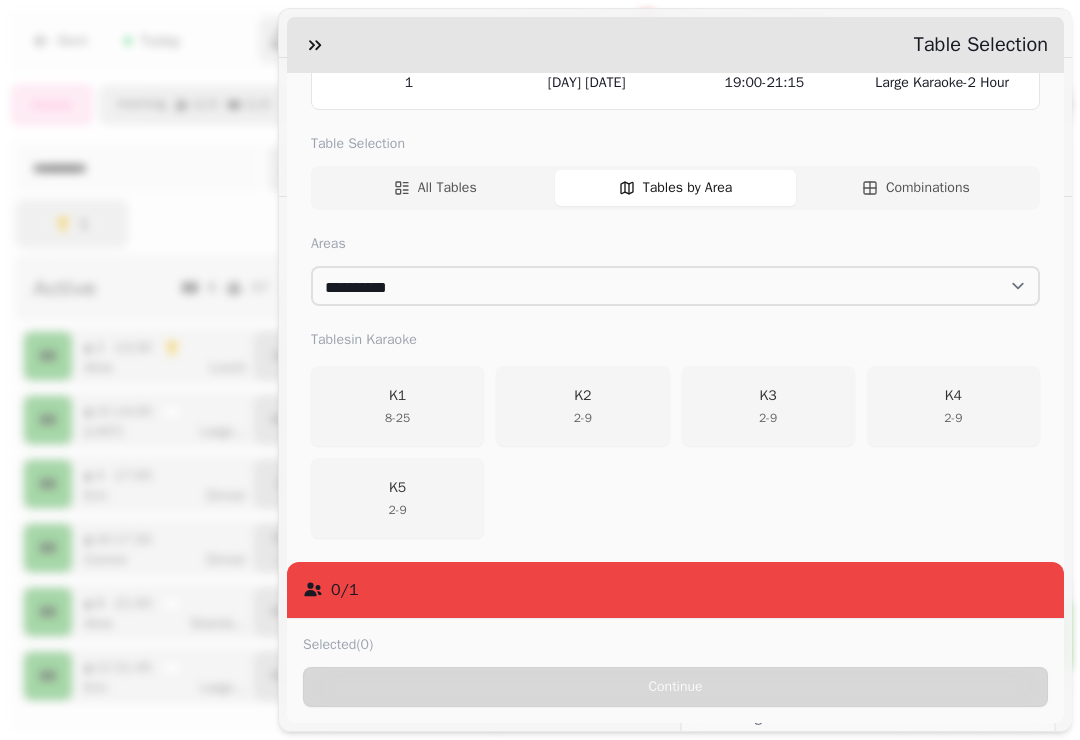 click on "K1 8  -  25" at bounding box center [397, 406] 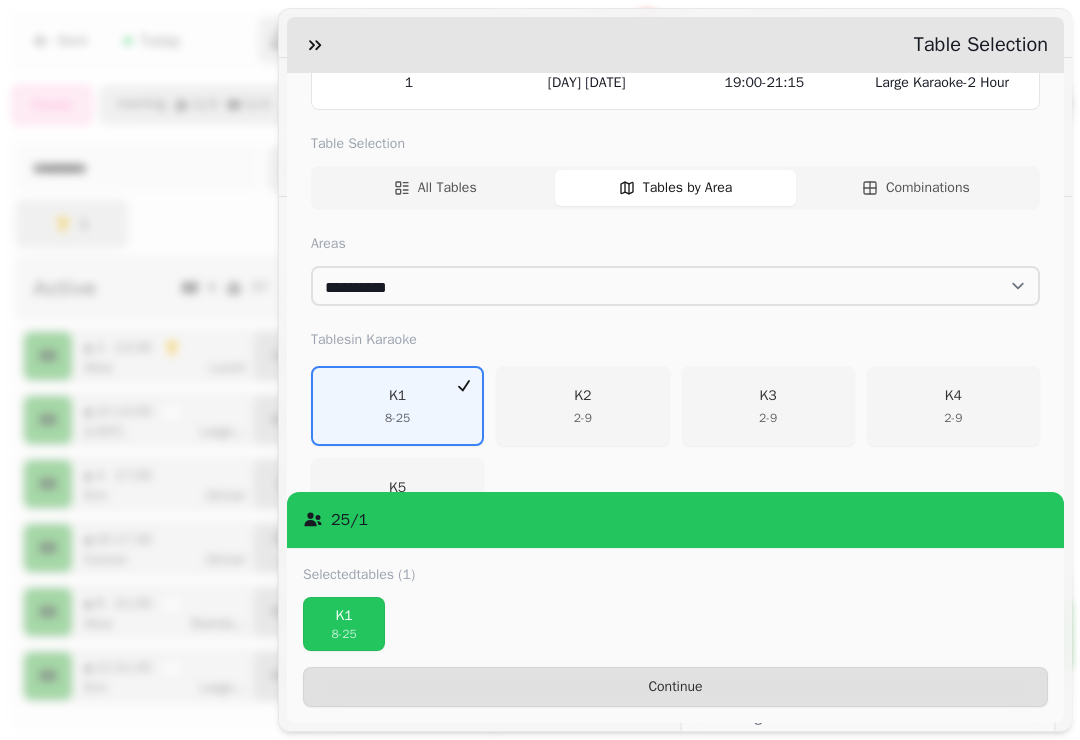 click on "Continue" at bounding box center [675, 687] 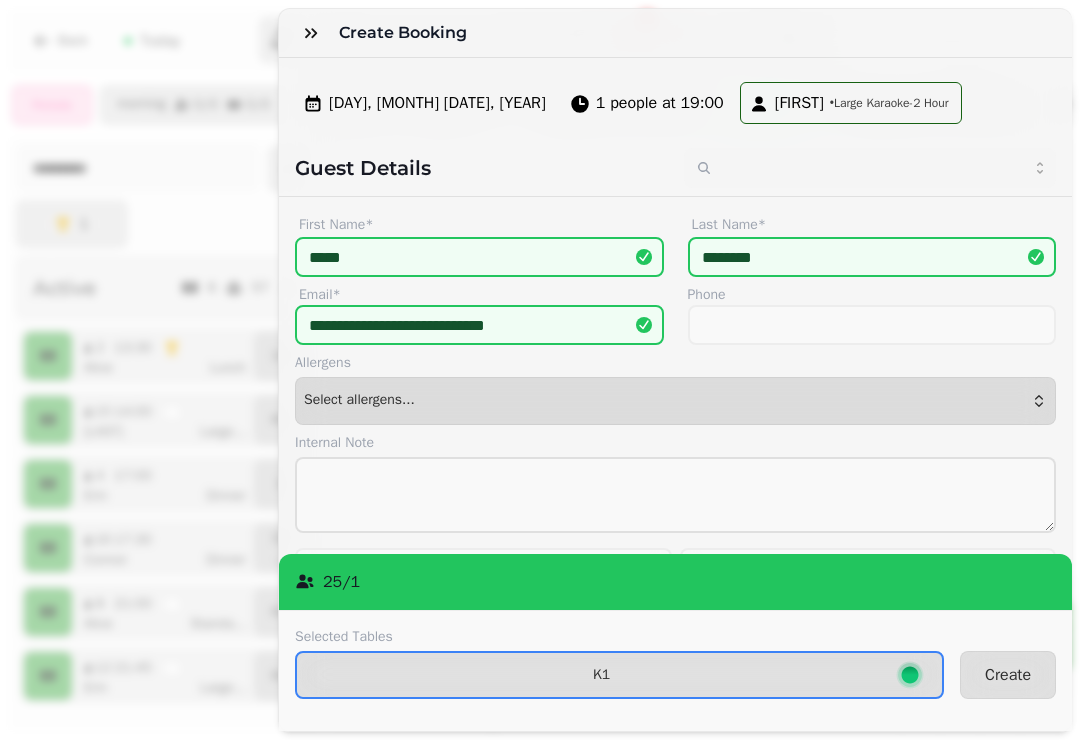 scroll, scrollTop: 0, scrollLeft: 0, axis: both 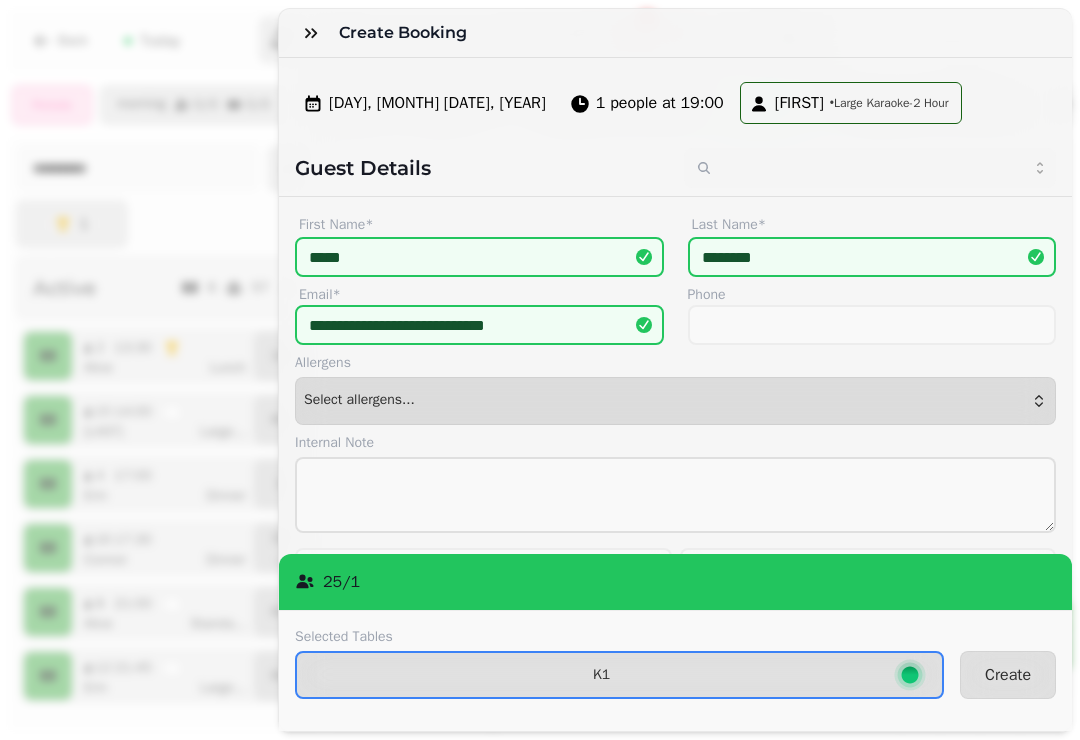 click on "1 people at 19:00" at bounding box center (649, 103) 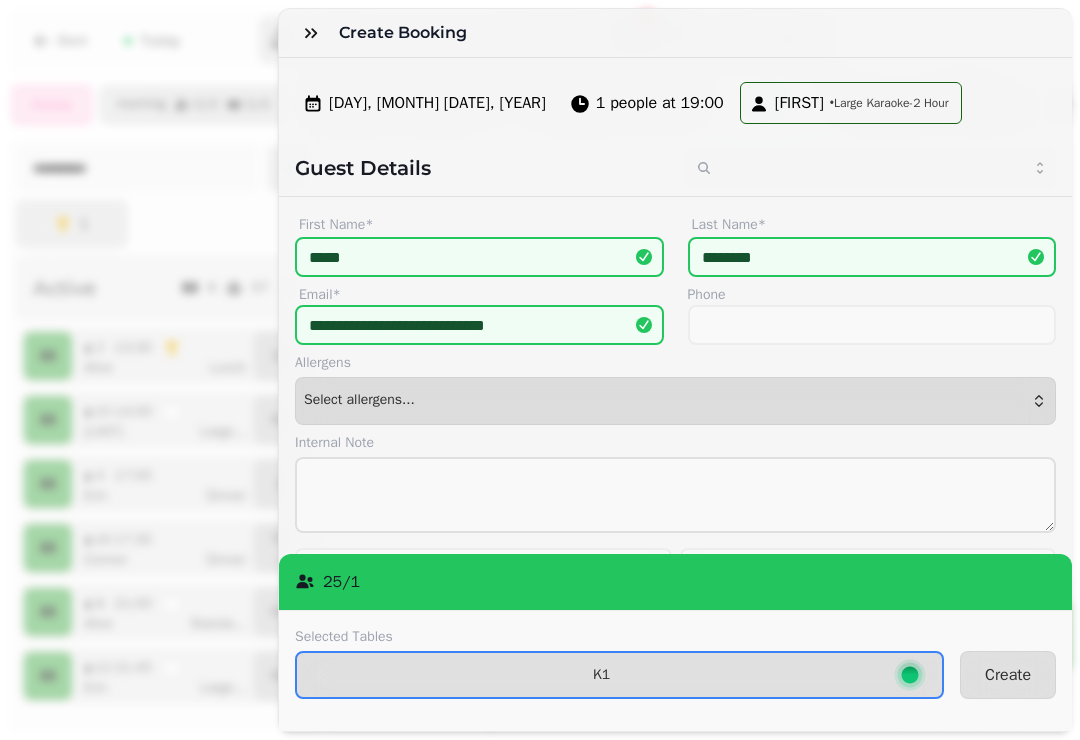select on "**********" 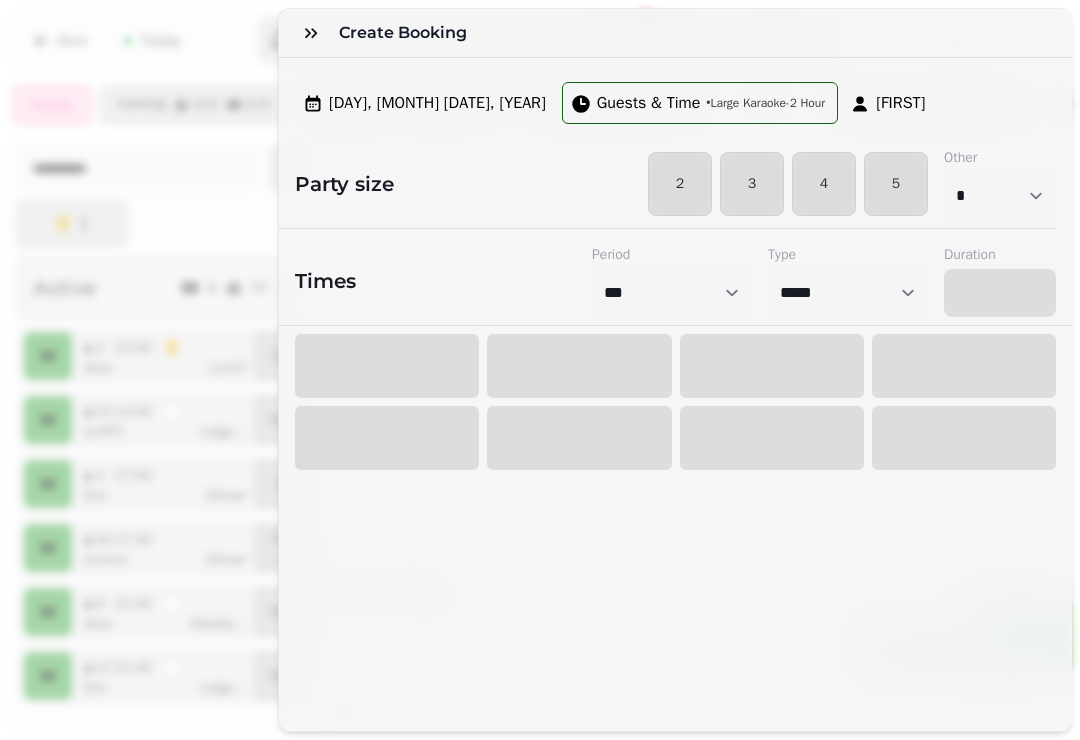 select on "****" 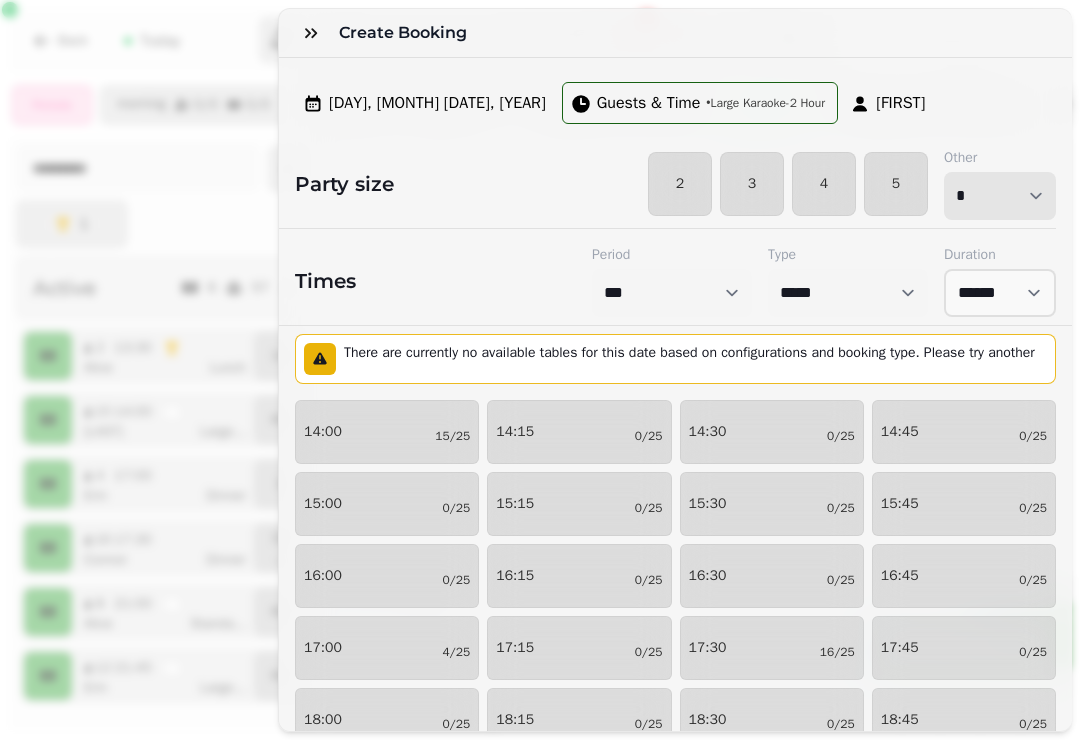 click on "* * * * * * * * * ** ** ** ** ** ** ** ** ** ** ** ** ** ** ** ** ** ** ** ** ** ** ** ** ** ** ** ** ** ** ** ** ** ** ** ** ** ** ** ** ** ** ** ** ** ** ** ** ** ** ** ** ** ** ** ** ** ** ** ** ** ** ** ** ** ** ** ** ** ** ** ** ** ** ** ** ** ** ** ** ** ** ** ** ** ** ** ** ** ** *** *** *** *** *** *** *** *** *** *** *** *** *** *** *** *** *** *** *** *** ***" at bounding box center (1000, 196) 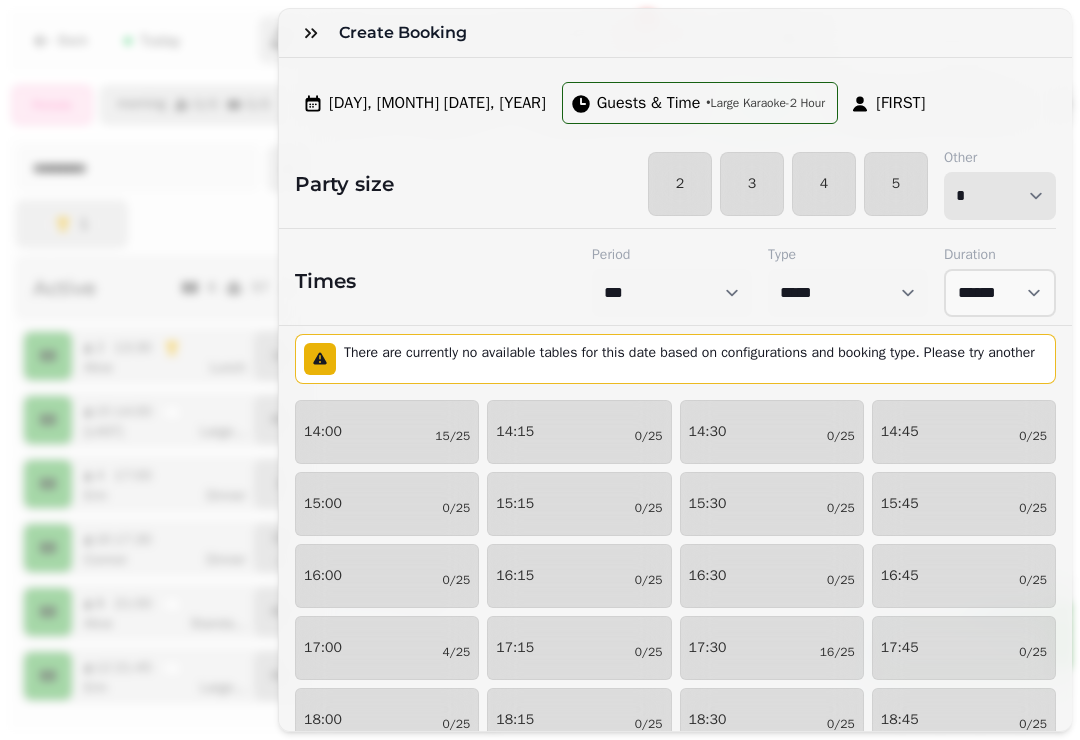 select on "**" 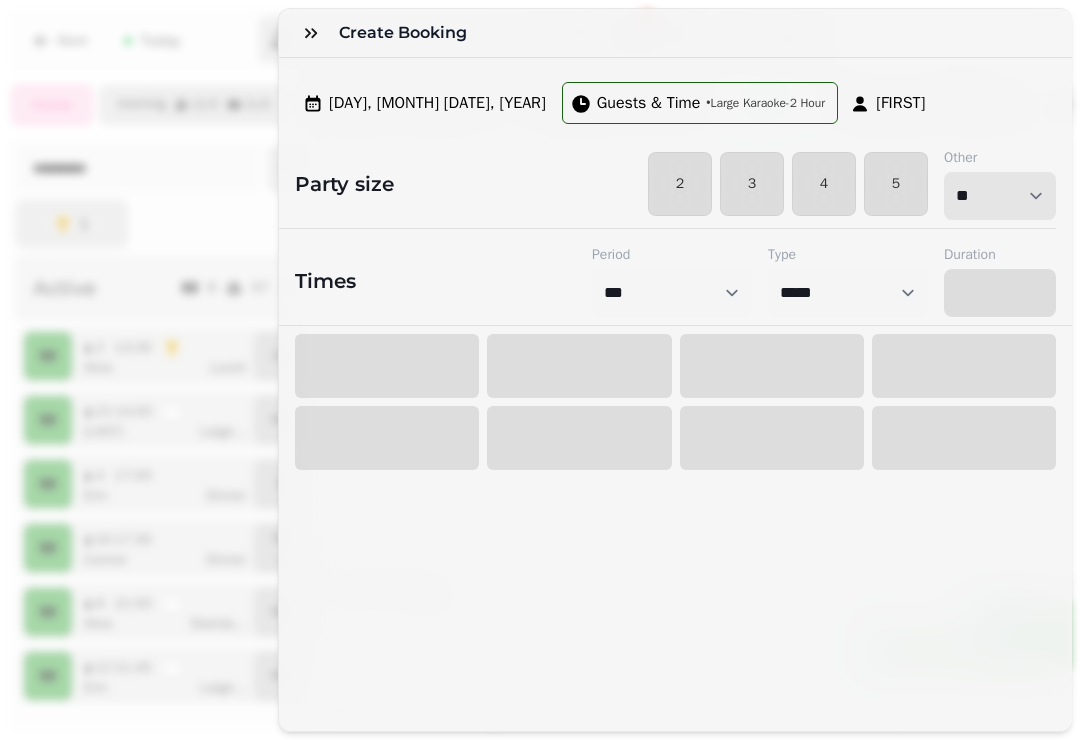 select on "****" 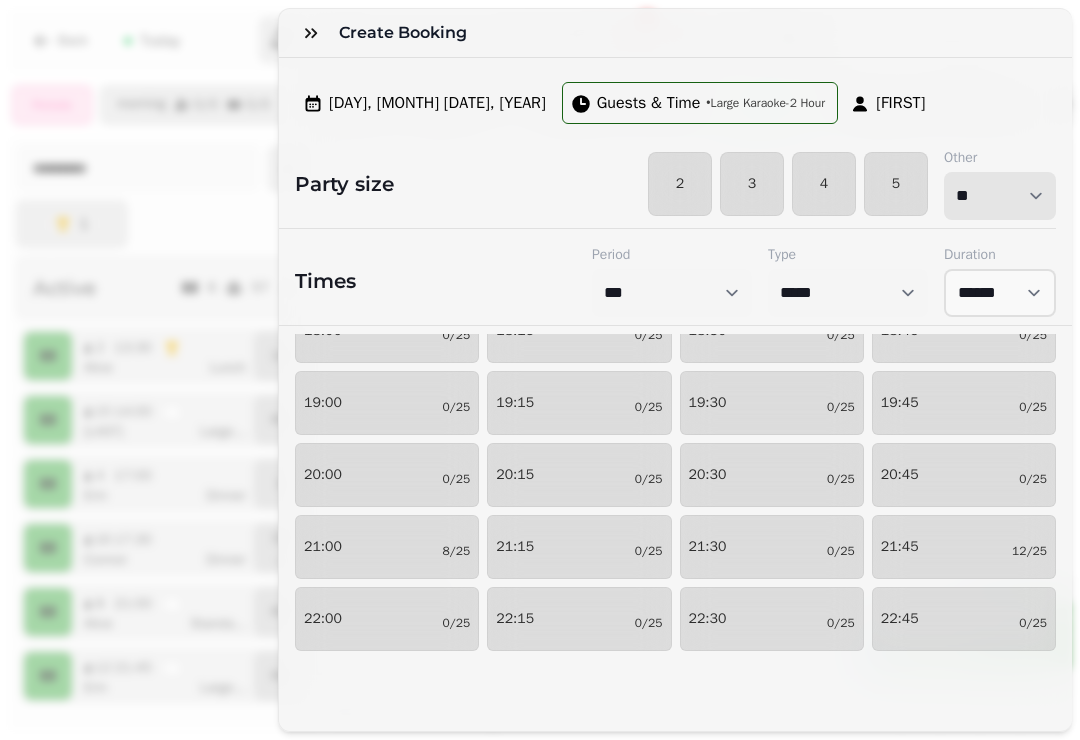 scroll, scrollTop: 323, scrollLeft: 0, axis: vertical 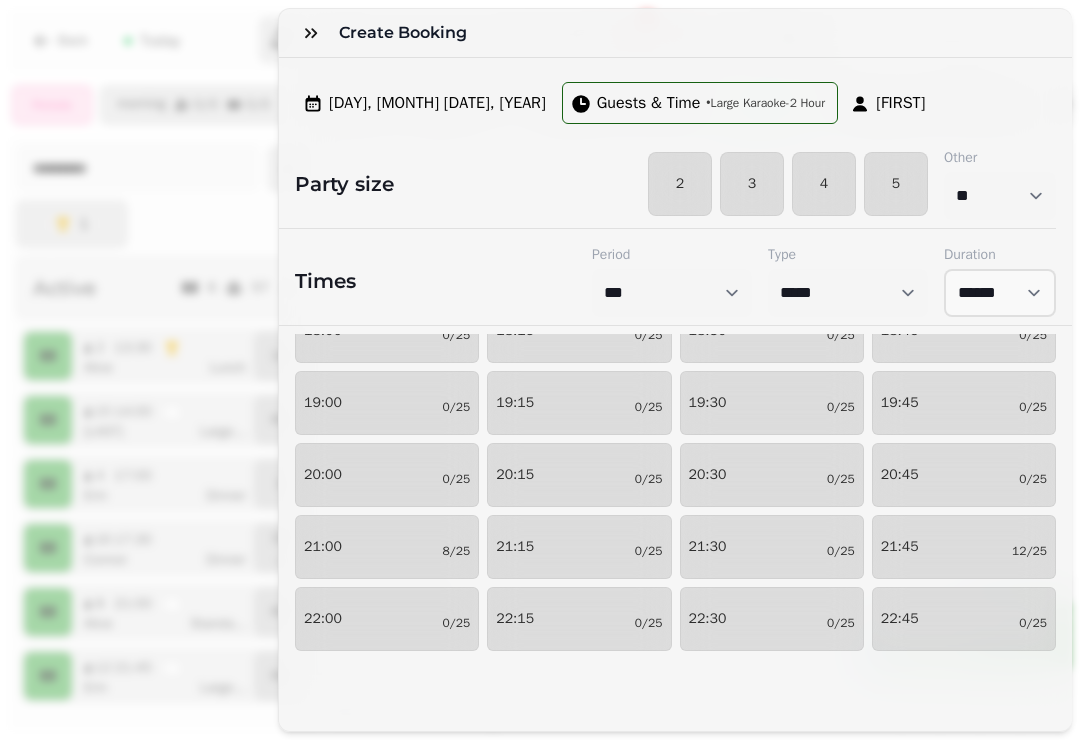 click on "19:00 0/25" at bounding box center (387, 403) 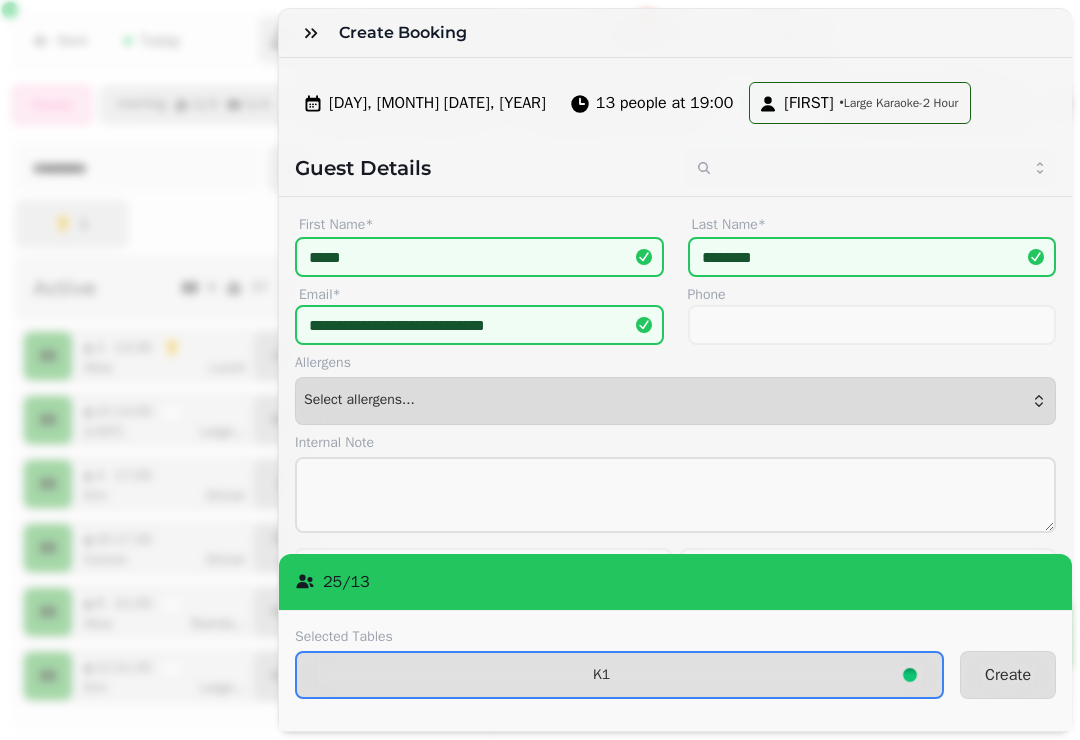 click on "Create" at bounding box center (1008, 675) 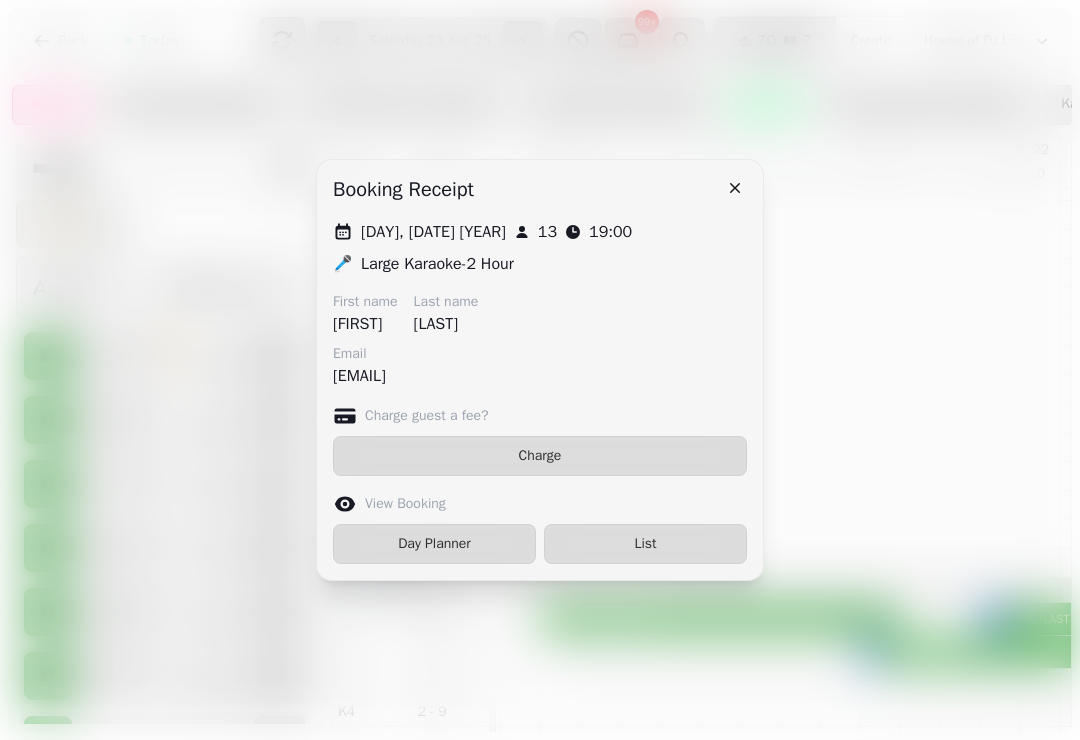 click on "Day Planner" at bounding box center (434, 544) 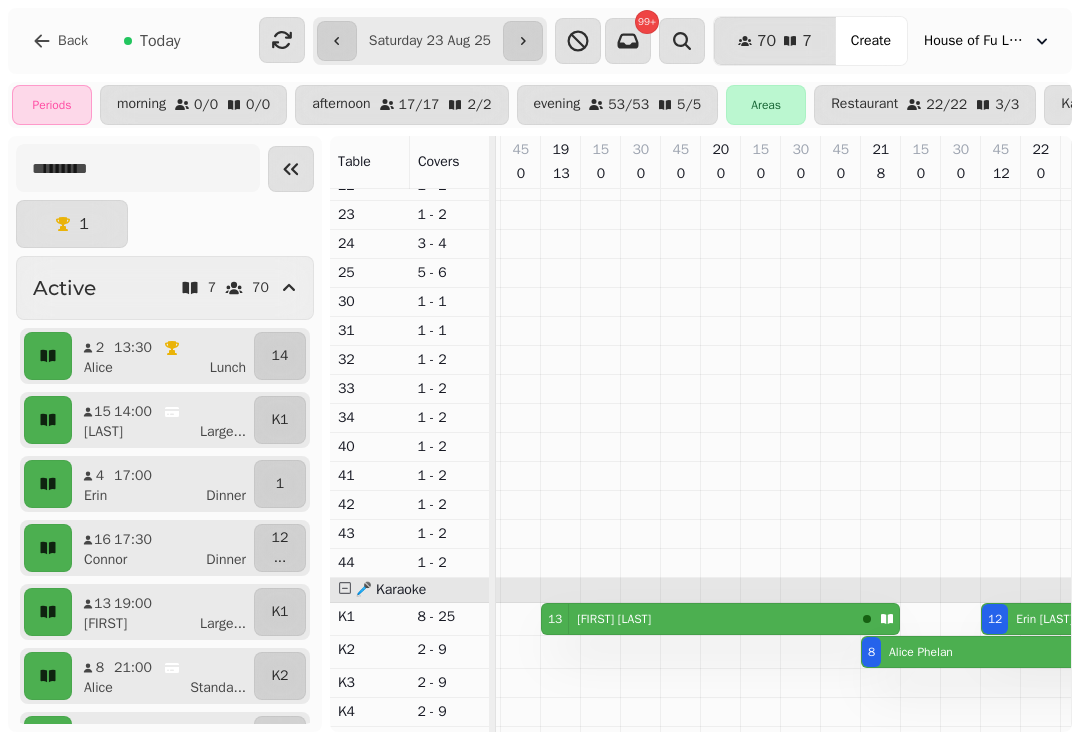 scroll, scrollTop: 0, scrollLeft: 3027, axis: horizontal 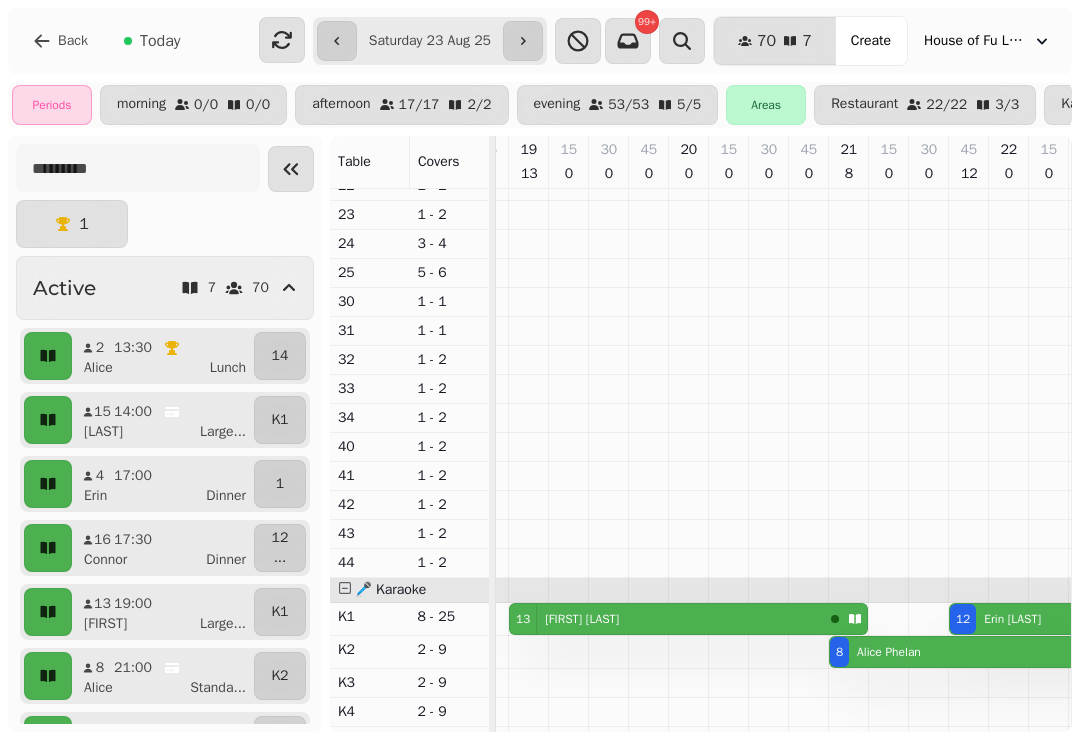 select on "**********" 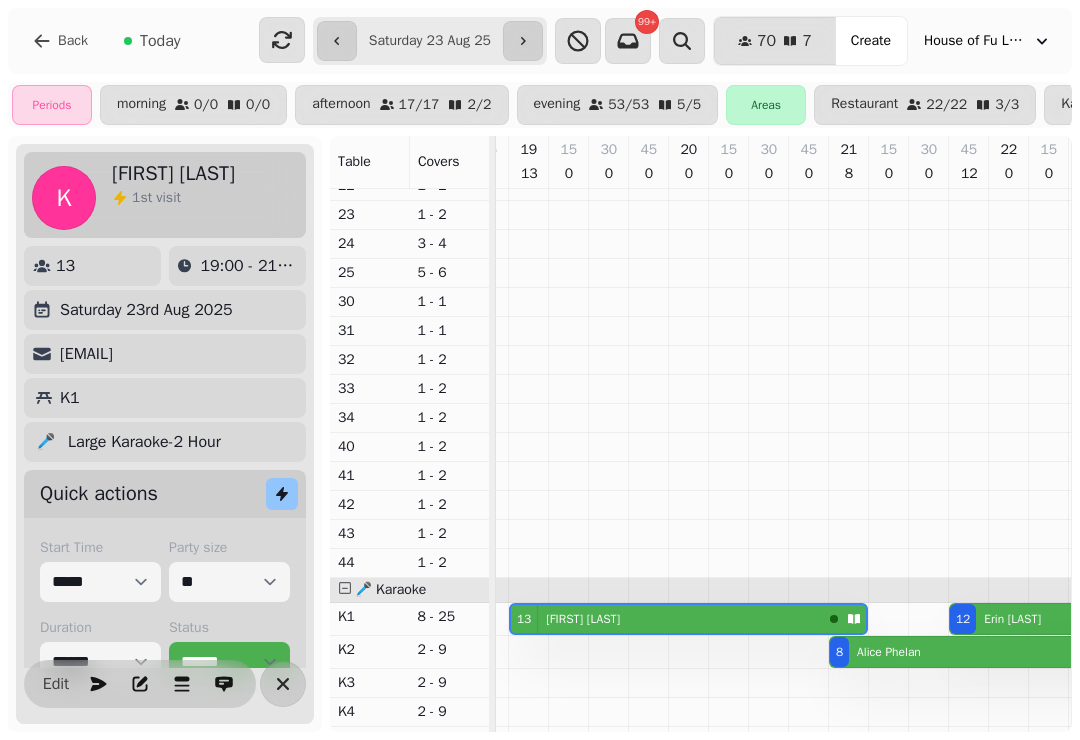 scroll, scrollTop: 400, scrollLeft: 3189, axis: both 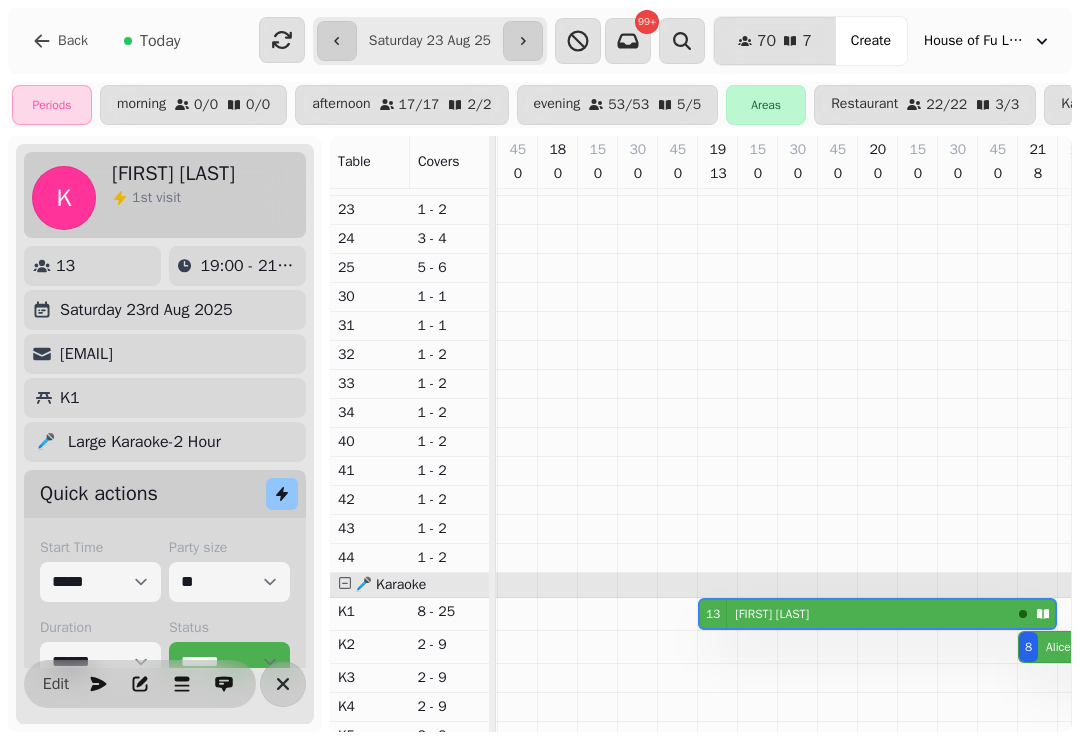 click on "**********" at bounding box center [540, 41] 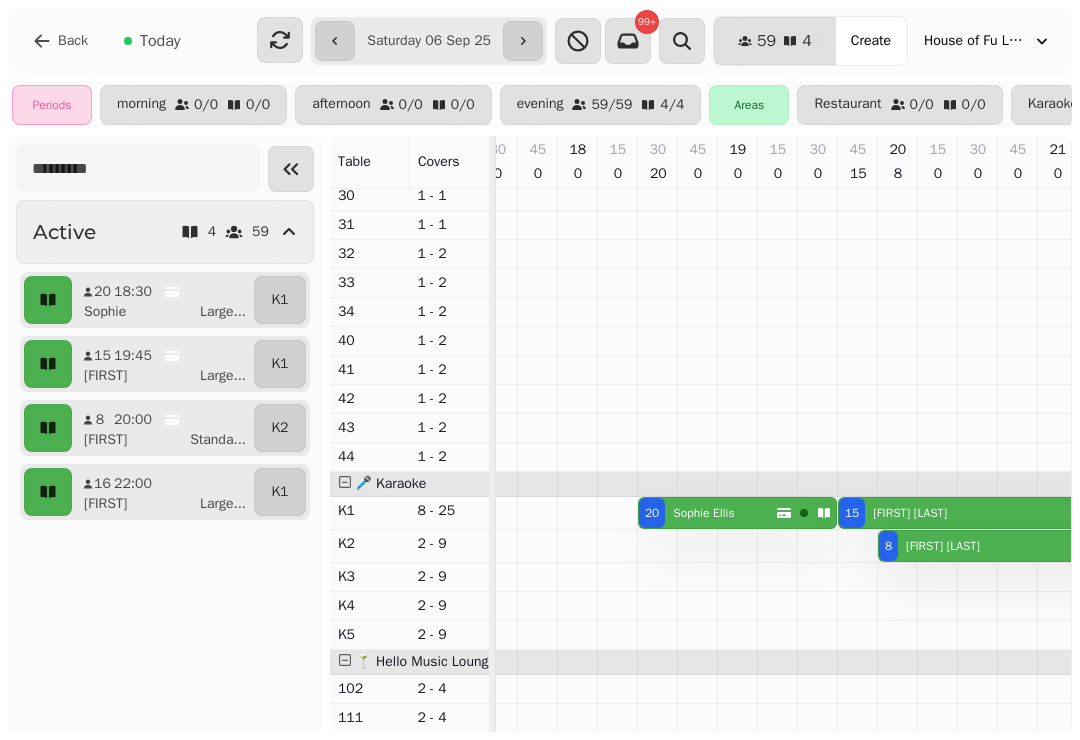 click on "Today" at bounding box center [152, 41] 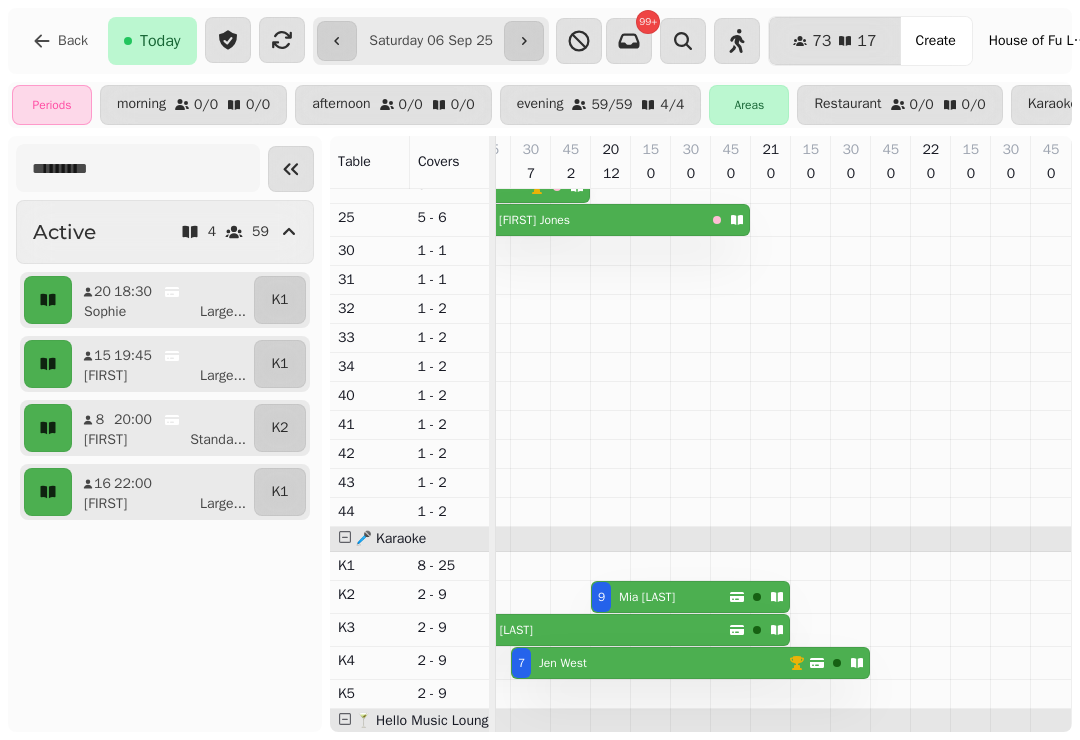type on "**********" 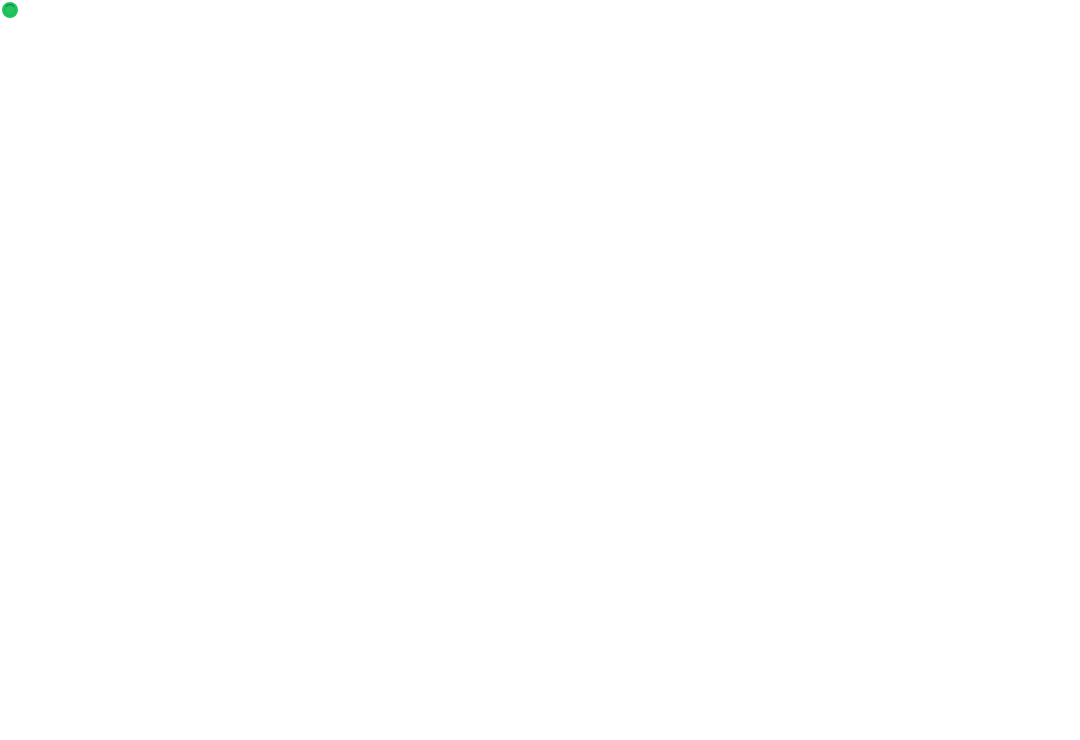 scroll, scrollTop: 0, scrollLeft: 0, axis: both 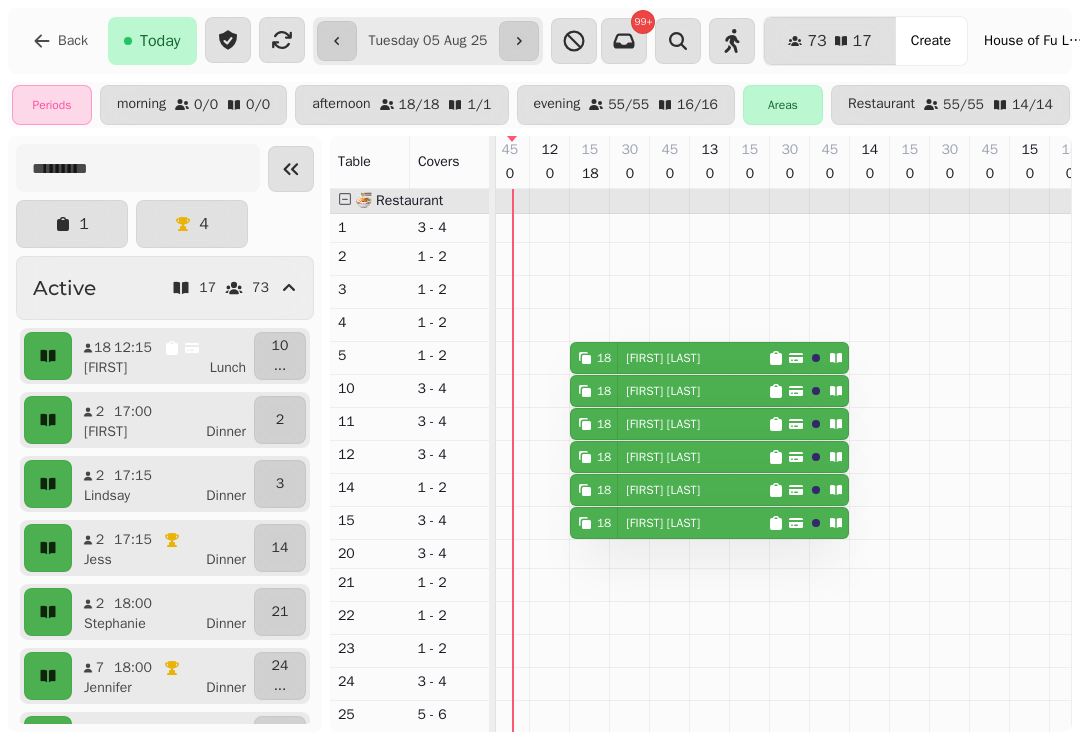 click on "[FIRST]   [LAST]" at bounding box center (663, 358) 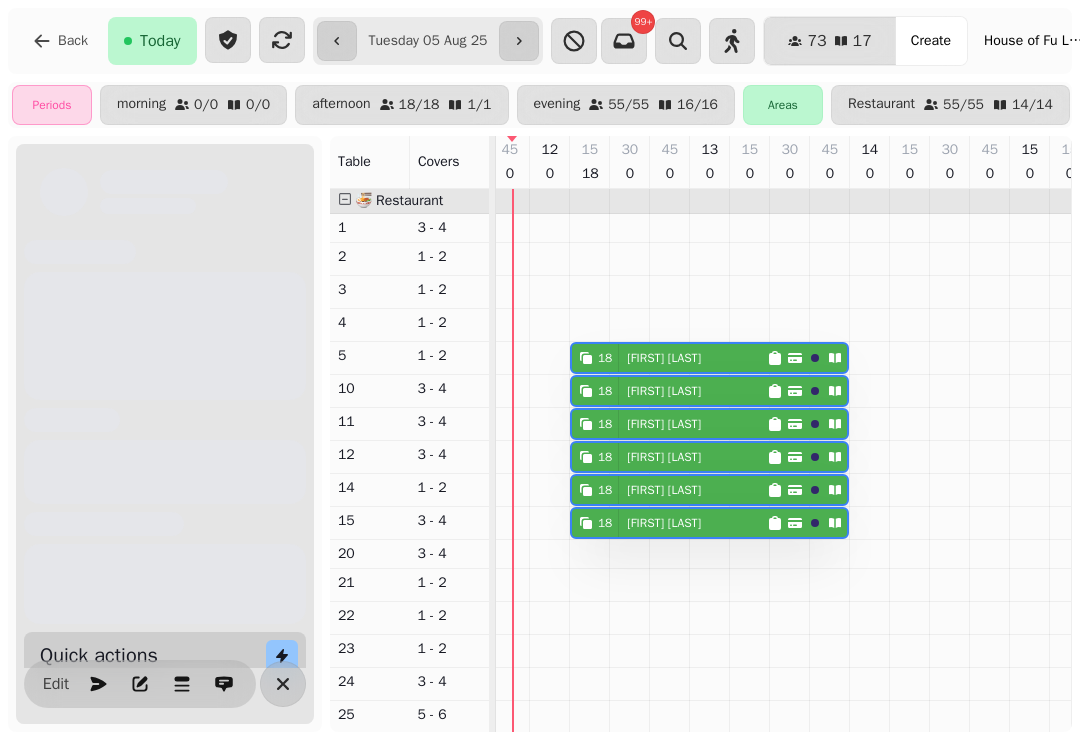 scroll, scrollTop: 0, scrollLeft: 107, axis: horizontal 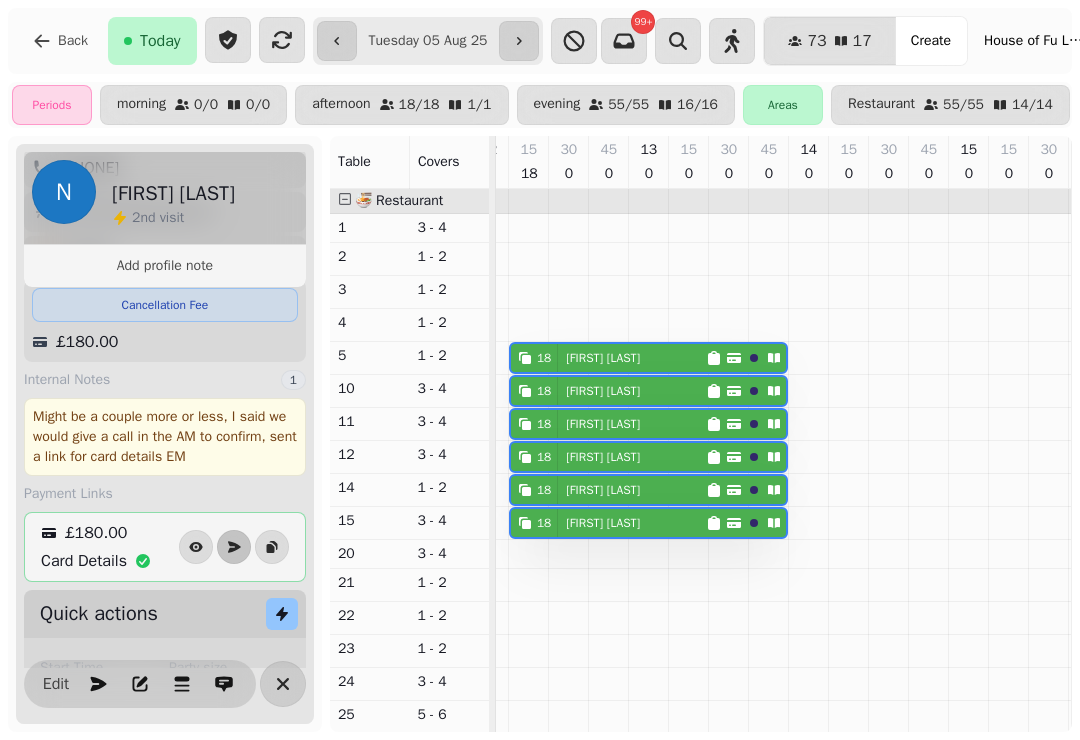 click at bounding box center [140, 684] 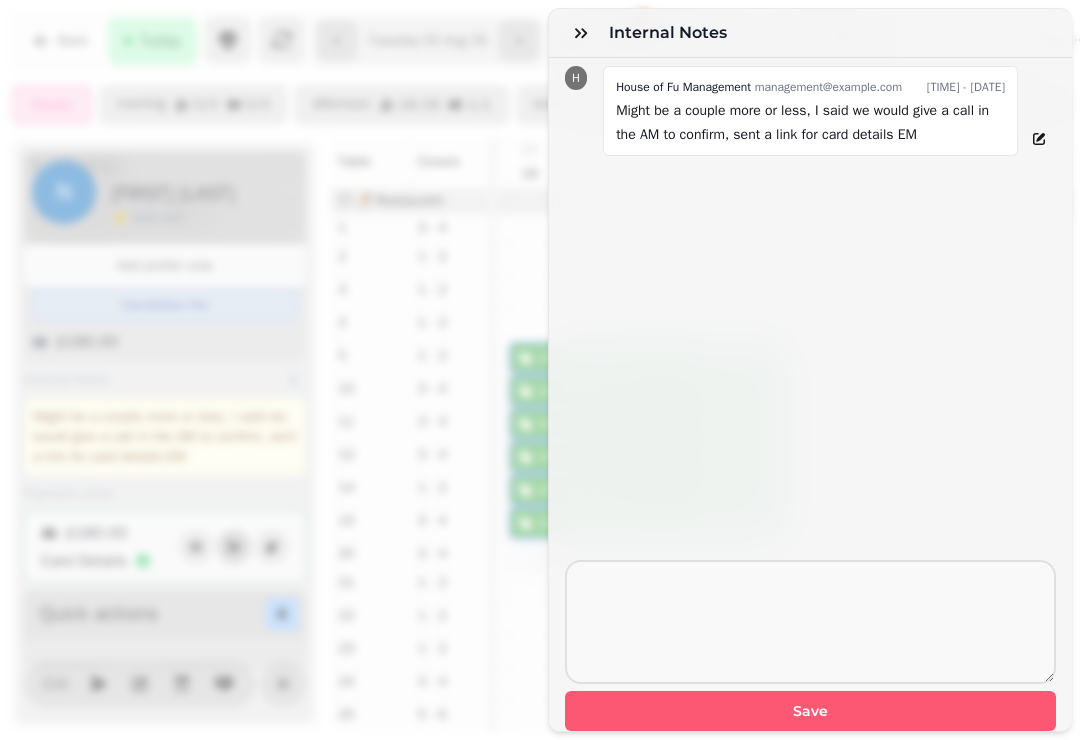 click at bounding box center (581, 33) 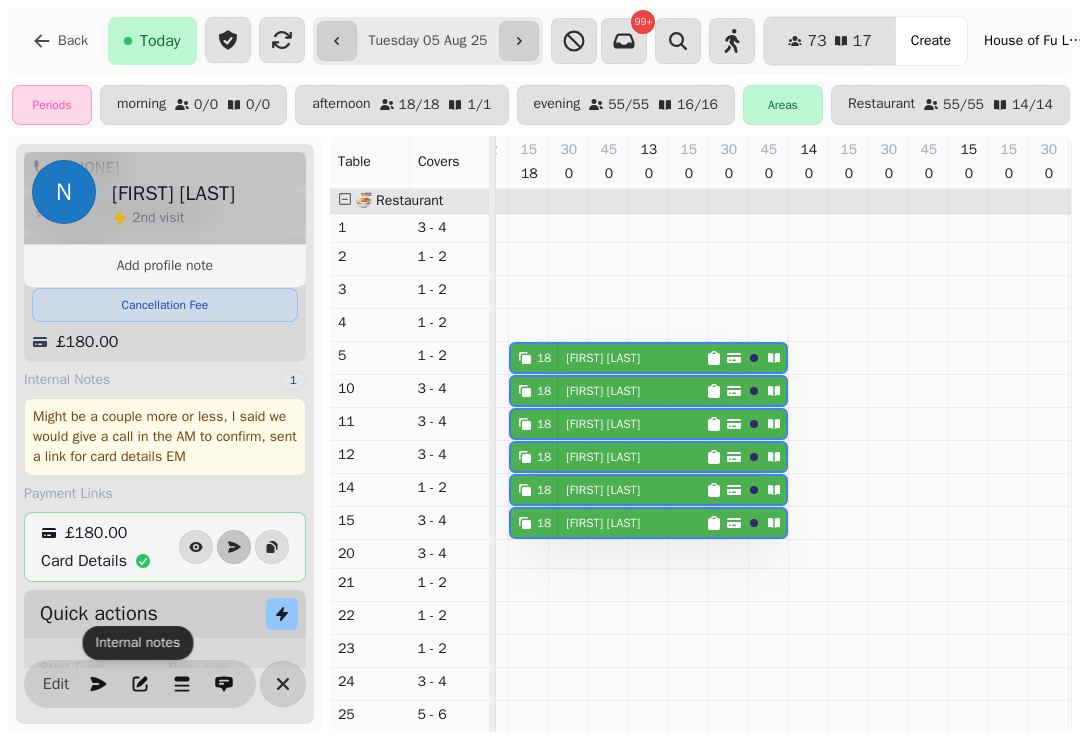 click on "Edit" at bounding box center (56, 684) 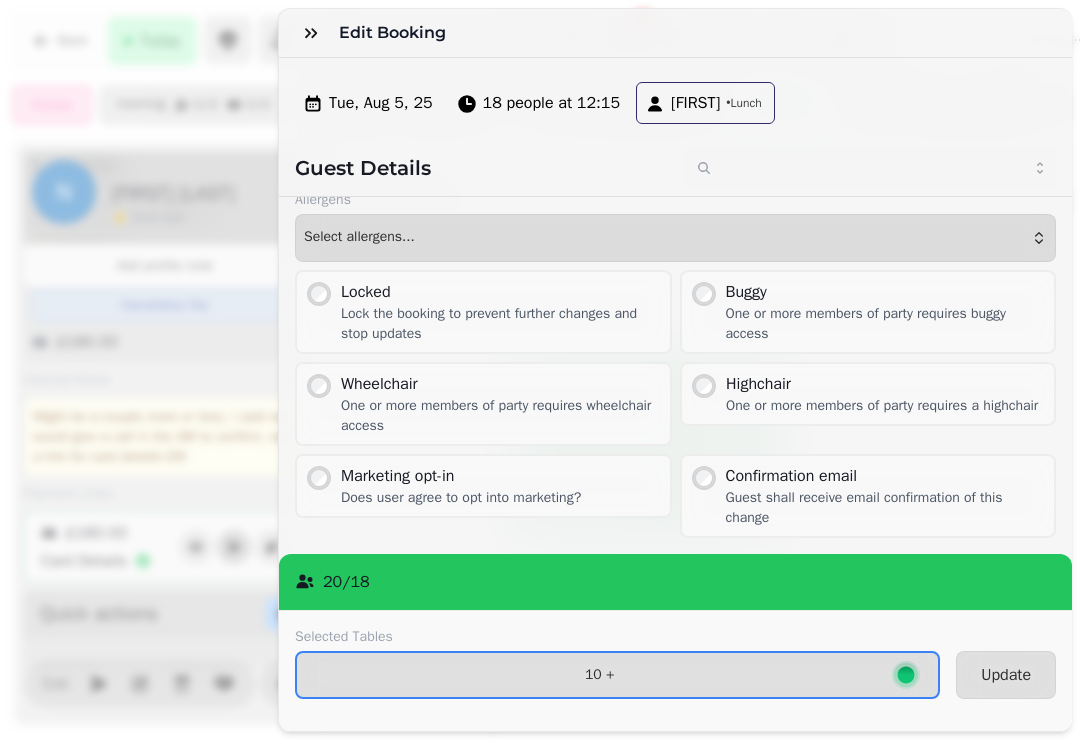 click on "10     +" at bounding box center [617, 675] 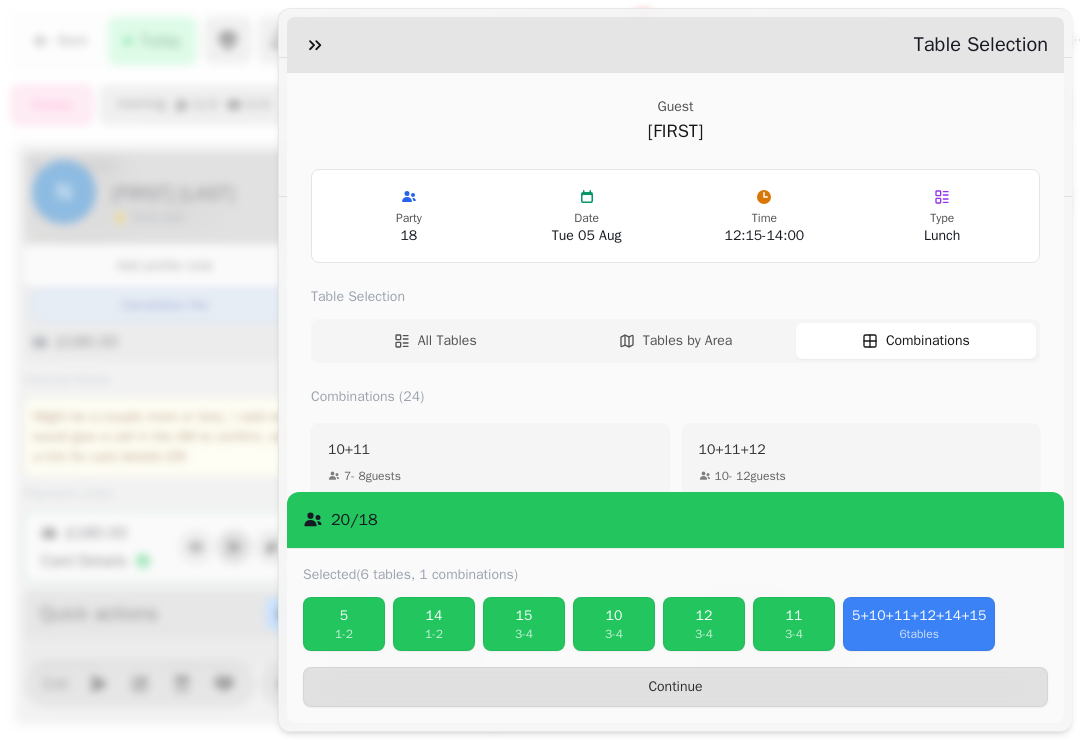 click on "5" at bounding box center (344, 616) 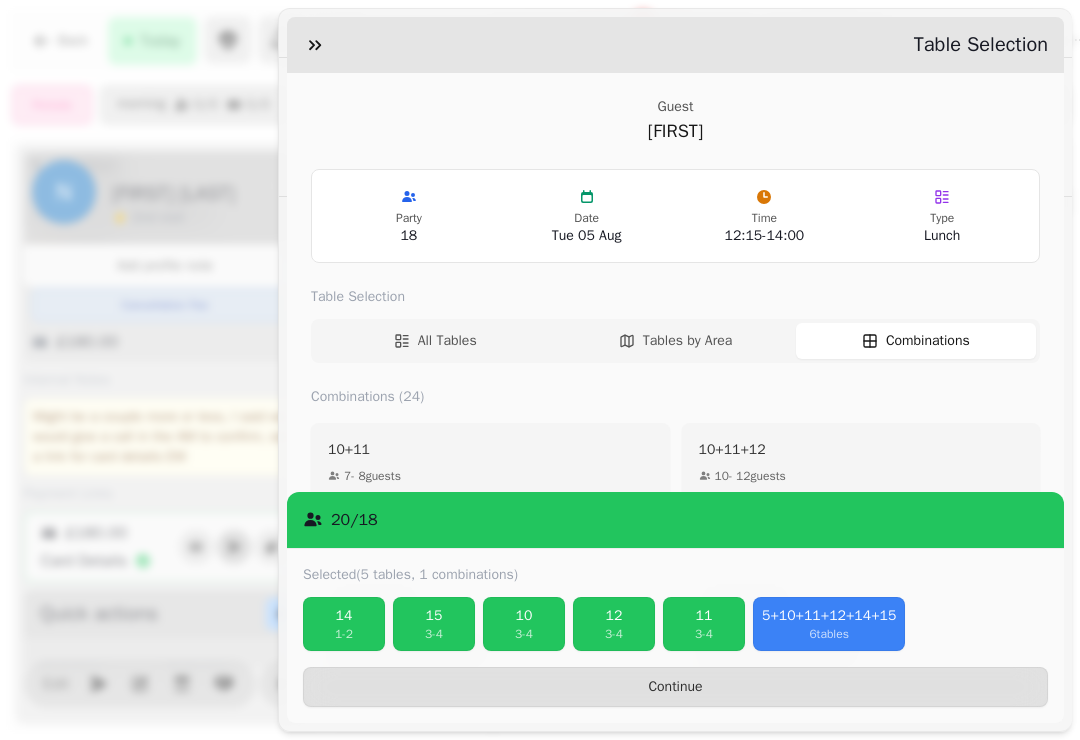 click on "14" at bounding box center [344, 616] 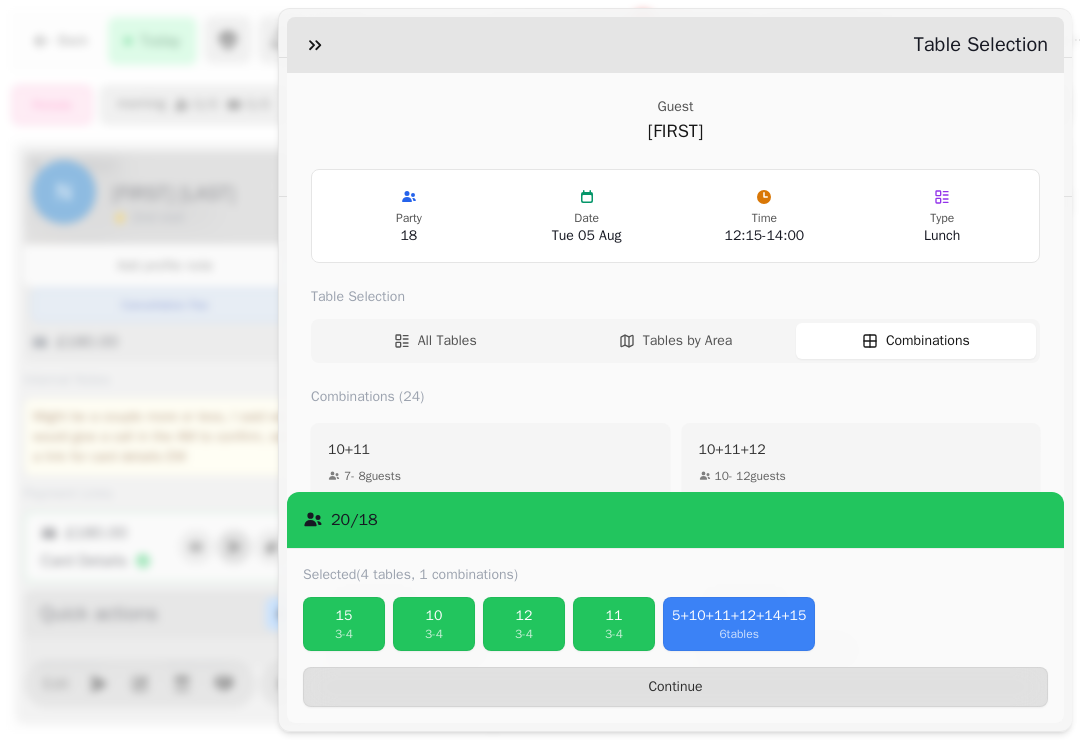 click on "3 - 4" at bounding box center (344, 634) 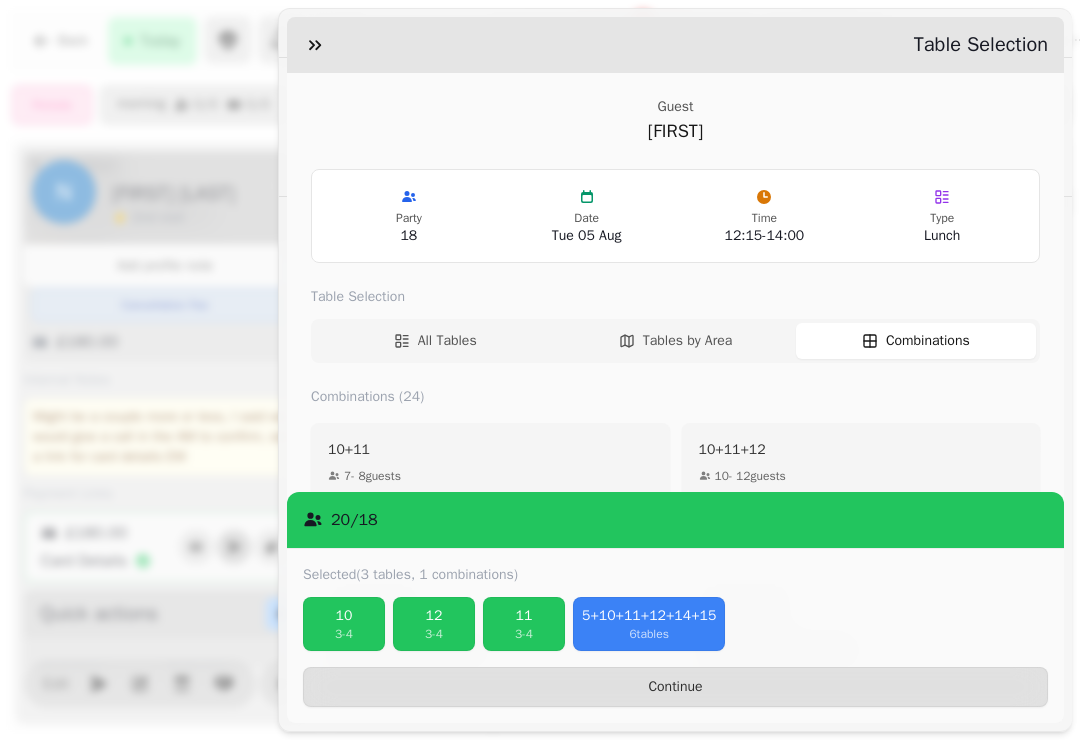 click on "Continue" at bounding box center [675, 687] 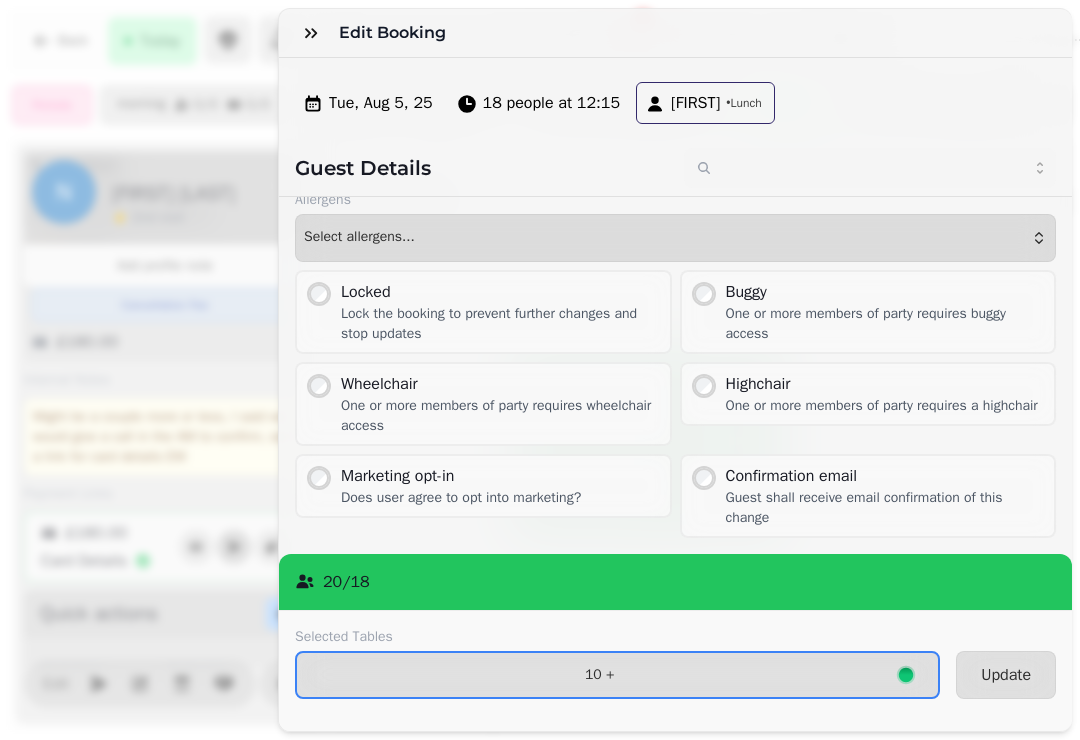 click on "10     +" at bounding box center (599, 675) 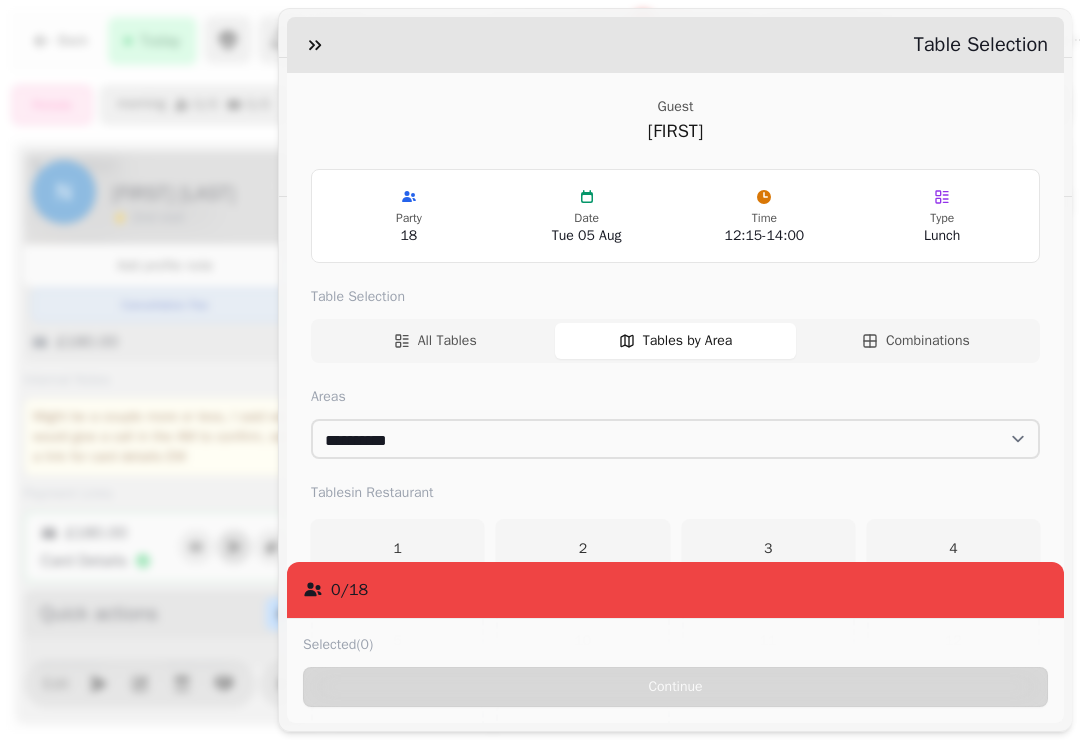 scroll, scrollTop: 0, scrollLeft: 0, axis: both 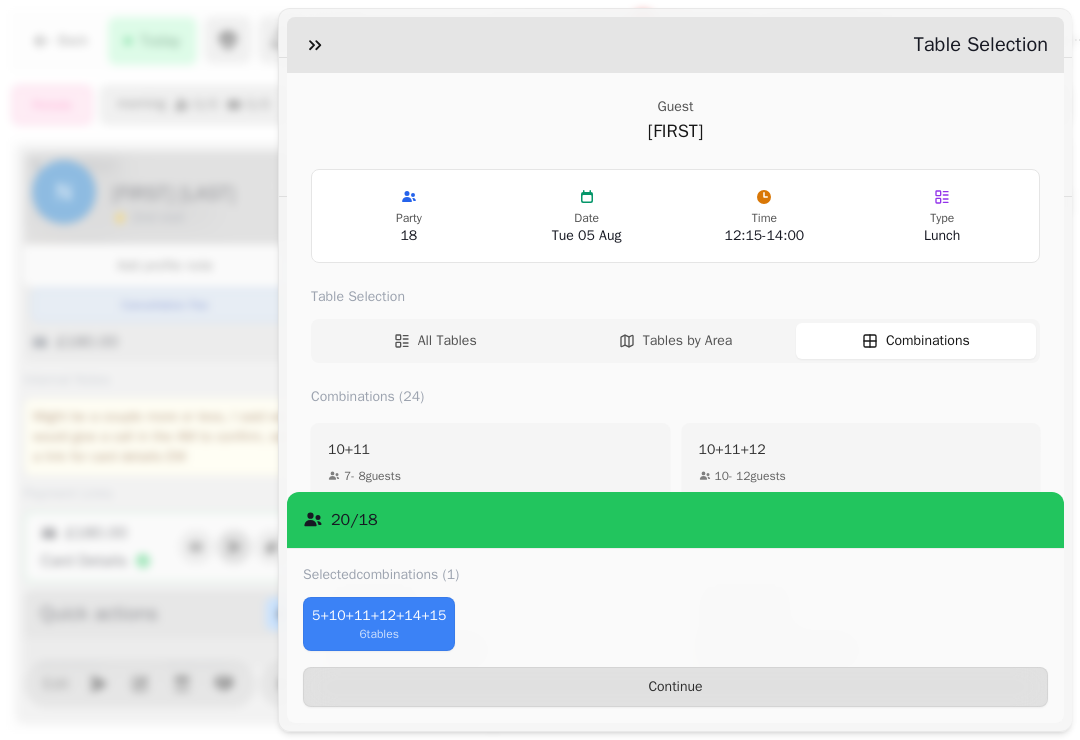 click on "All Tables" at bounding box center (435, 341) 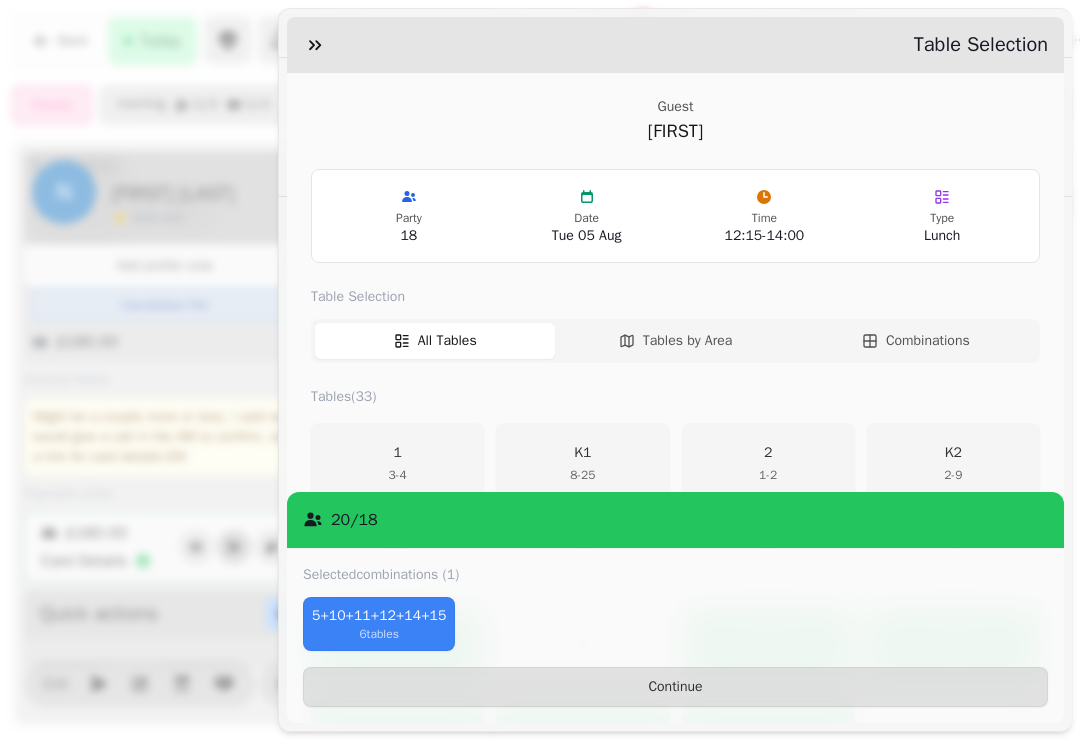 click on "Tables by Area" at bounding box center (687, 341) 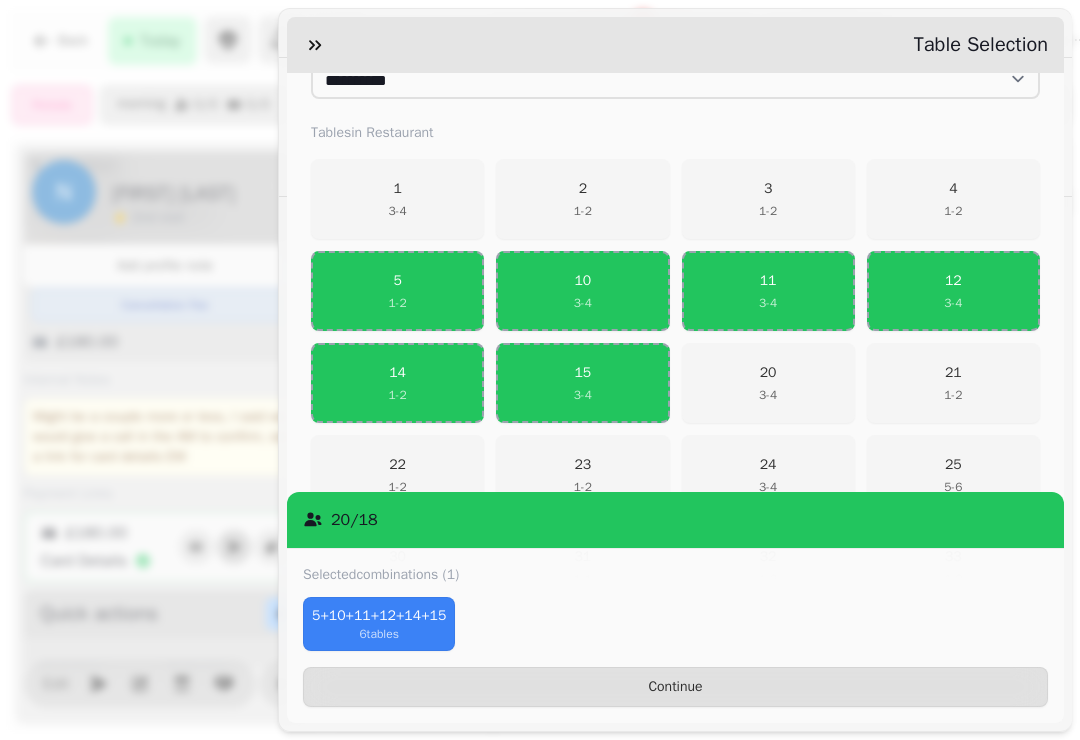 scroll, scrollTop: 388, scrollLeft: 0, axis: vertical 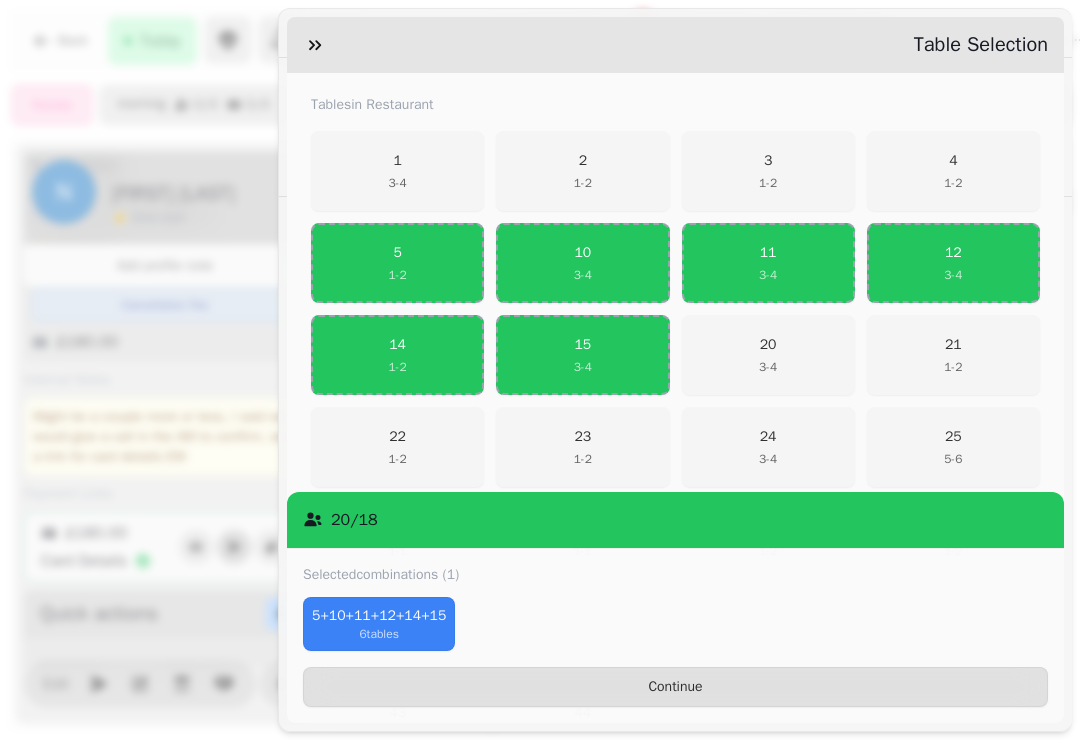 click on "3  -  4" at bounding box center (583, 367) 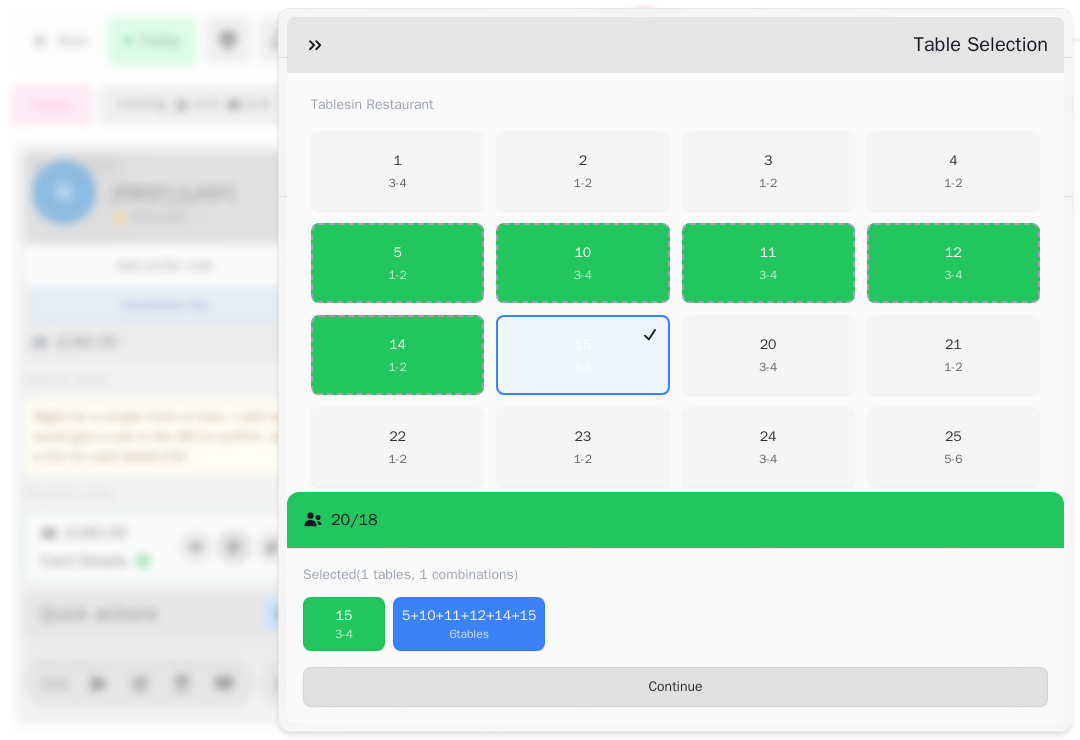click on "14 1  -  2" at bounding box center [397, 355] 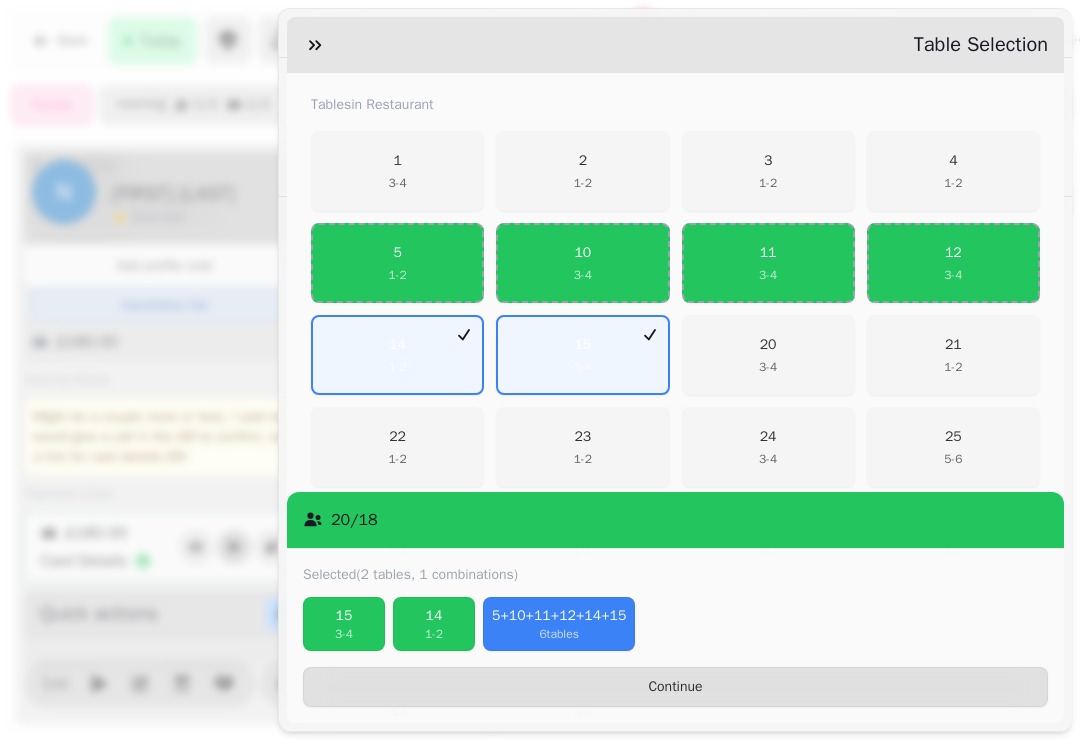 click on "15 3  -  4" at bounding box center (582, 355) 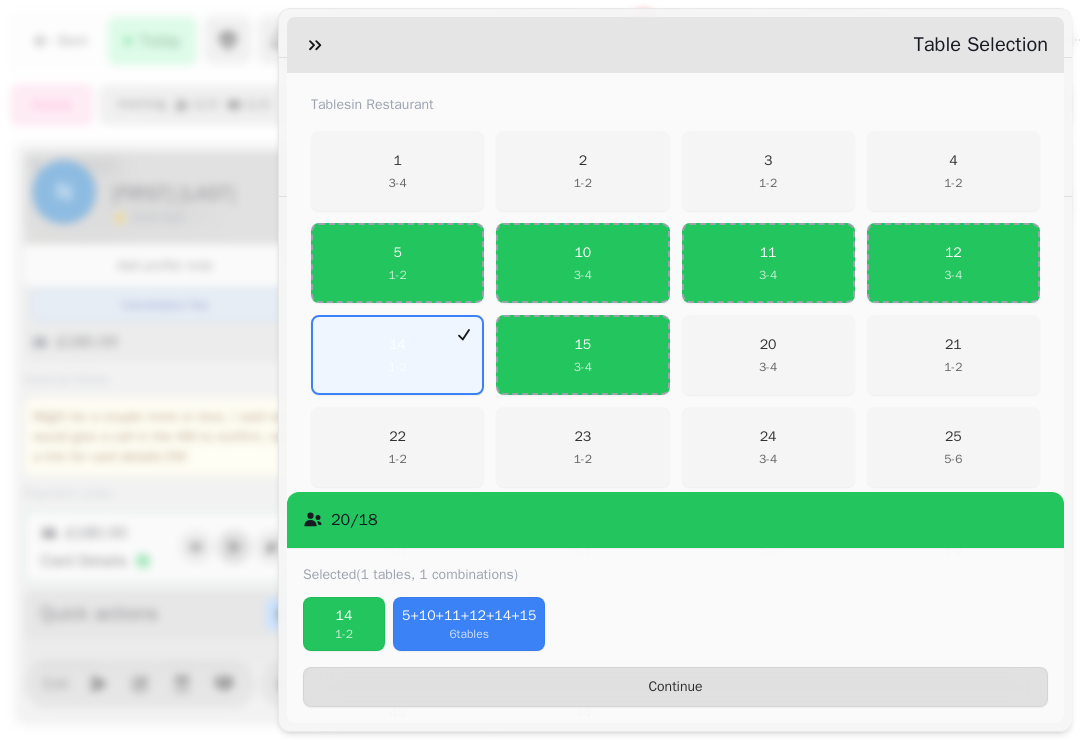 click on "14 1  -  2" at bounding box center (397, 355) 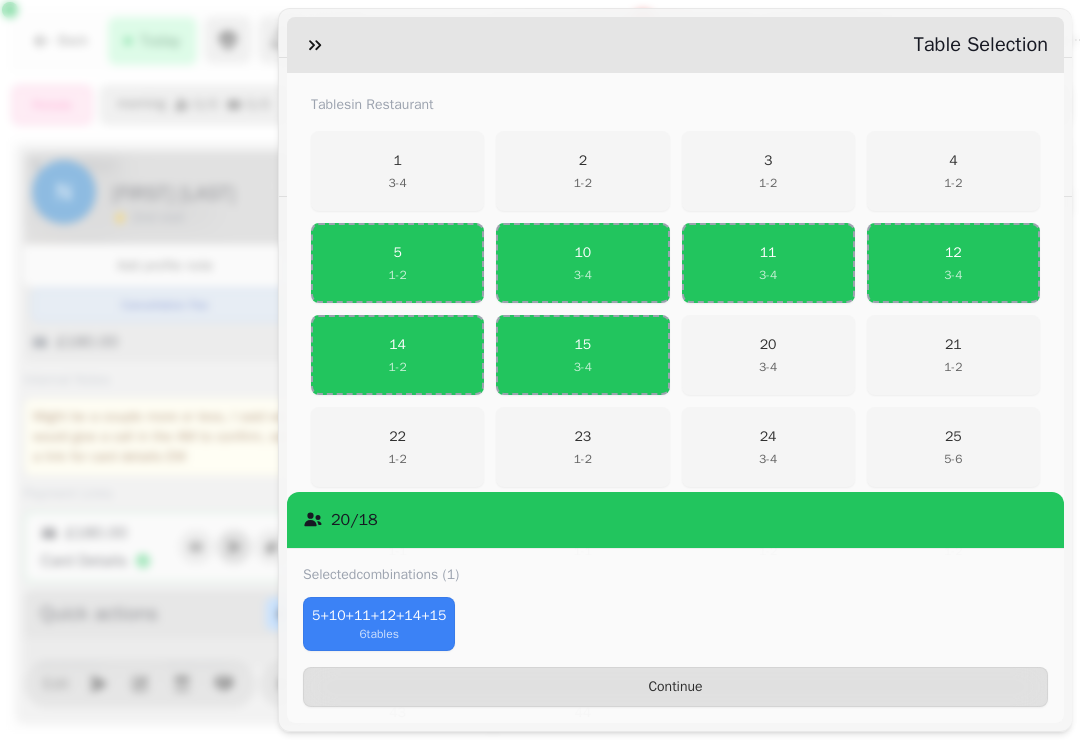 click on "10 3  -  4" at bounding box center [582, 263] 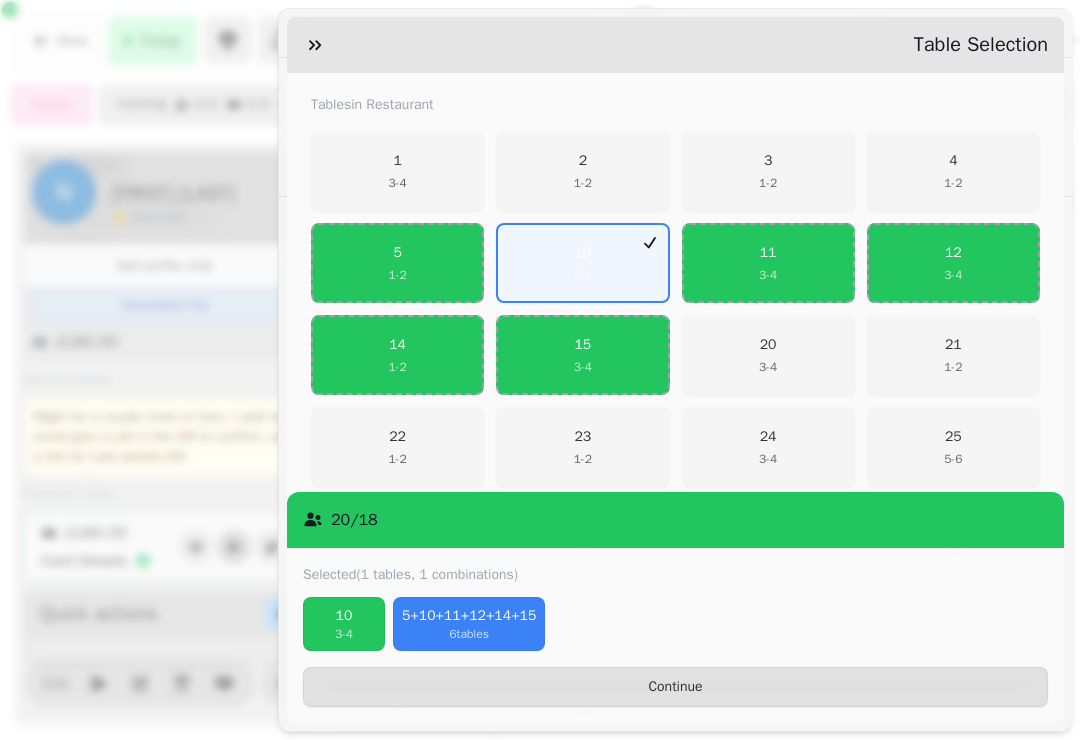 click on "11 3  -  4" at bounding box center (768, 263) 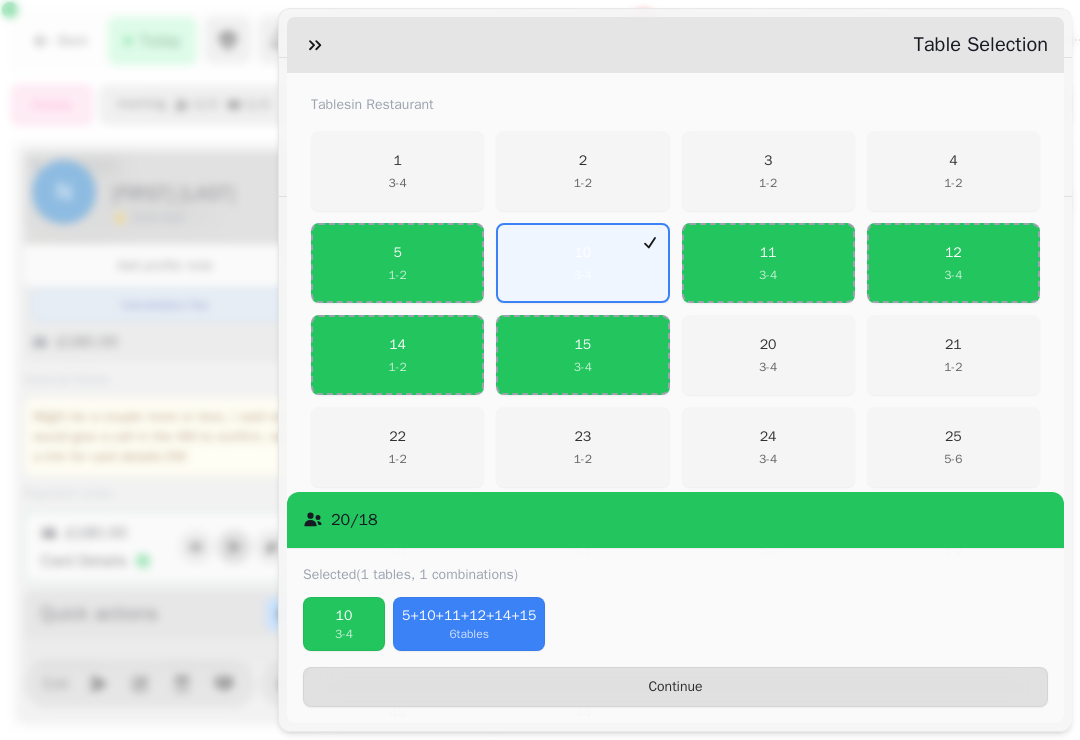 click on "12" at bounding box center [953, 253] 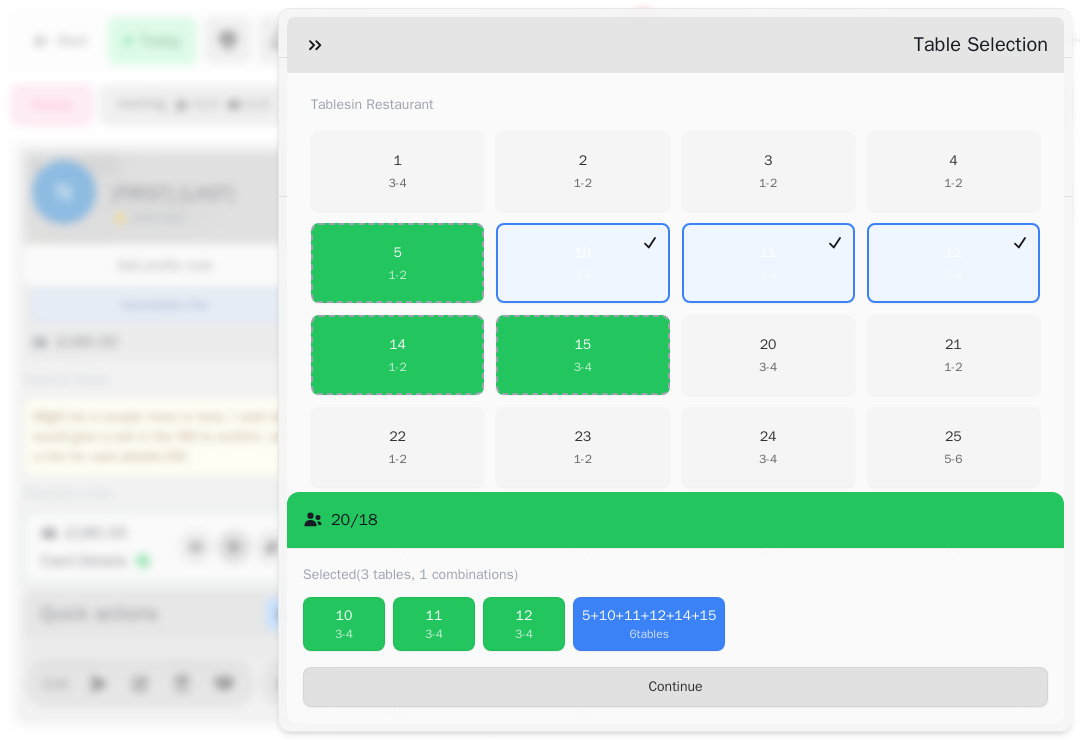 click on "21 1  -  2" at bounding box center [953, 355] 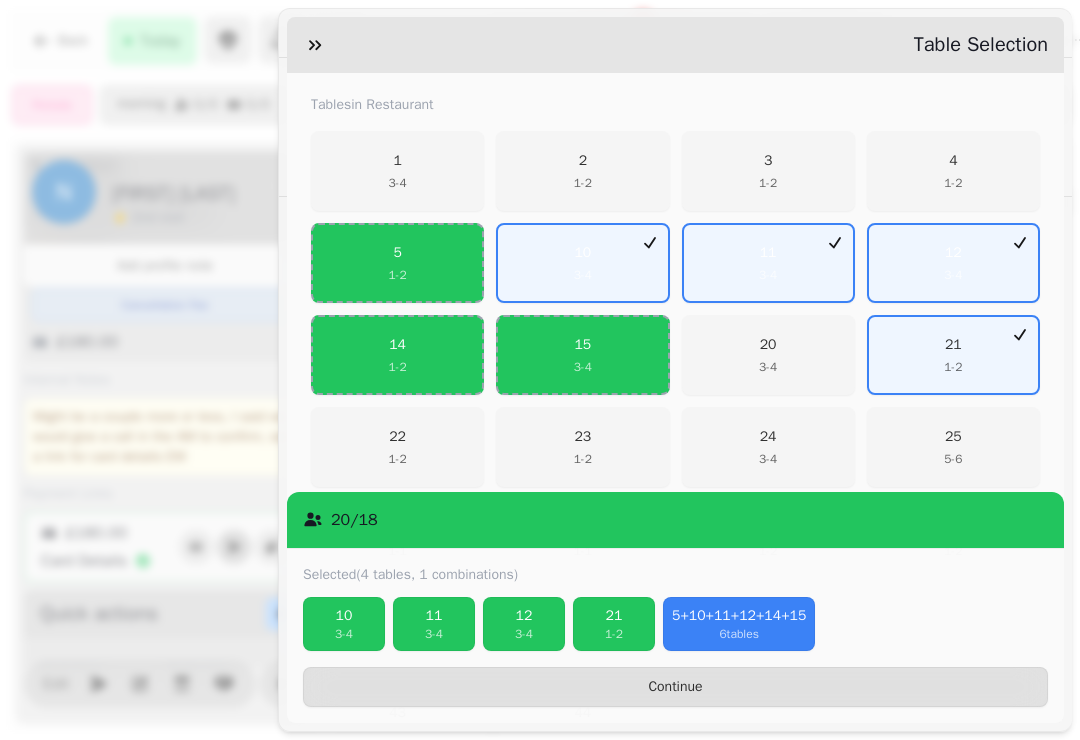 click on "14 1  -  2" at bounding box center (397, 355) 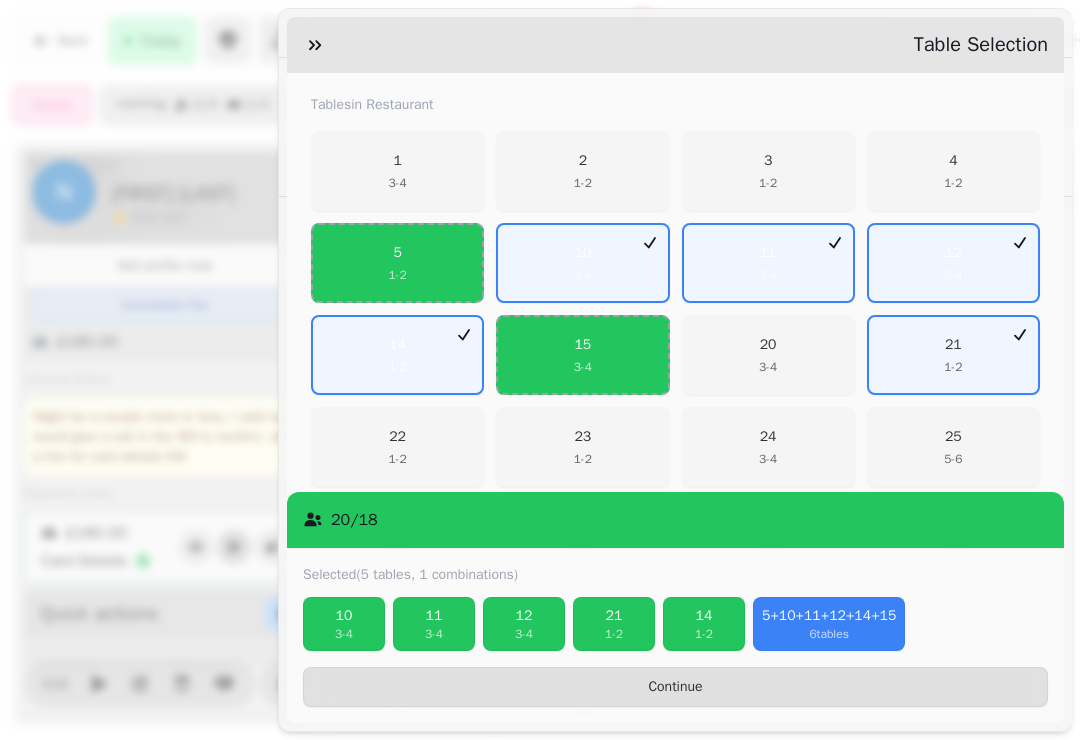 click on "Continue" at bounding box center (675, 687) 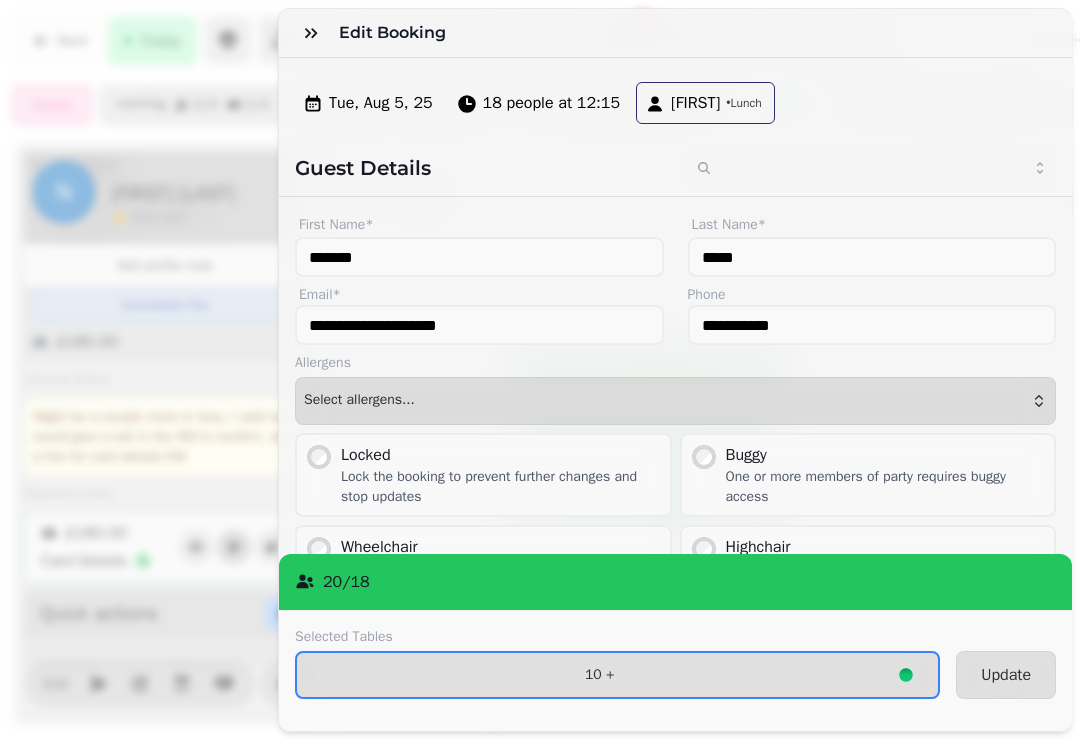 click on "Update" at bounding box center [1006, 675] 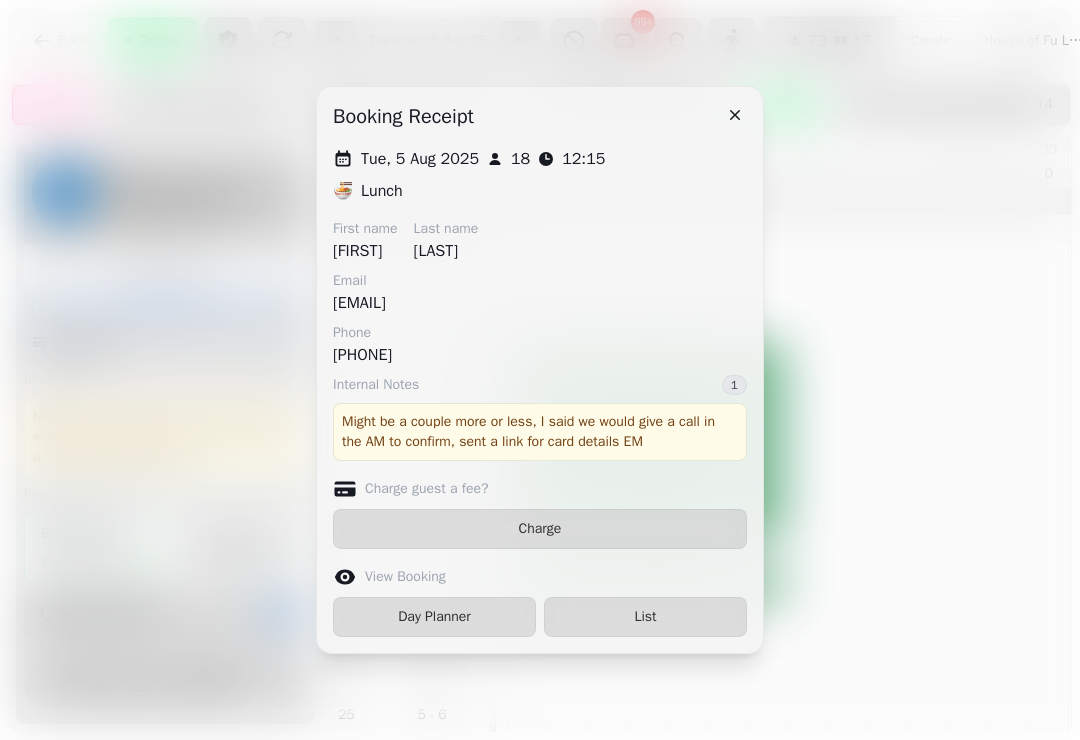 click at bounding box center [735, 115] 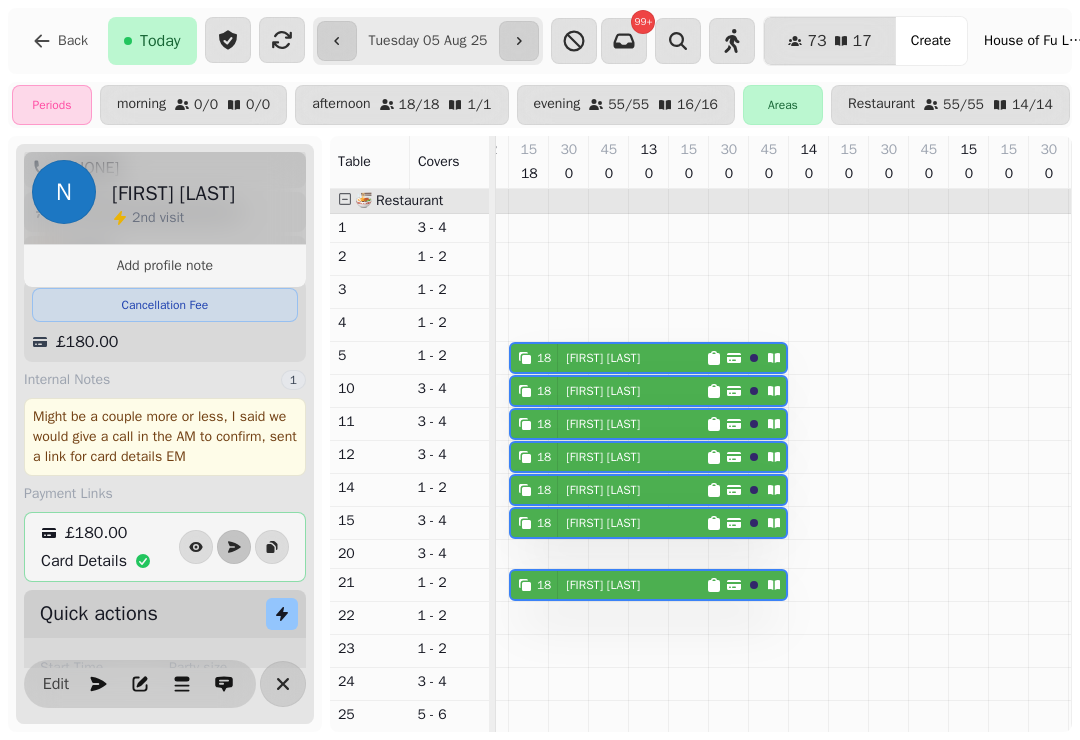 scroll, scrollTop: 0, scrollLeft: 55, axis: horizontal 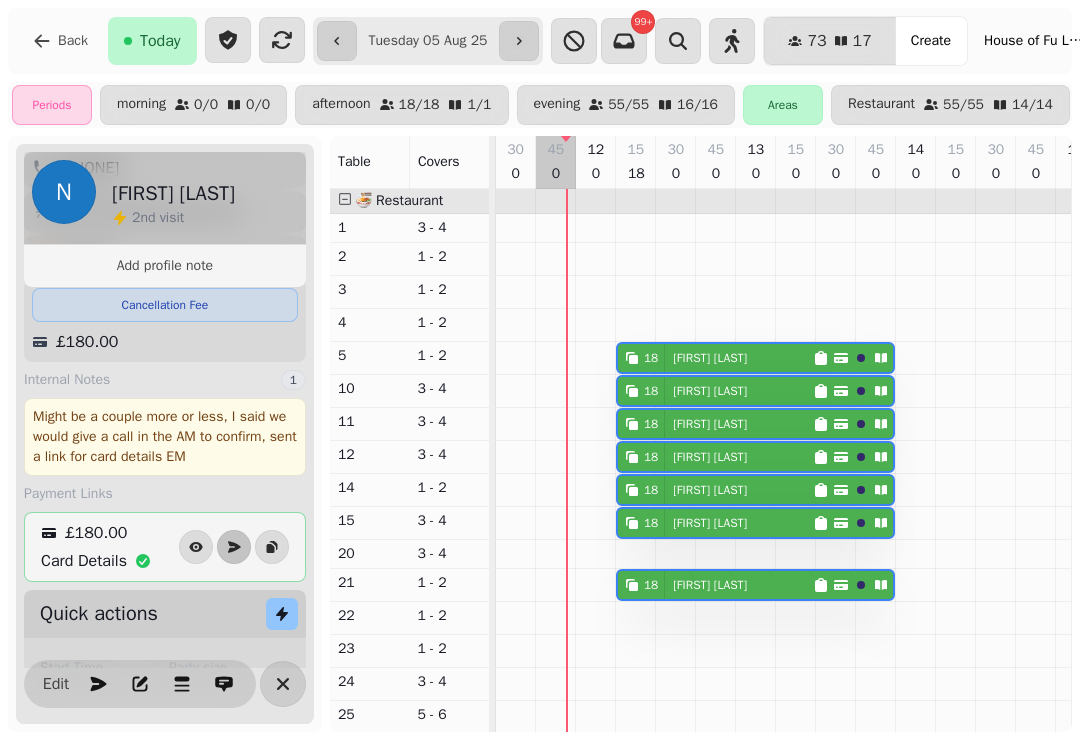 click at bounding box center [556, 738] 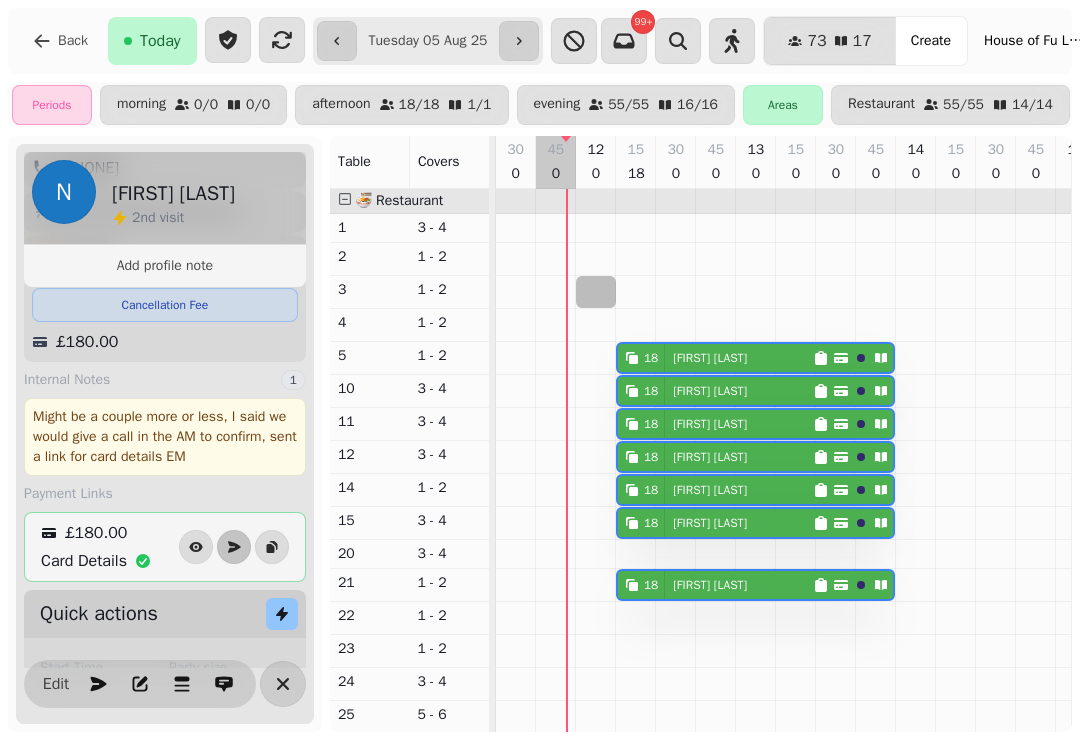 select on "*" 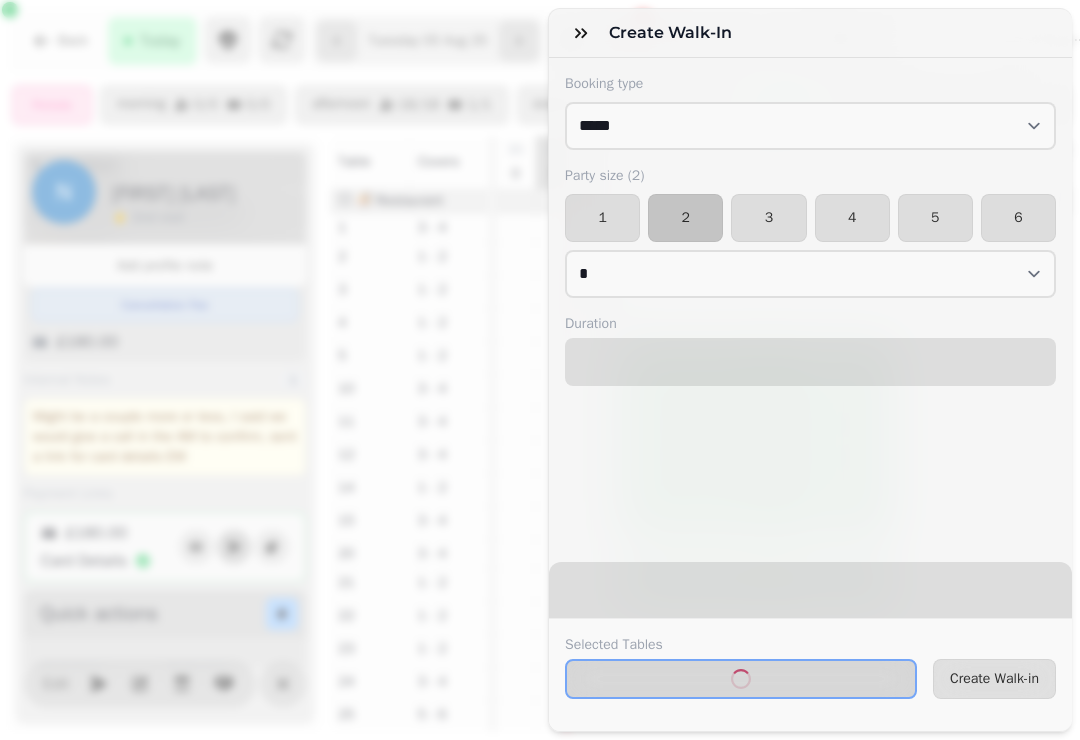 select on "****" 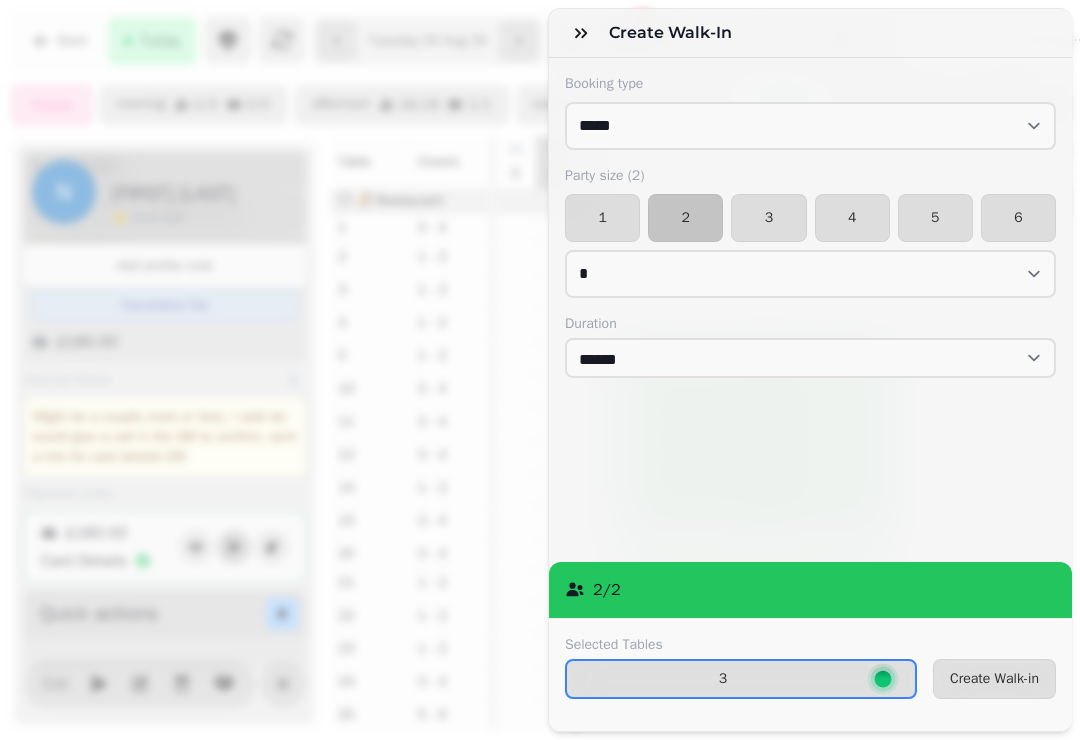 click on "Create Walk-in" at bounding box center (994, 679) 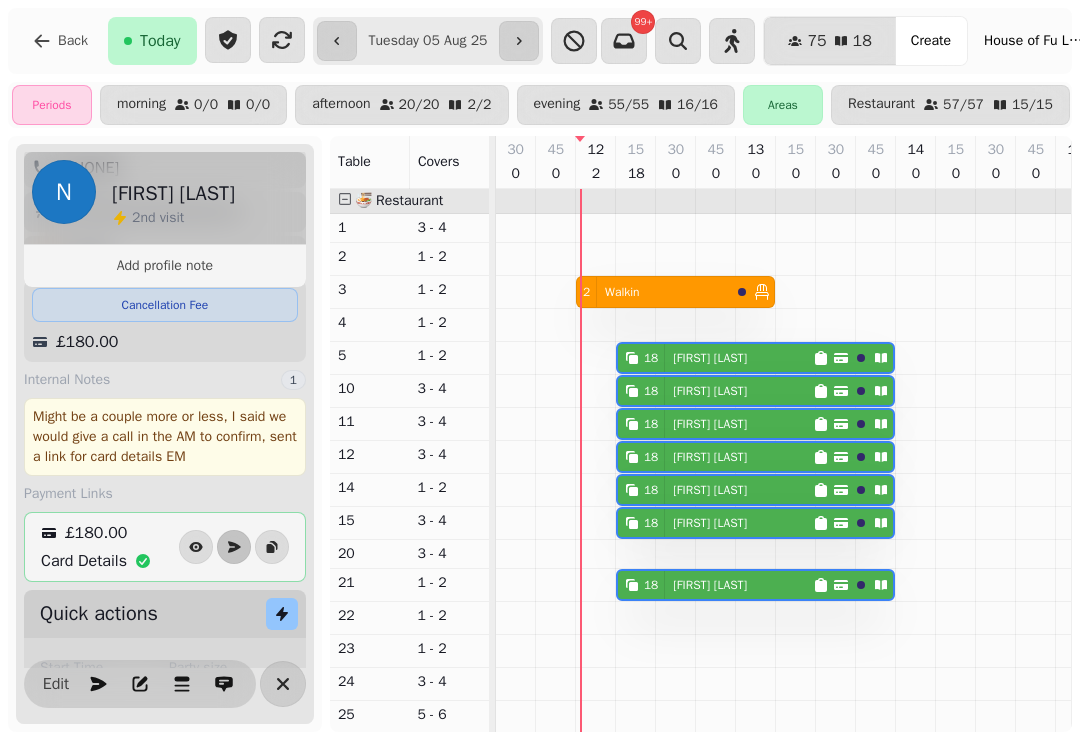 select on "**********" 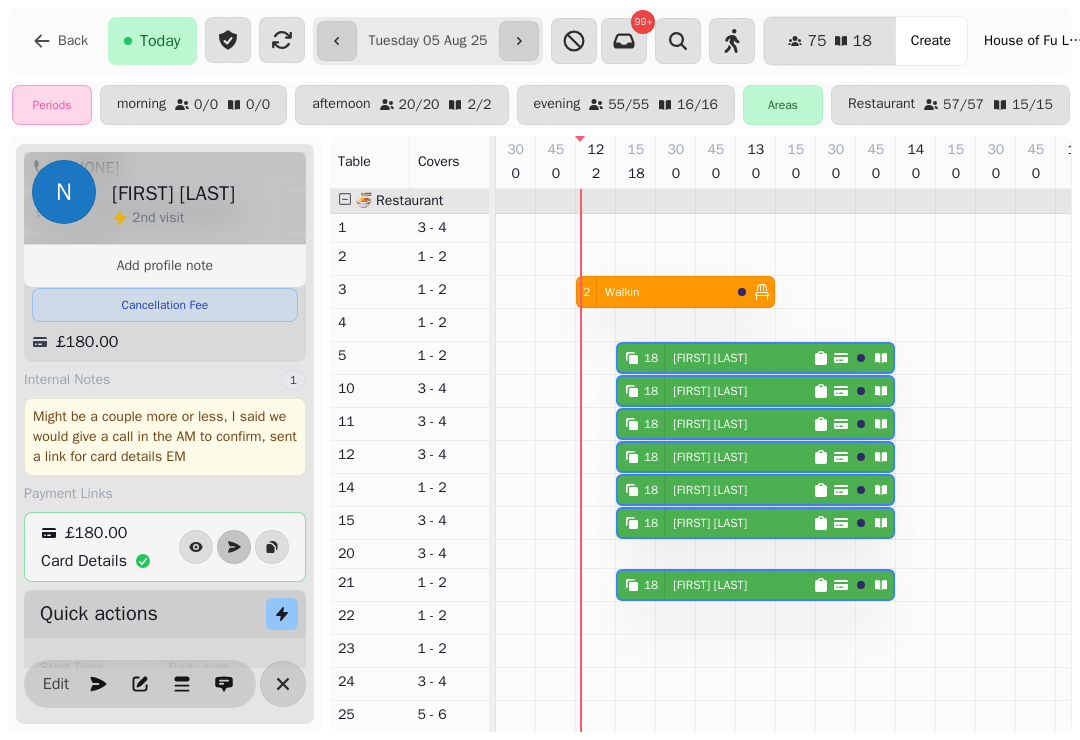 select on "**" 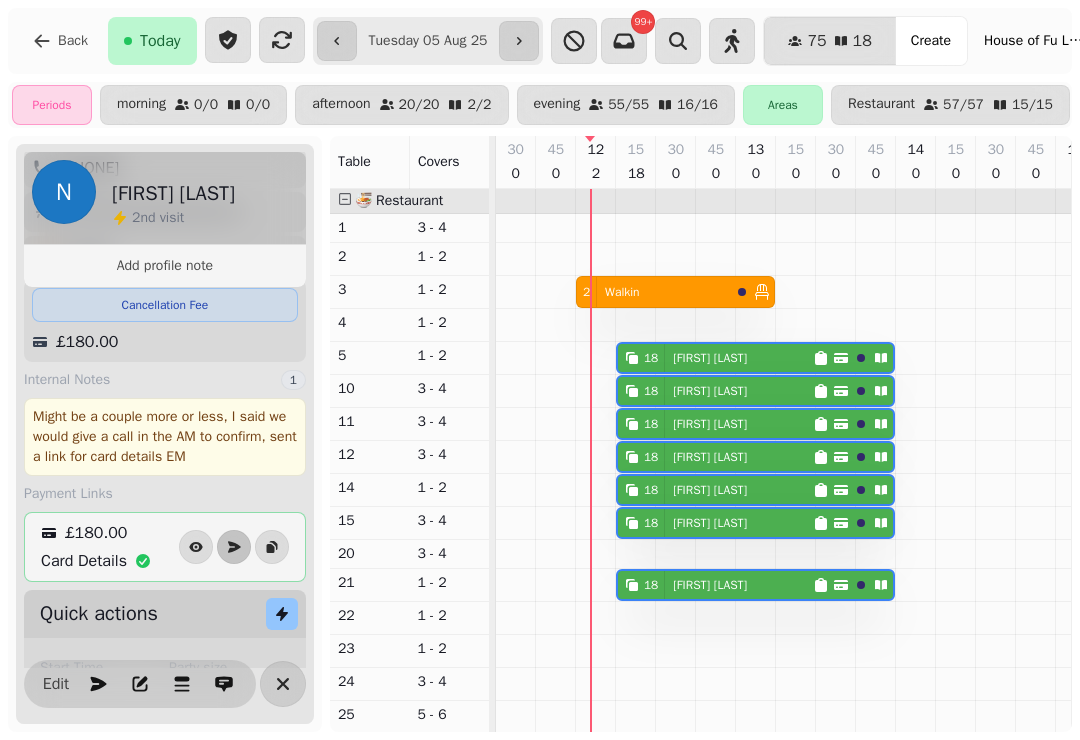 select on "*" 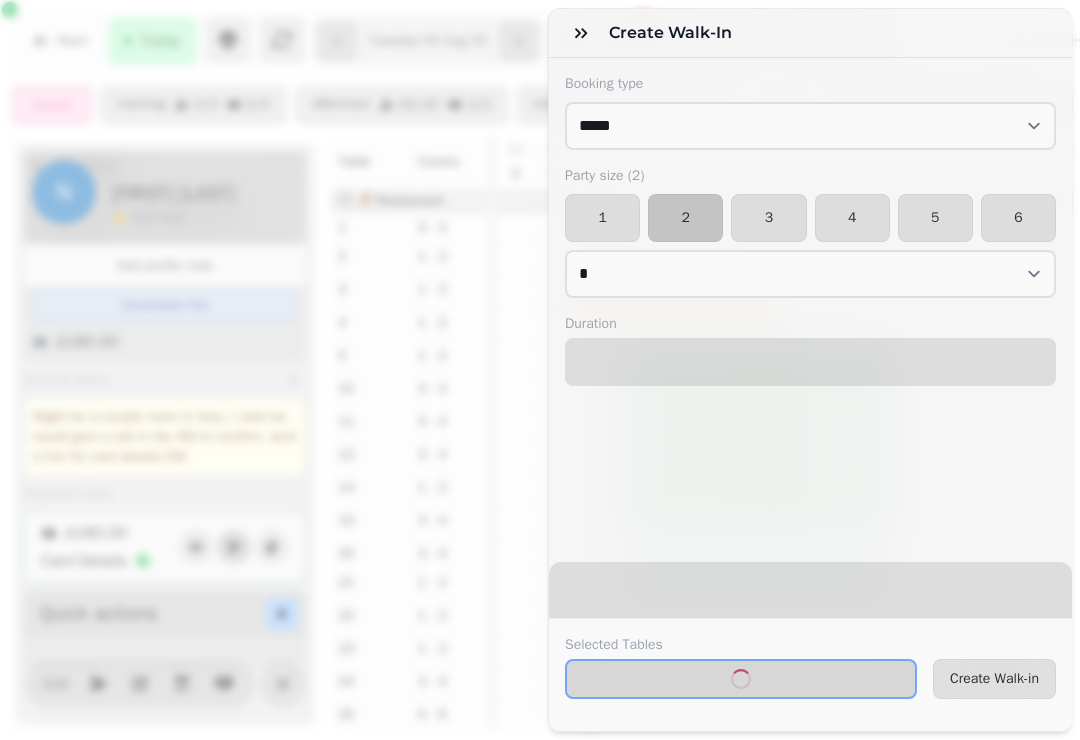 click on "Create Walk-in" at bounding box center (994, 679) 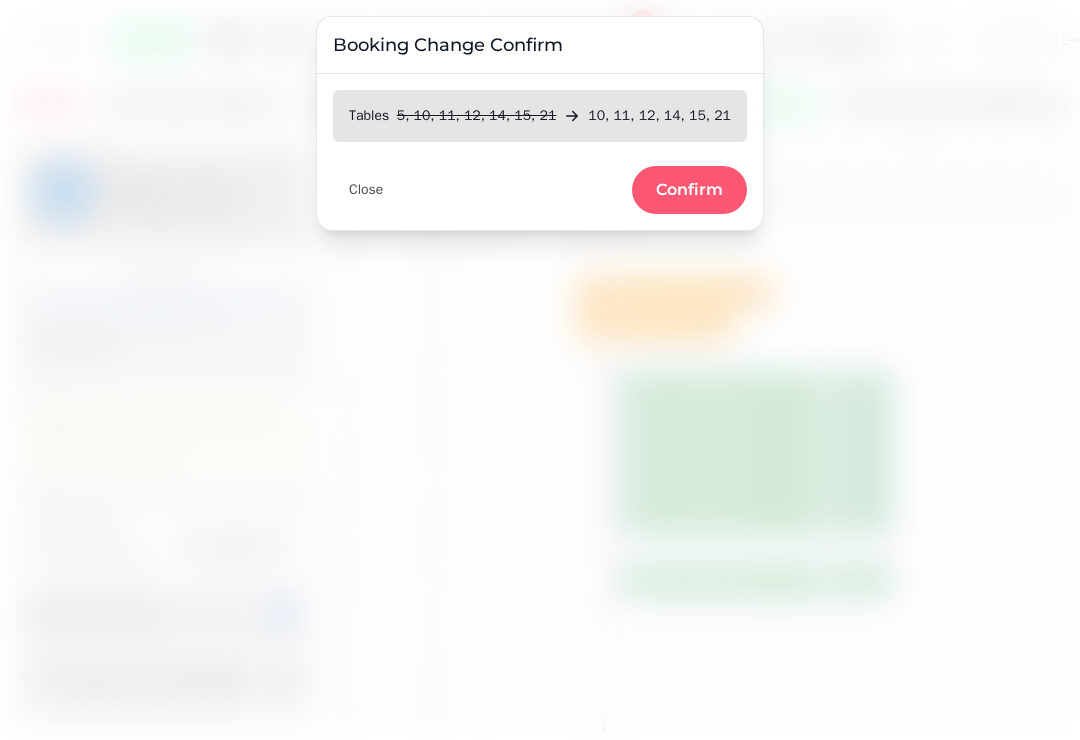 click on "Confirm" at bounding box center [689, 190] 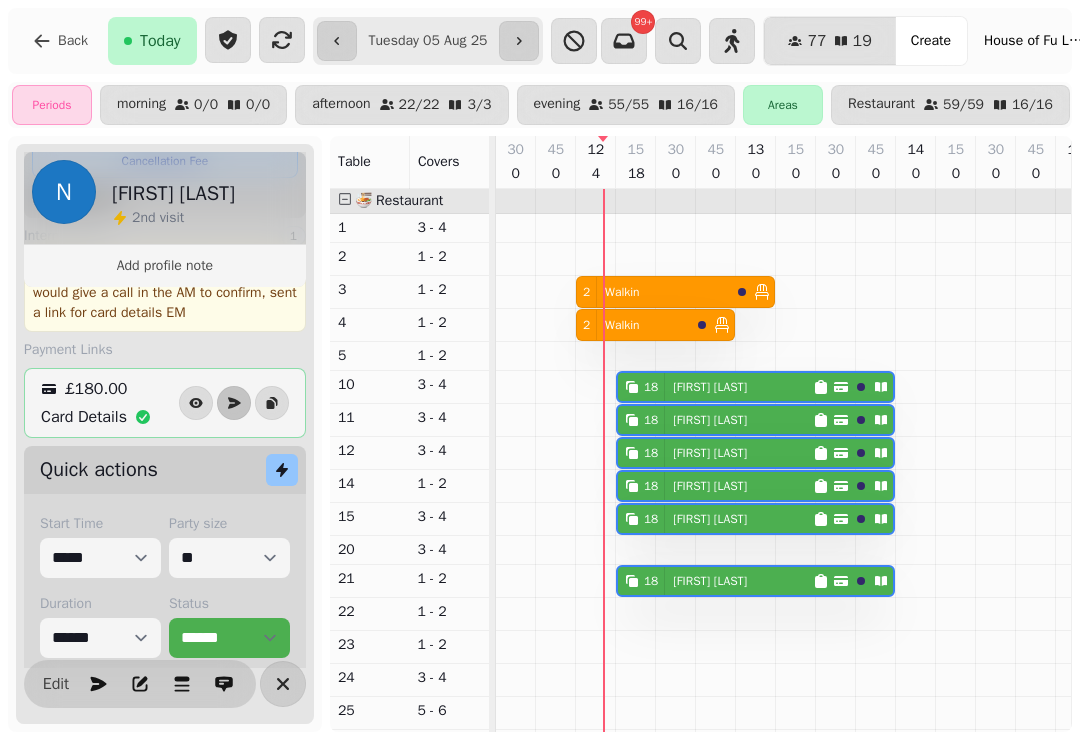 scroll, scrollTop: 464, scrollLeft: 0, axis: vertical 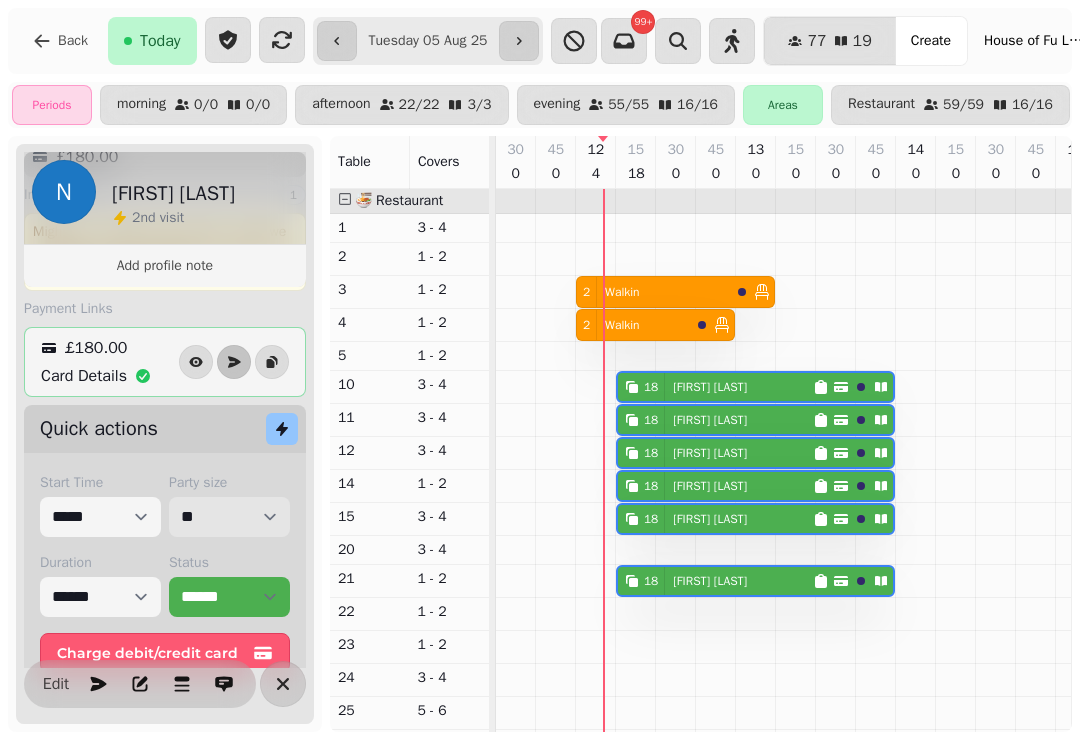 click on "* * * * * * * * * ** ** ** ** ** ** ** ** ** ** ** ** ** ** ** ** ** ** ** ** ** ** ** ** ** ** ** ** ** ** ** ** ** ** ** ** ** ** ** ** ** ** ** ** ** ** ** ** ** ** ** ** ** ** ** ** ** ** ** ** ** ** ** ** ** ** ** ** ** ** ** ** ** ** ** ** ** ** ** ** ** ** ** ** ** ** ** ** ** ** *** *** *** *** *** *** *** *** *** *** *** *** *** *** *** *** *** *** *** *** *** *** *** *** *** *** *** *** *** *** *** *** *** *** *** *** *** *** *** *** *** *** *** *** *** *** *** *** *** *** *** *** *** *** *** *** *** *** *** *** *** *** *** *** *** *** *** *** *** *** *** *** *** *** *** *** *** *** *** *** *** *** *** *** *** *** *** *** *** *** *** *** *** *** *** *** *** *** *** *** *** *** *** *** *** *** *** *** *** *** *** *** *** *** *** *** *** *** *** *** *** *** *** *** *** *** *** *** *** *** *** *** *** *** *** *** *** *** *** *** *** *** *** *** *** *** *** *** *** *** ***" at bounding box center [229, 517] 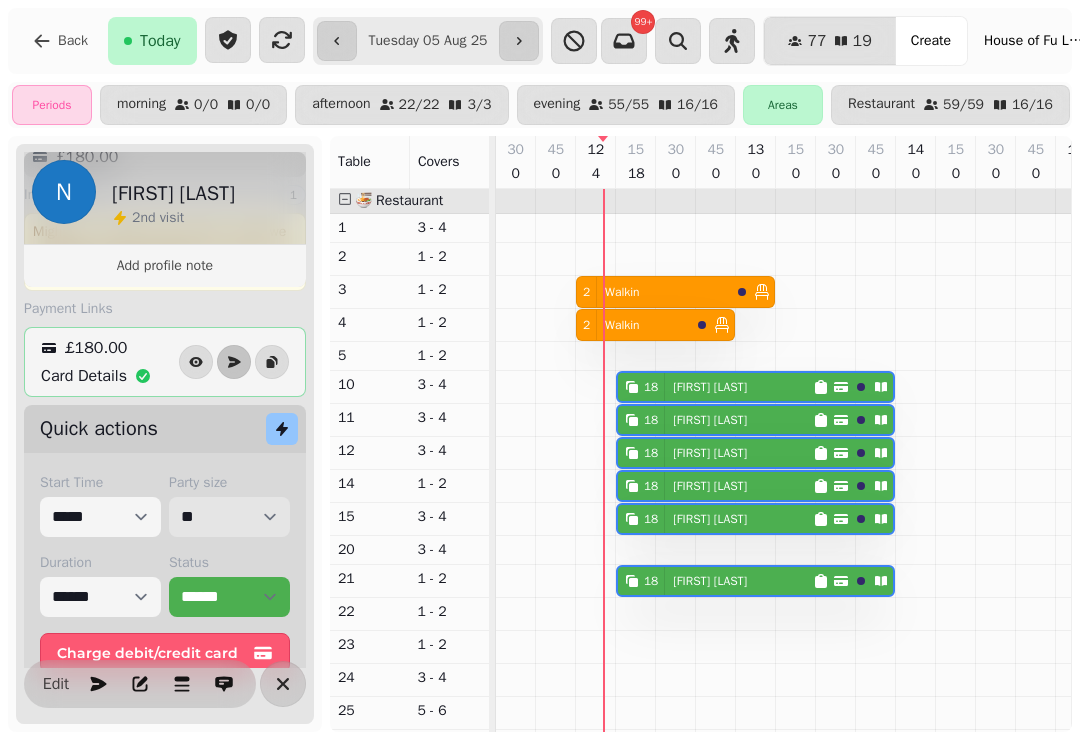 select on "**" 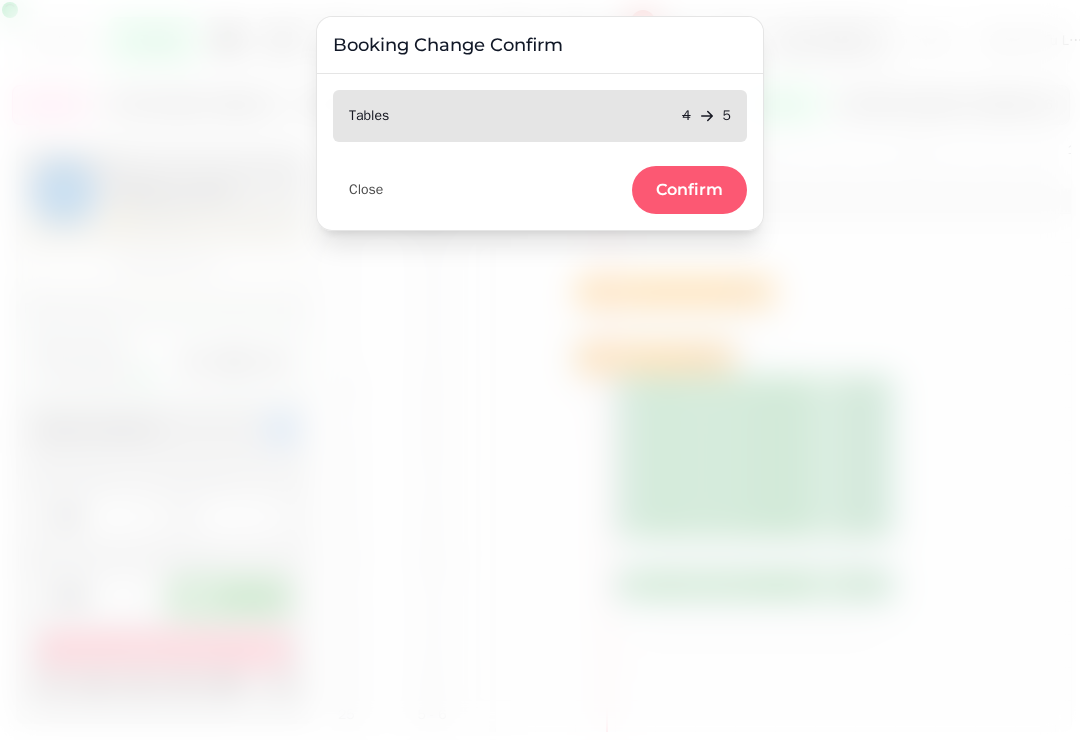 click on "Confirm" at bounding box center [689, 190] 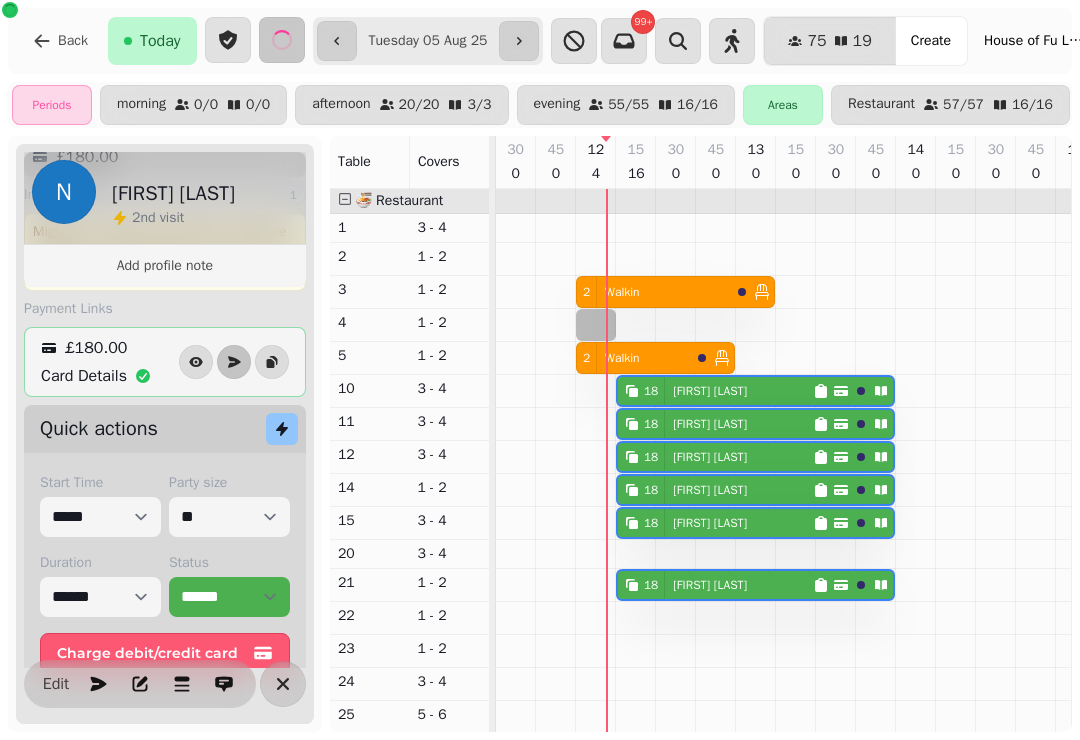 select on "*" 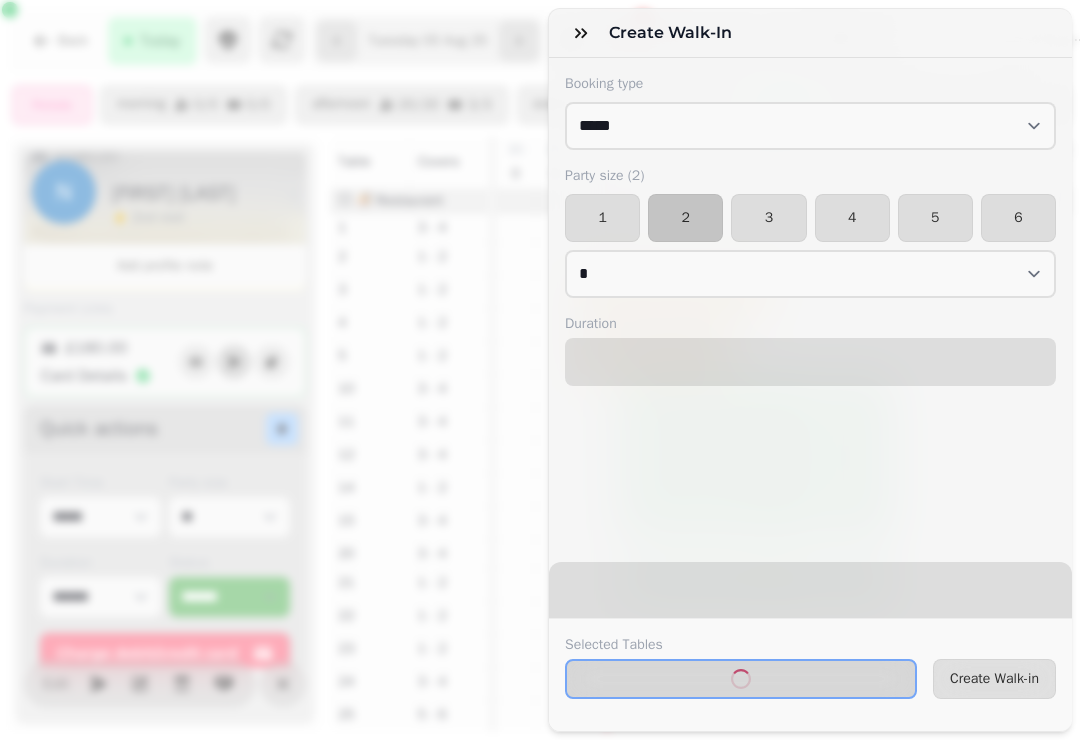 select on "****" 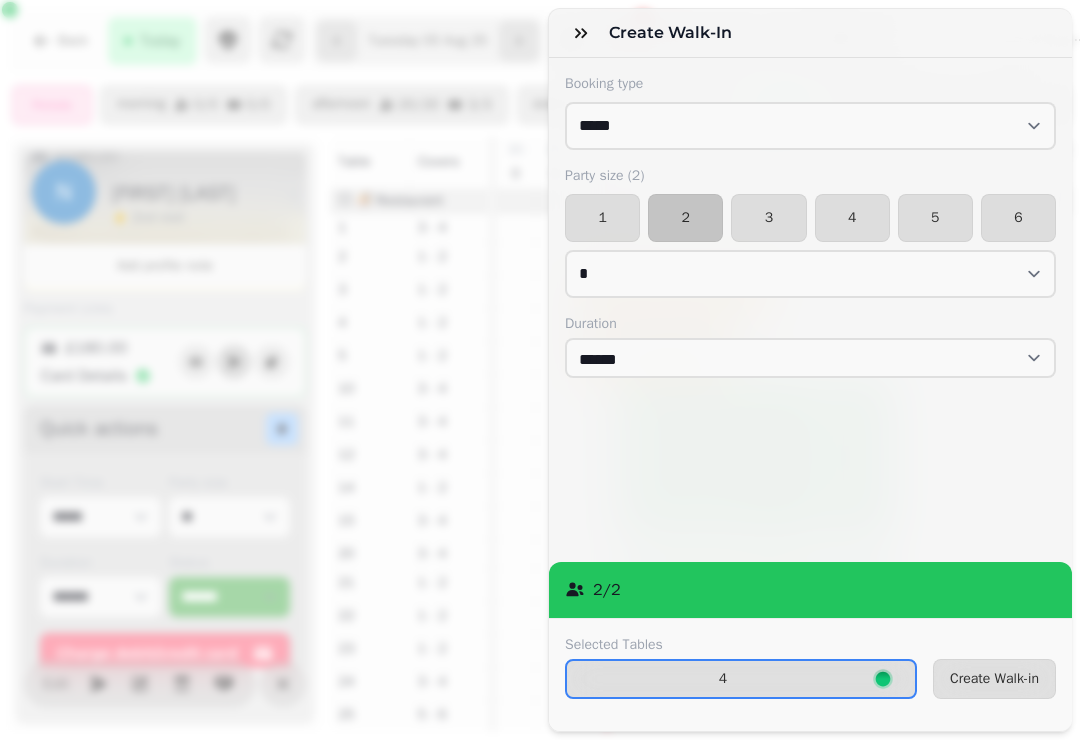 click on "1" at bounding box center (602, 218) 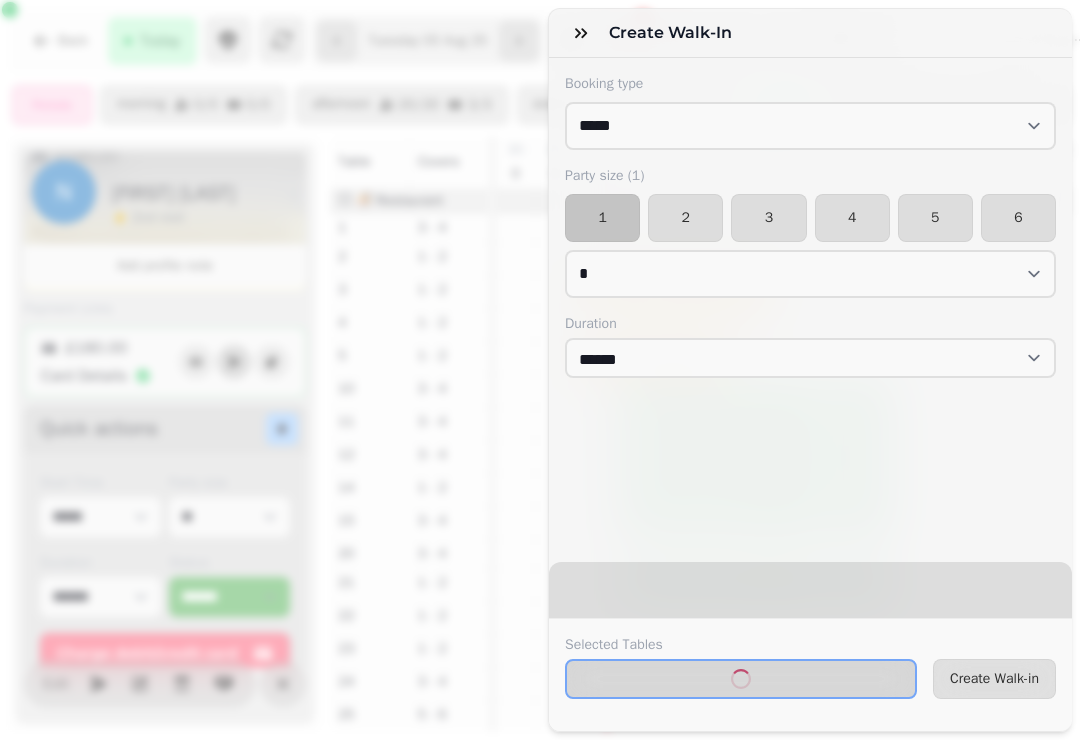 click on "Selected Tables 4   Create Walk-in" at bounding box center (810, 674) 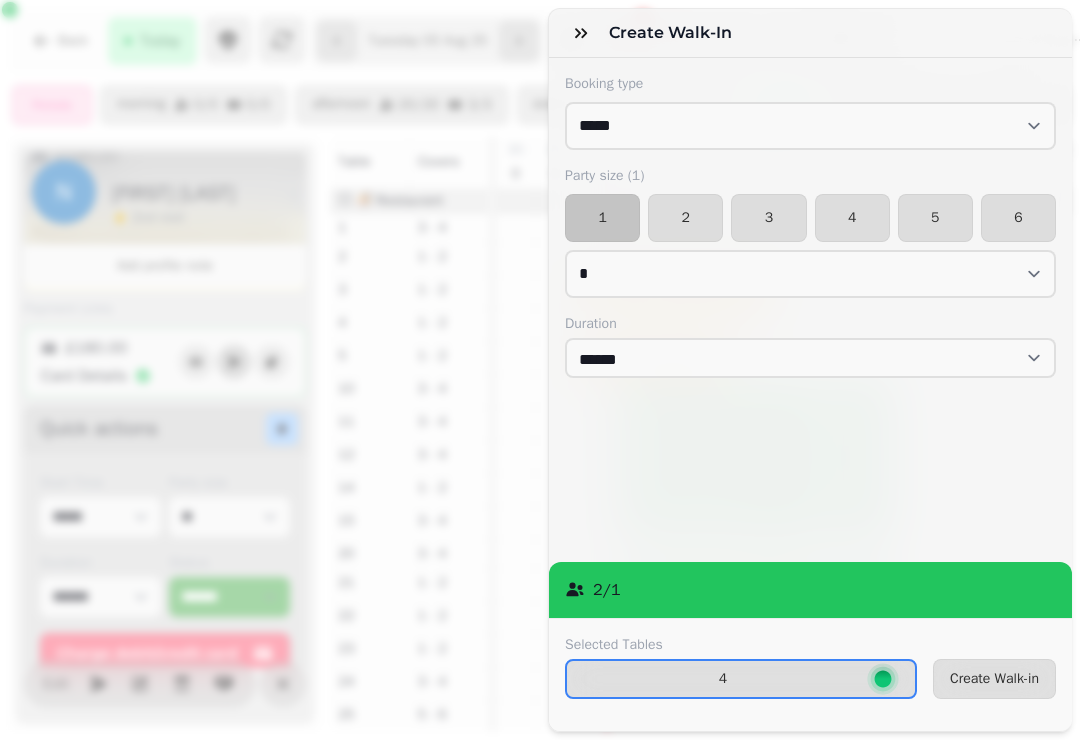 click on "Create Walk-in" at bounding box center (994, 679) 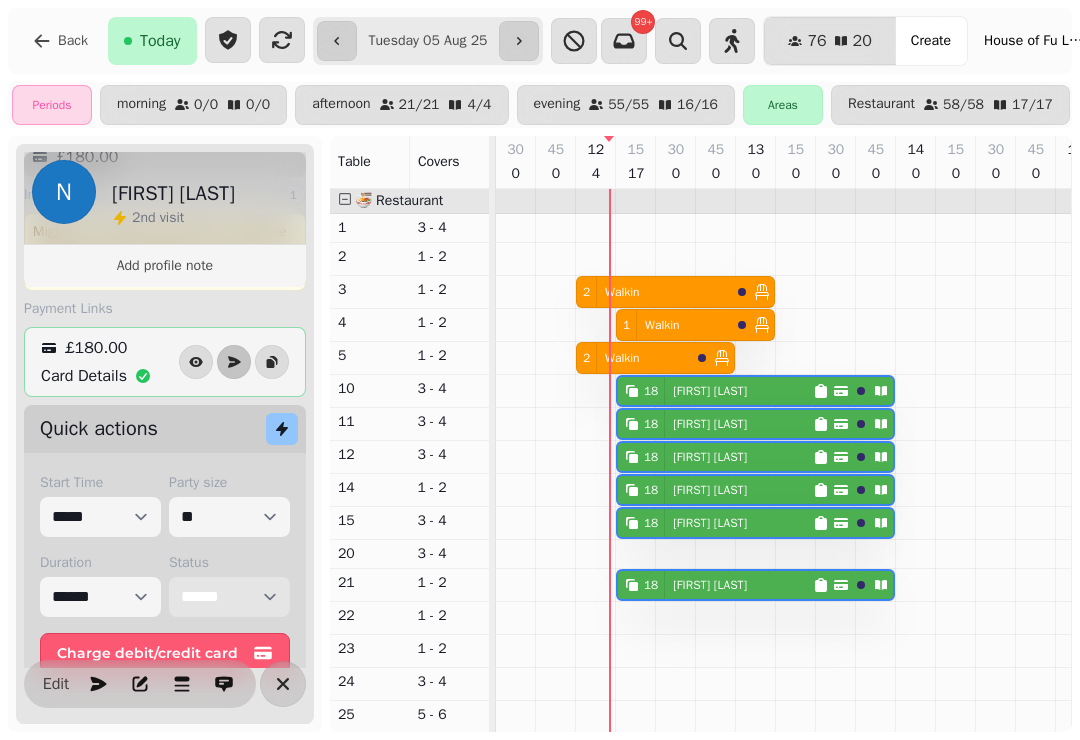 click on "**********" at bounding box center [229, 597] 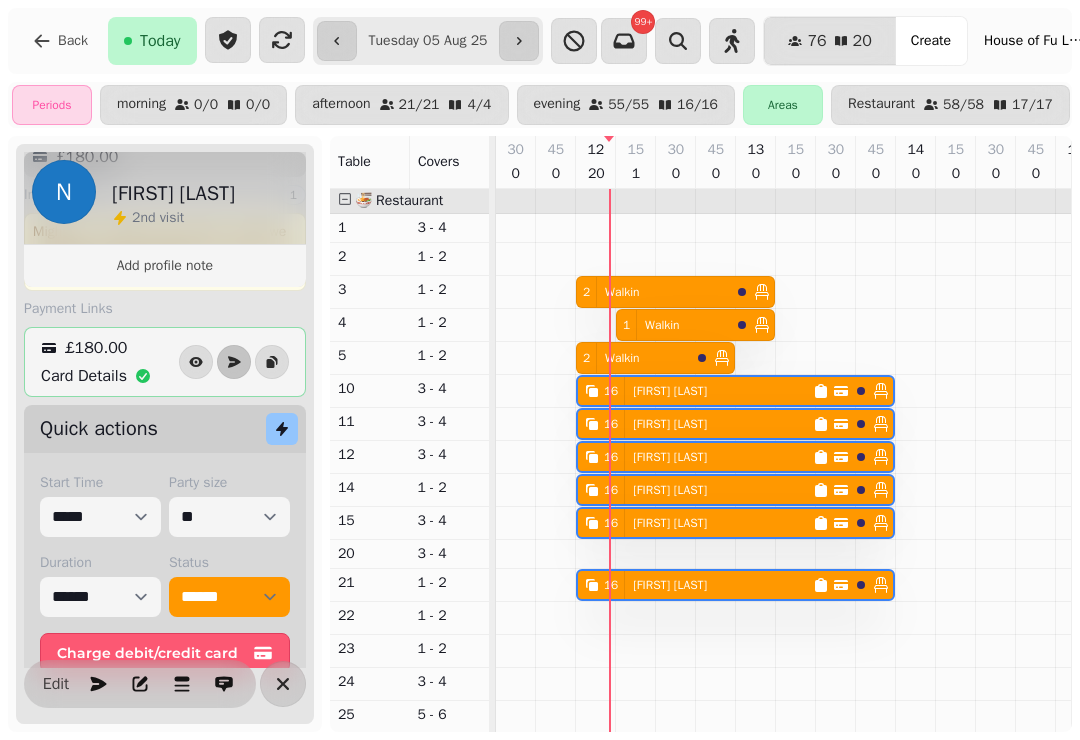 click at bounding box center (556, 738) 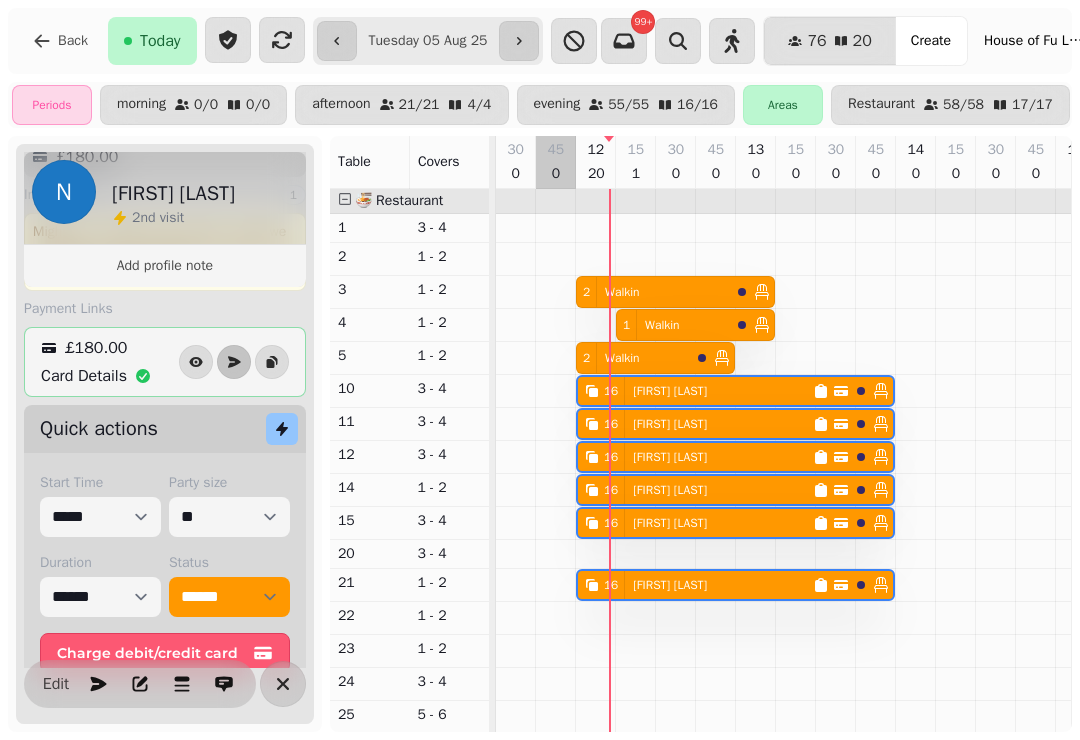 select on "**********" 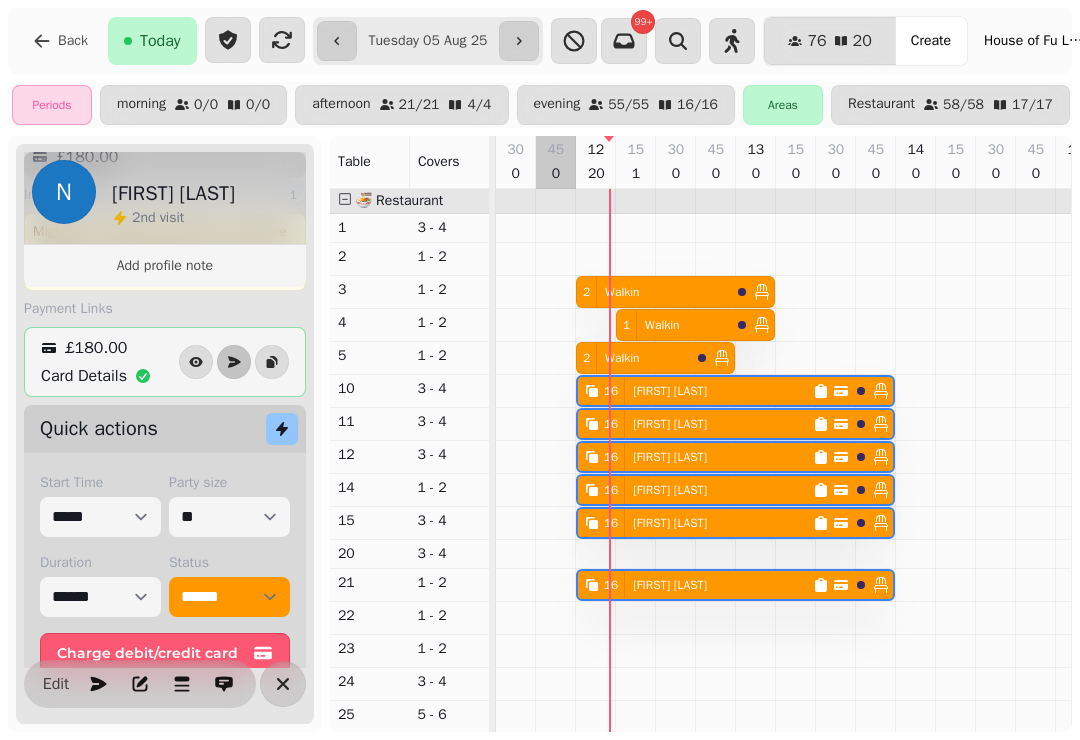 select on "**" 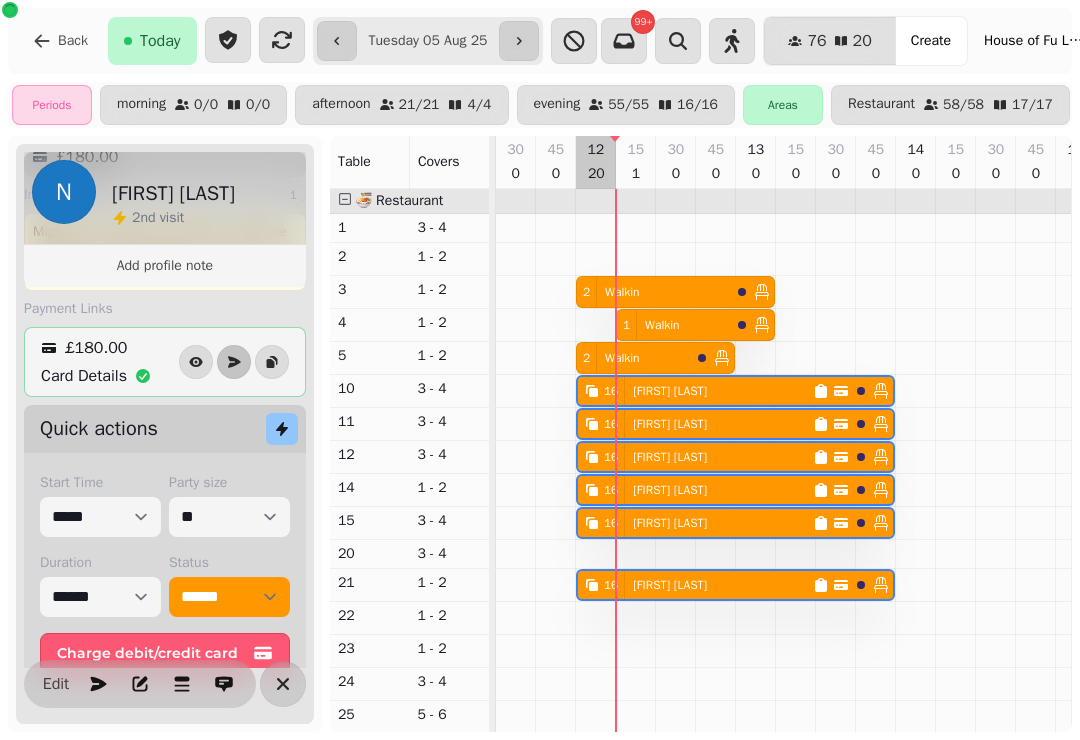 click at bounding box center (596, 738) 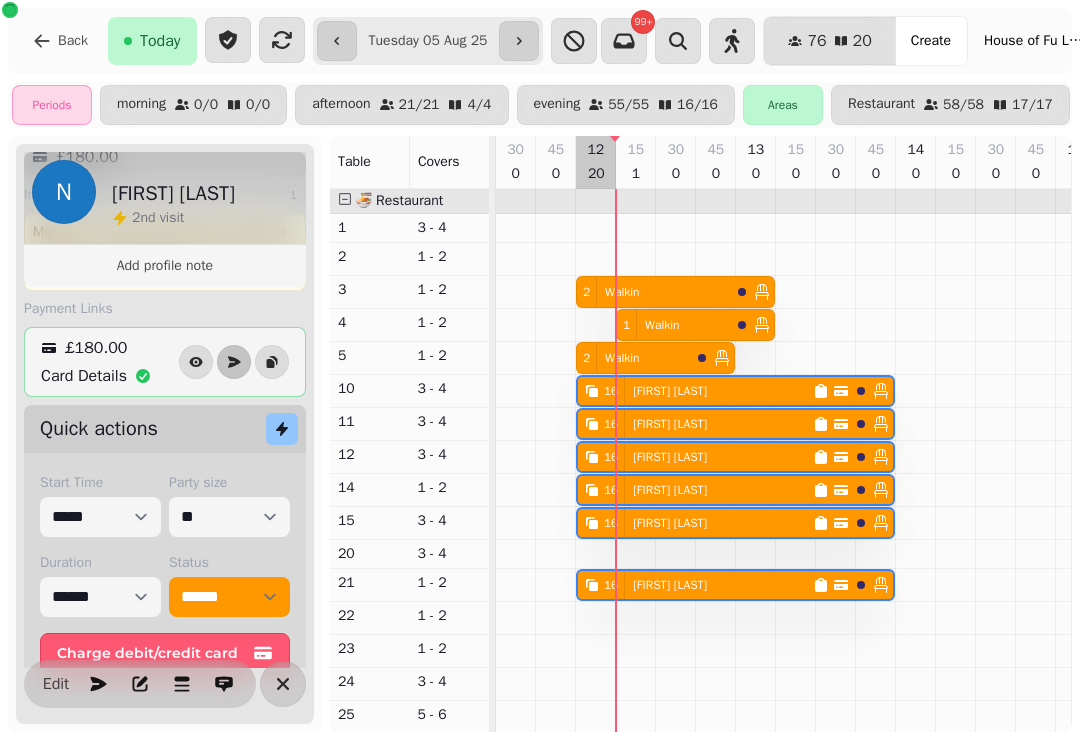 select on "*" 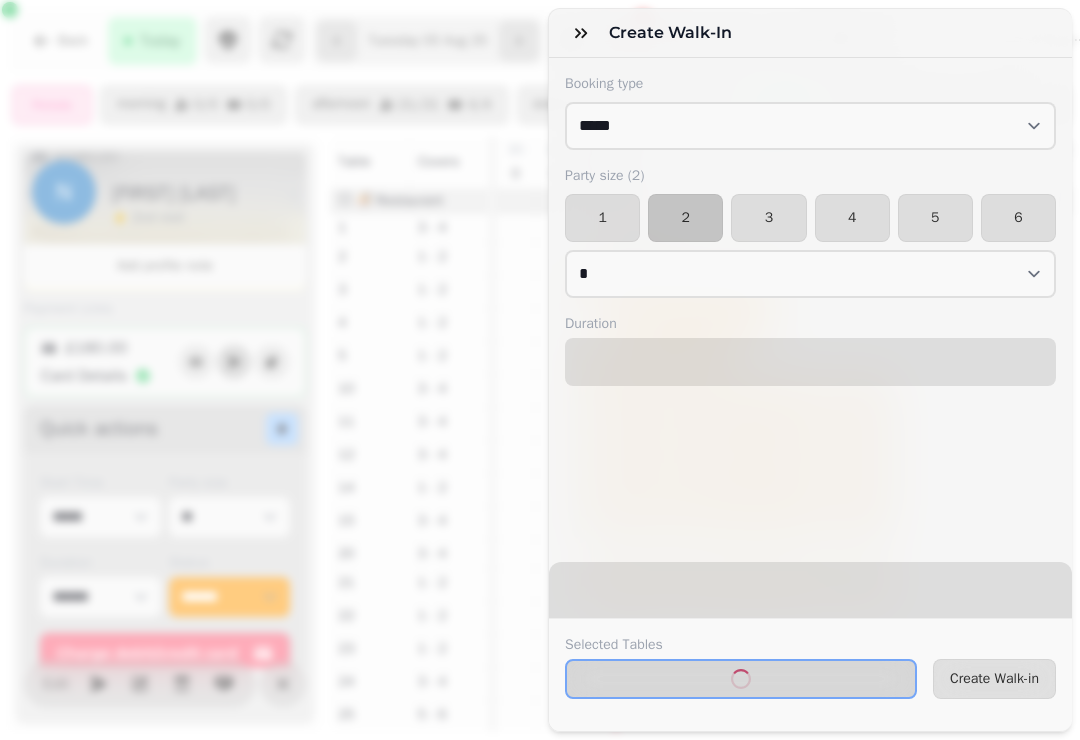 select on "****" 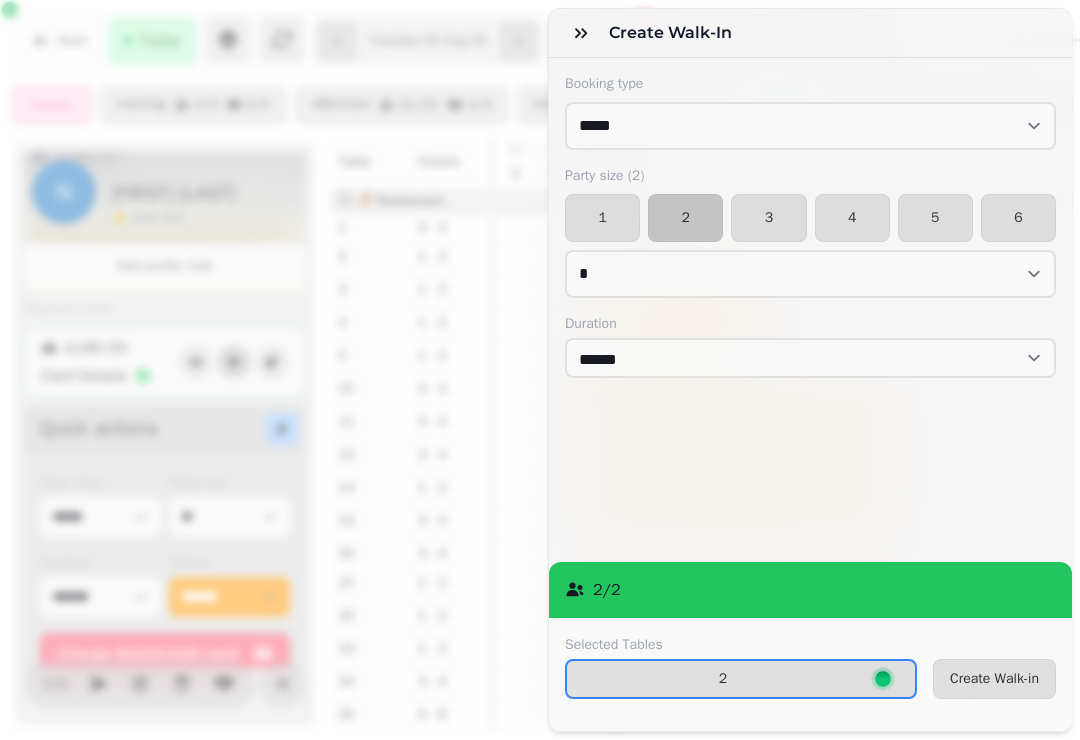 click on "1" at bounding box center (602, 218) 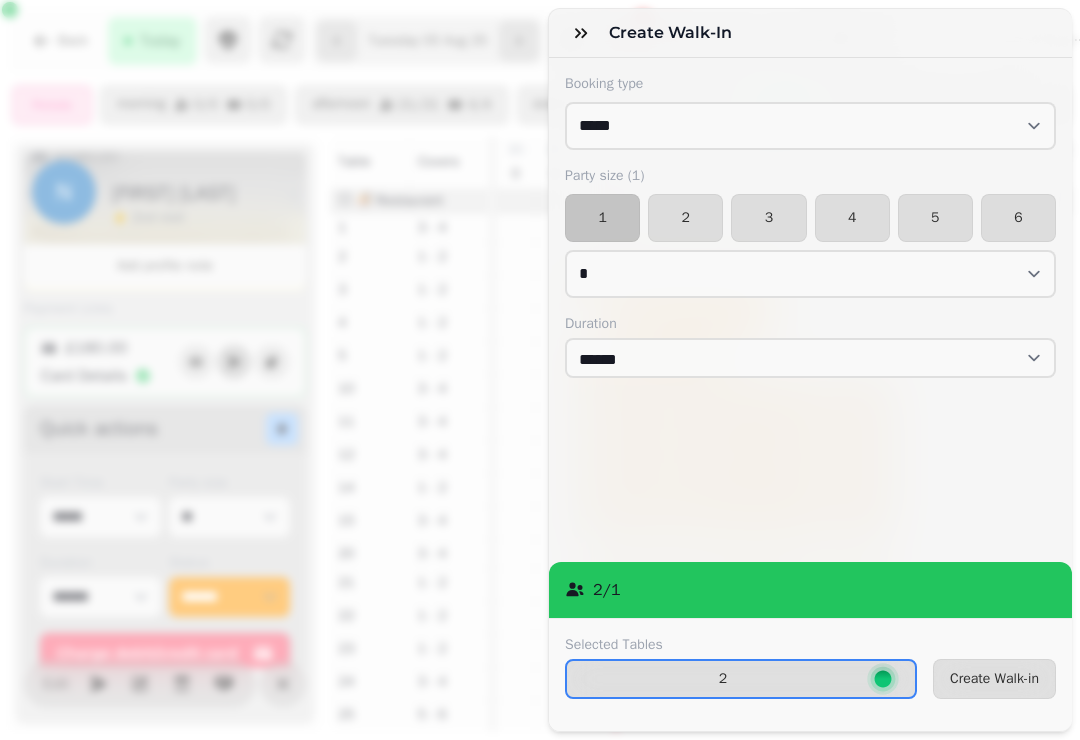 click on "Create Walk-in" at bounding box center (994, 679) 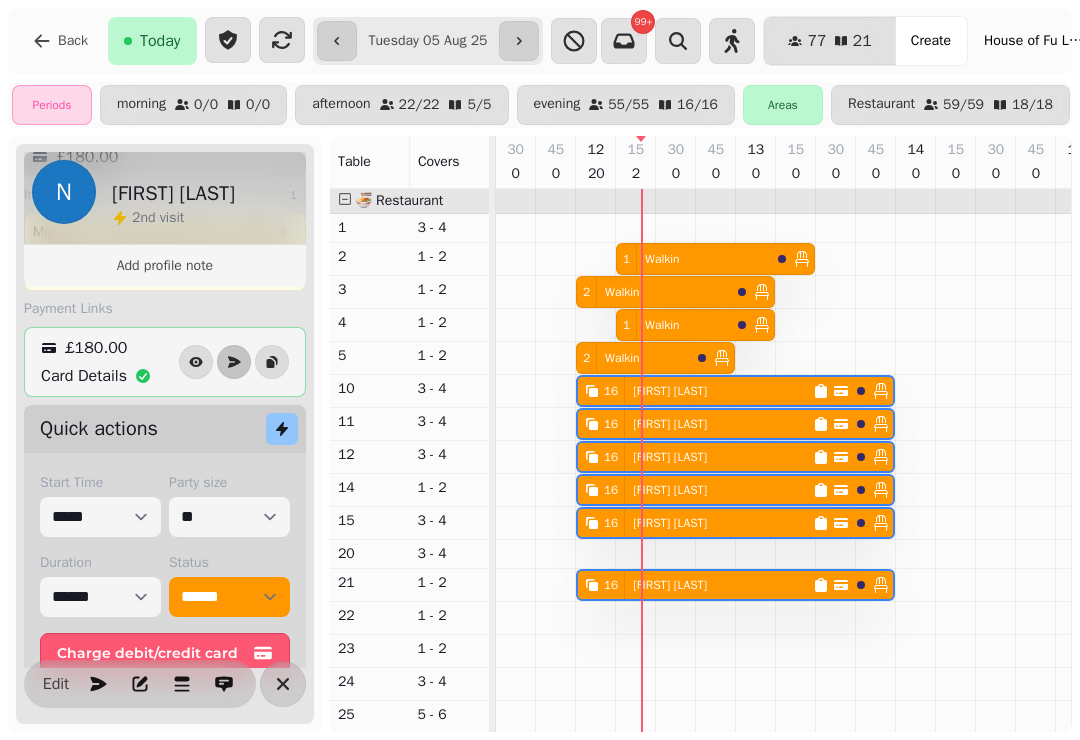 scroll, scrollTop: 19, scrollLeft: 0, axis: vertical 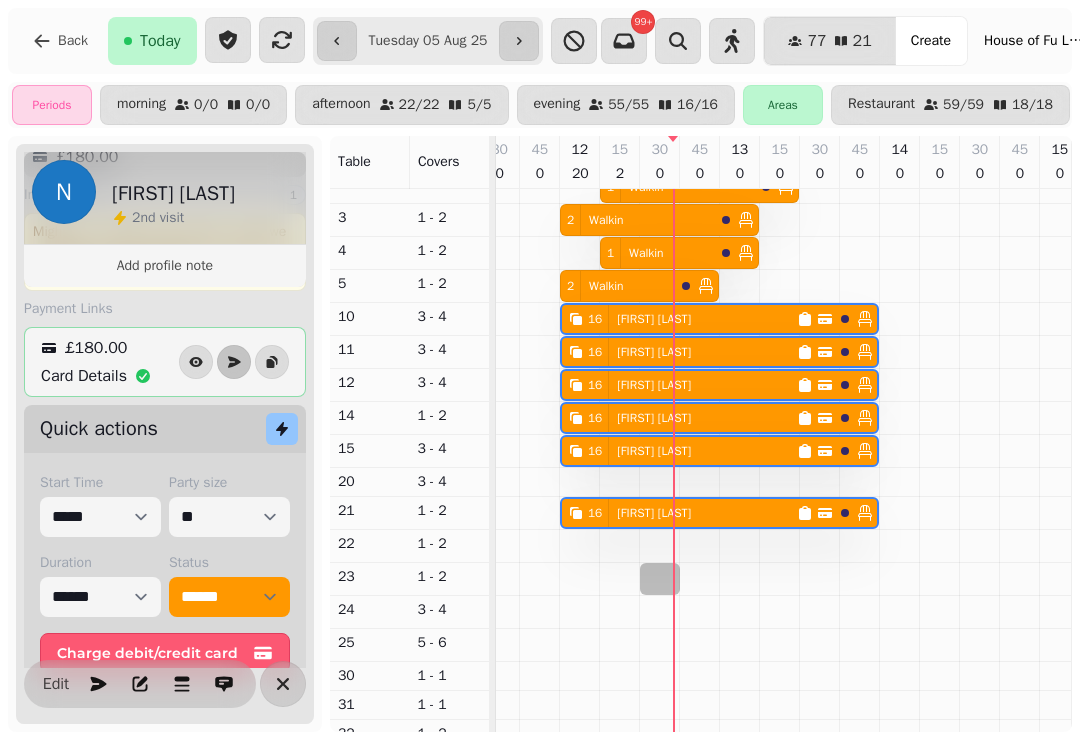 select on "*" 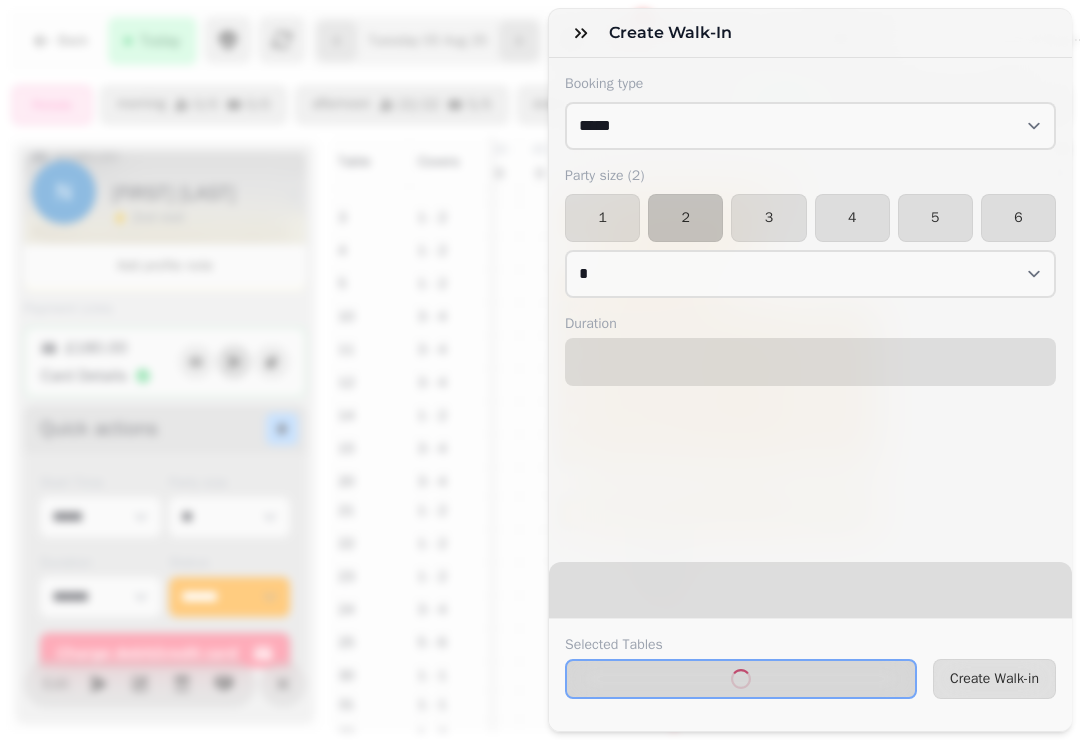 select on "****" 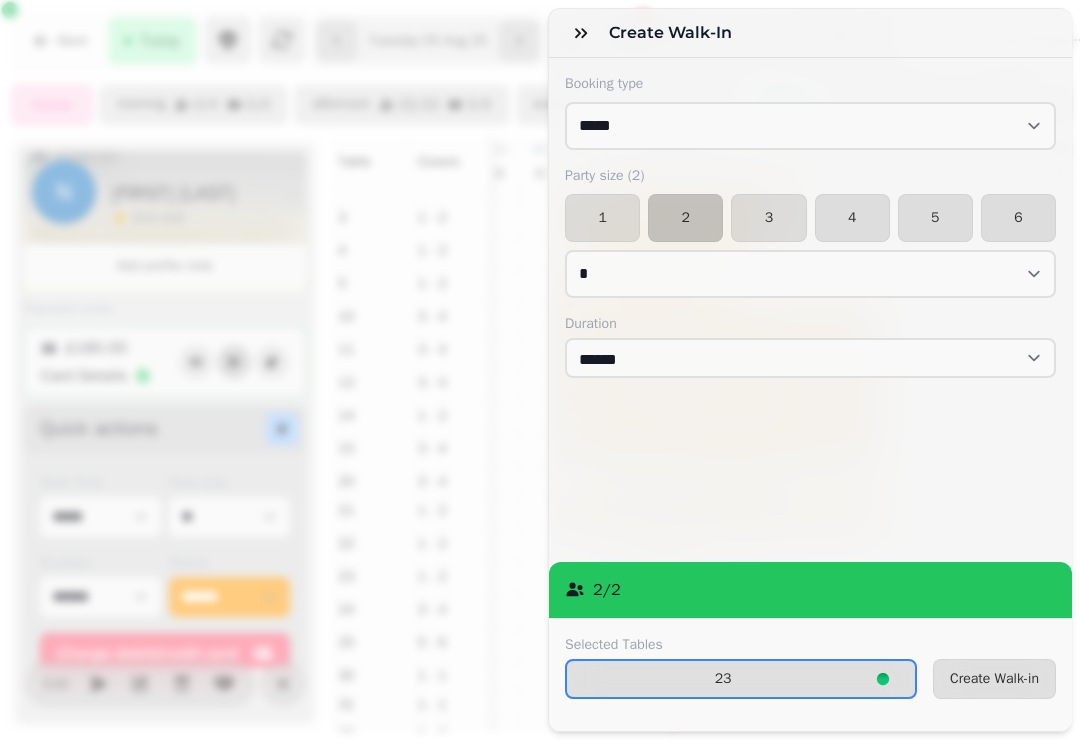 click on "Create Walk-in" at bounding box center (994, 679) 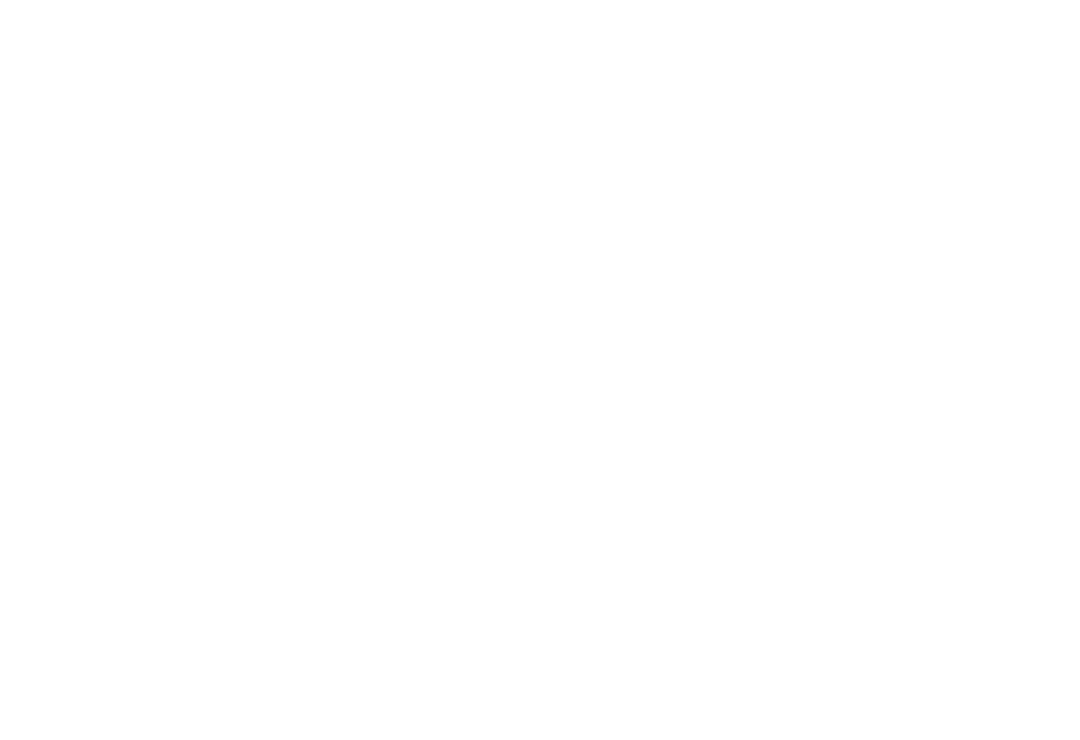 scroll, scrollTop: 0, scrollLeft: 0, axis: both 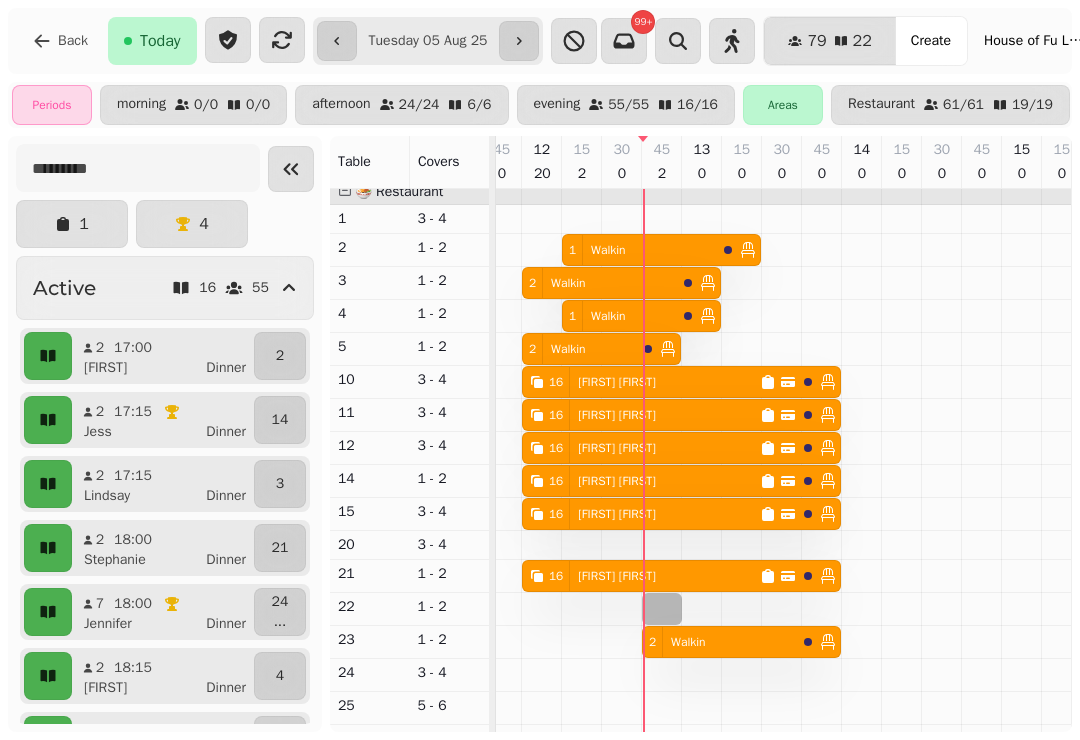 select on "*" 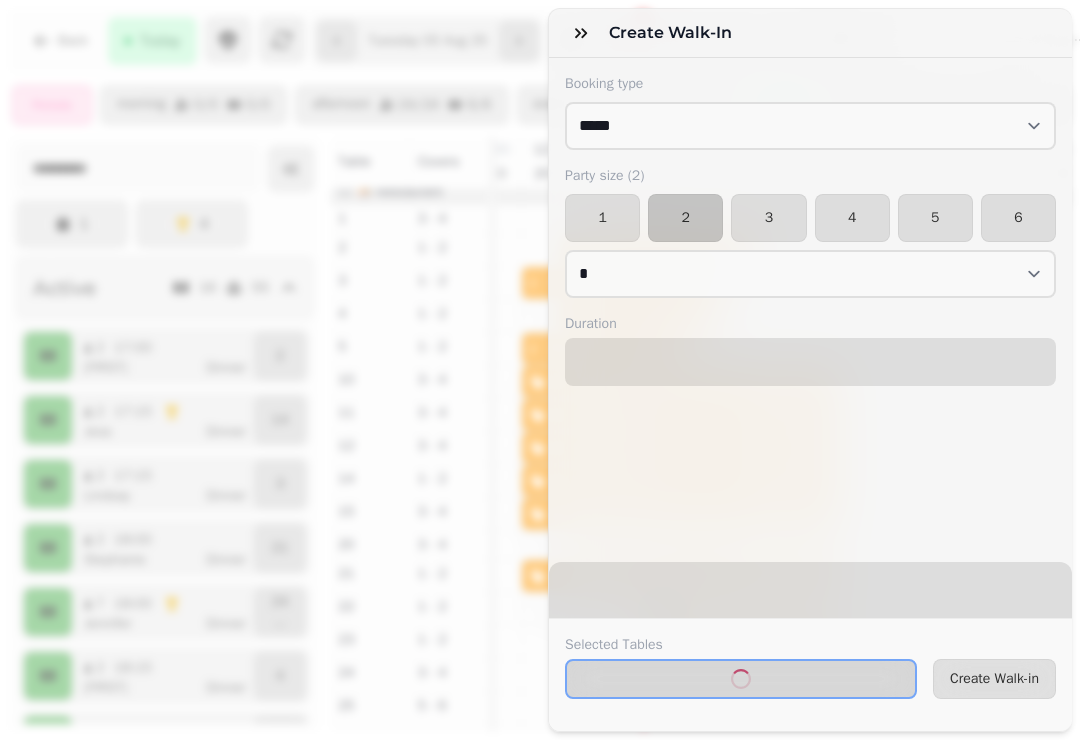 select on "****" 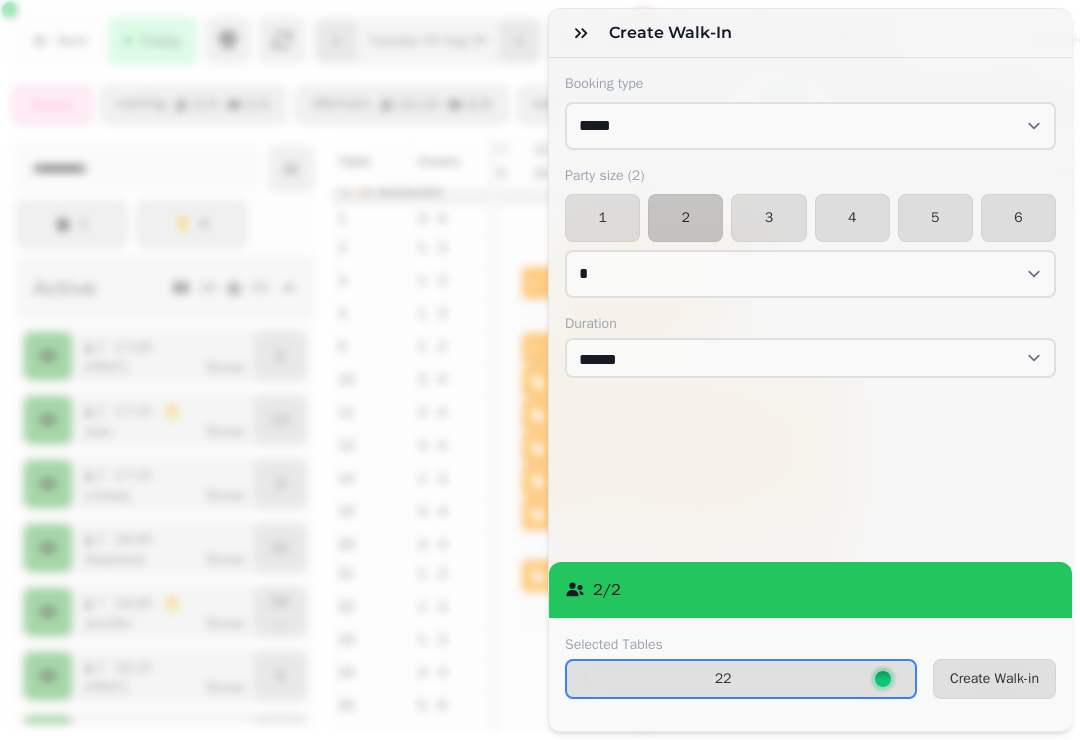 click on "Create Walk-in" at bounding box center [994, 679] 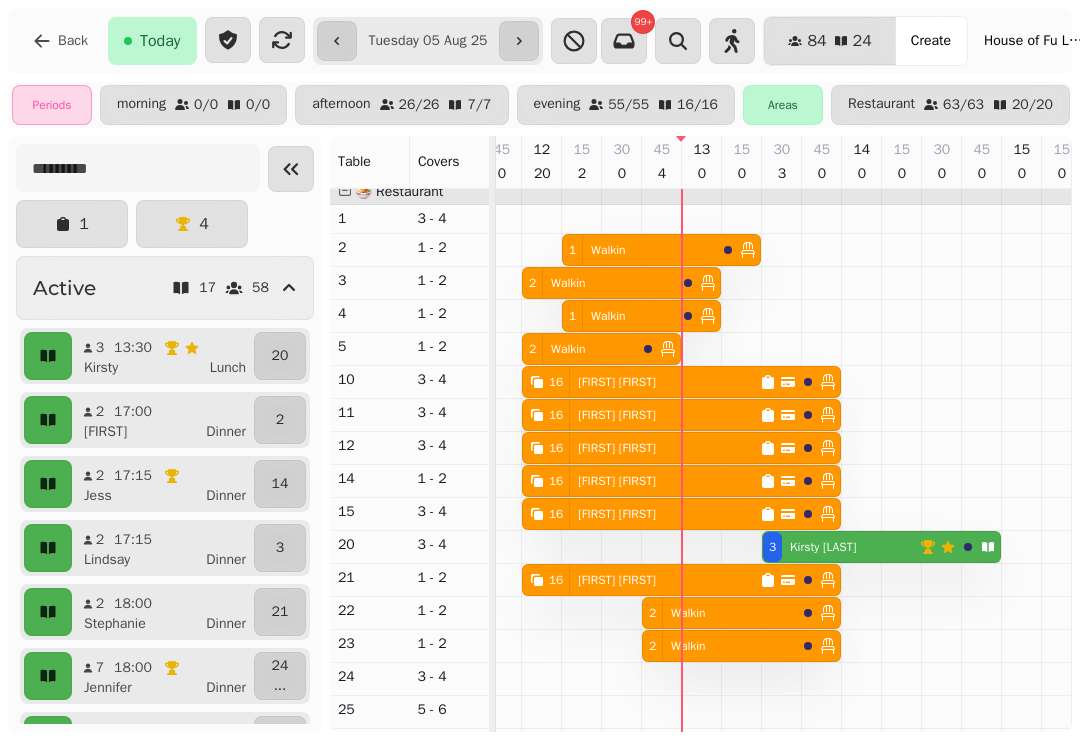 click on "2 Walkin" at bounding box center (599, 283) 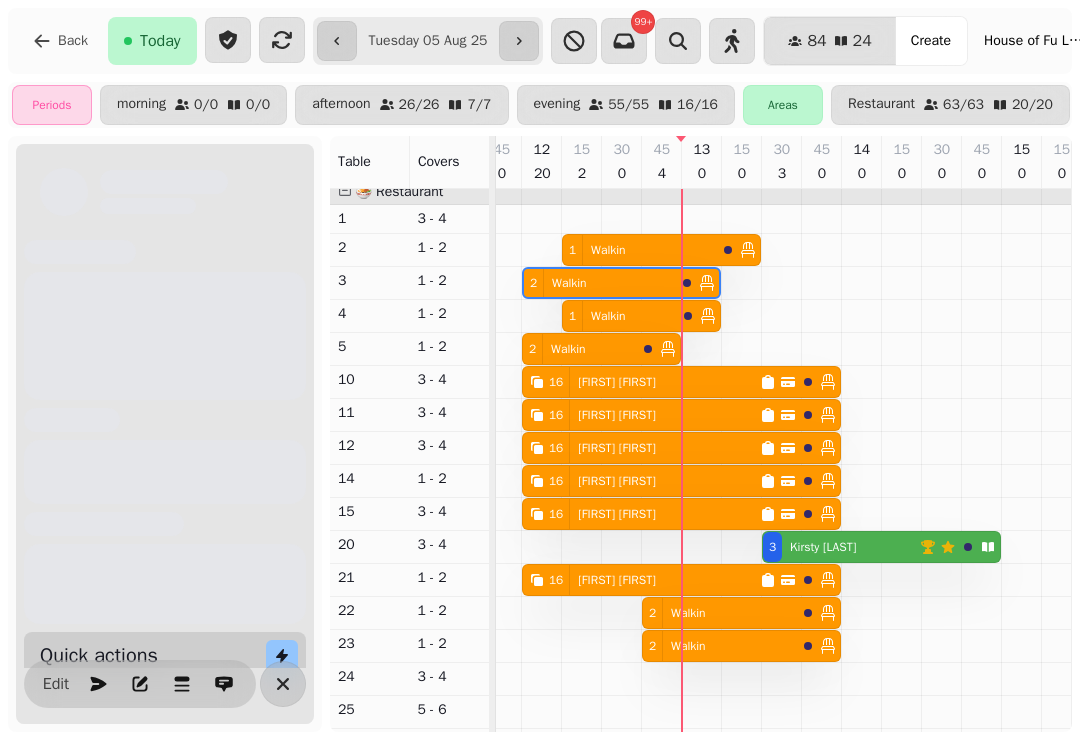 scroll, scrollTop: 0, scrollLeft: 67, axis: horizontal 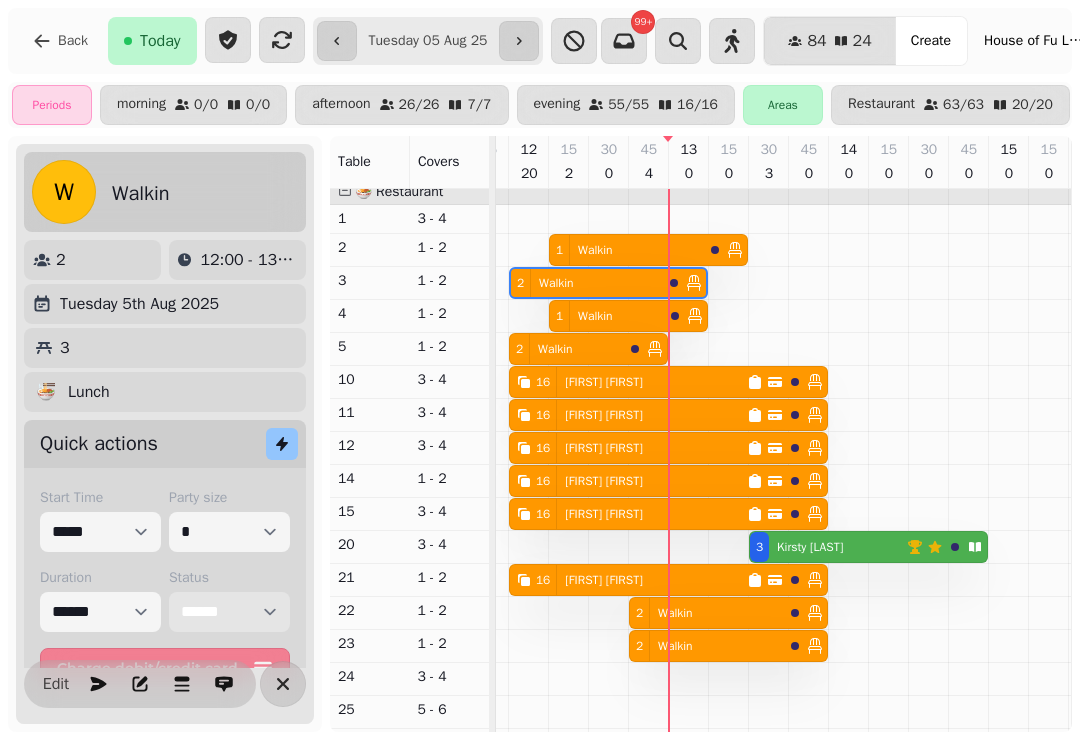 click on "**********" at bounding box center (229, 612) 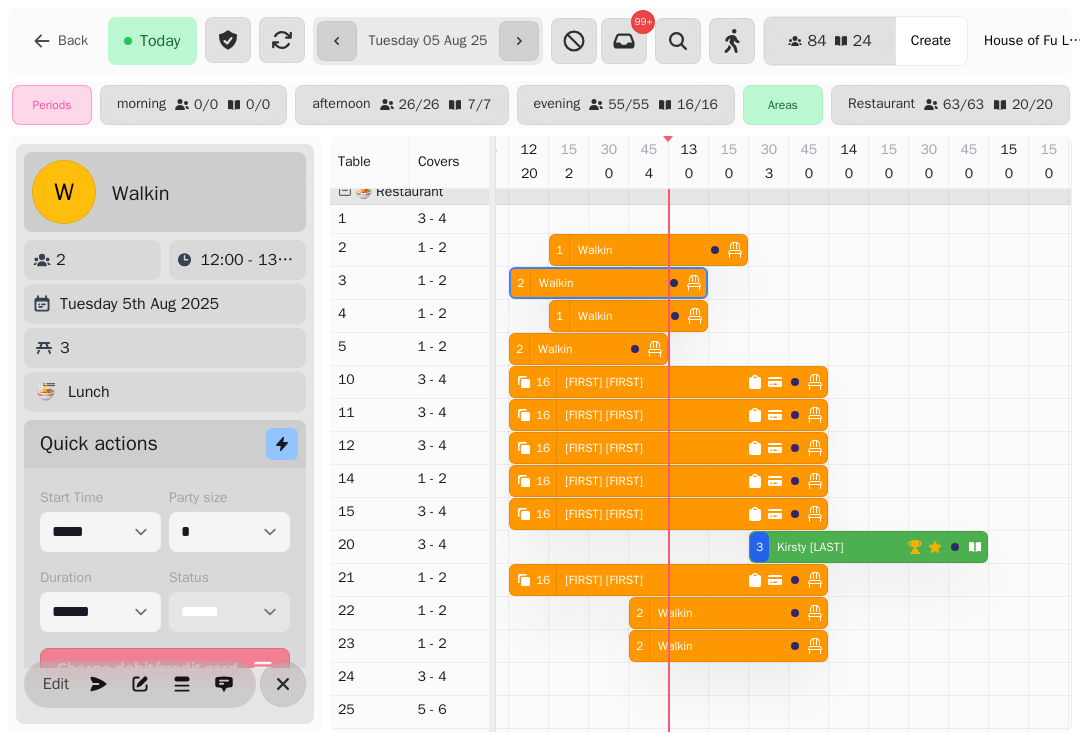 select on "********" 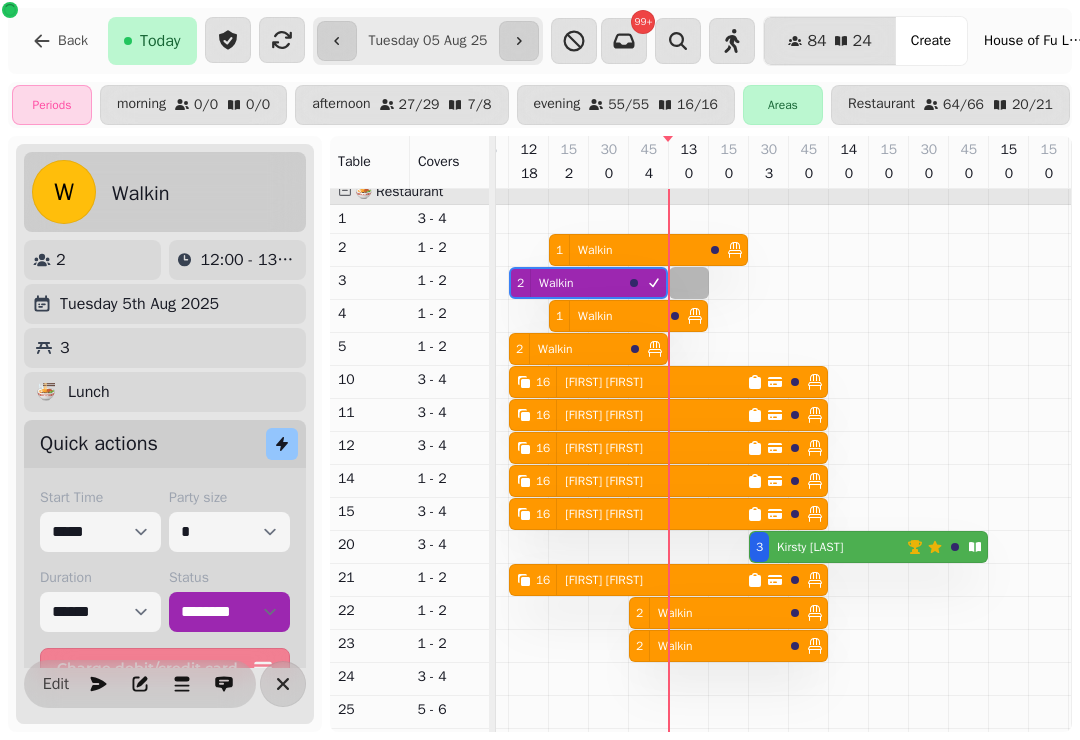 select on "*" 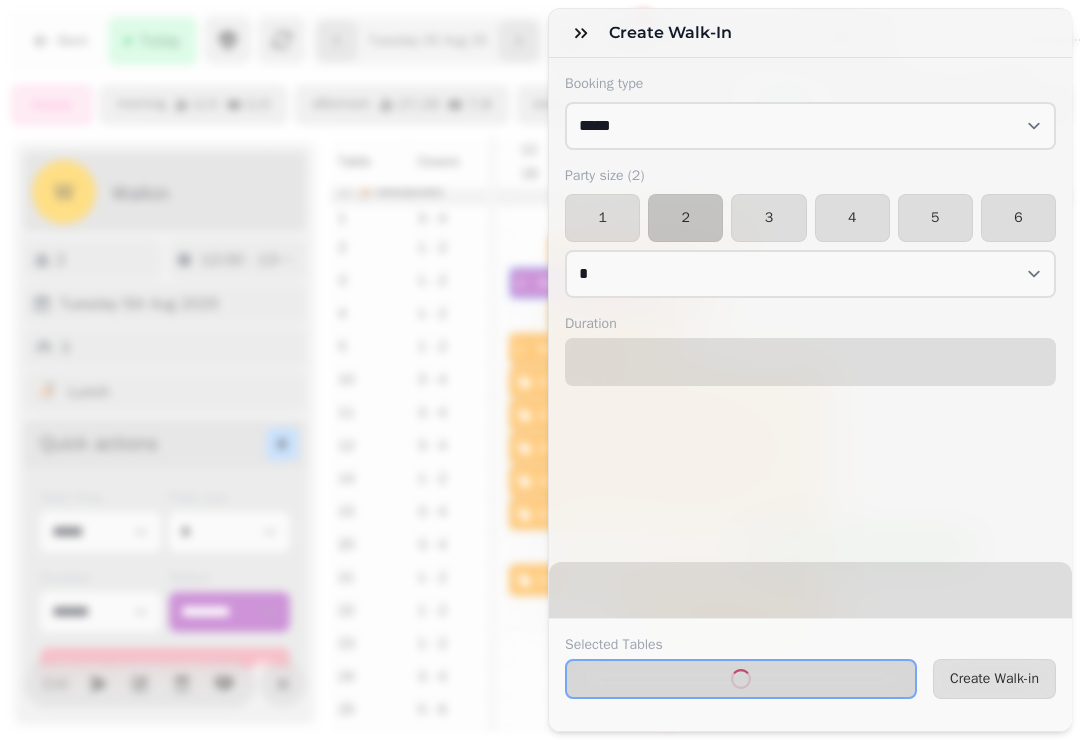 select on "****" 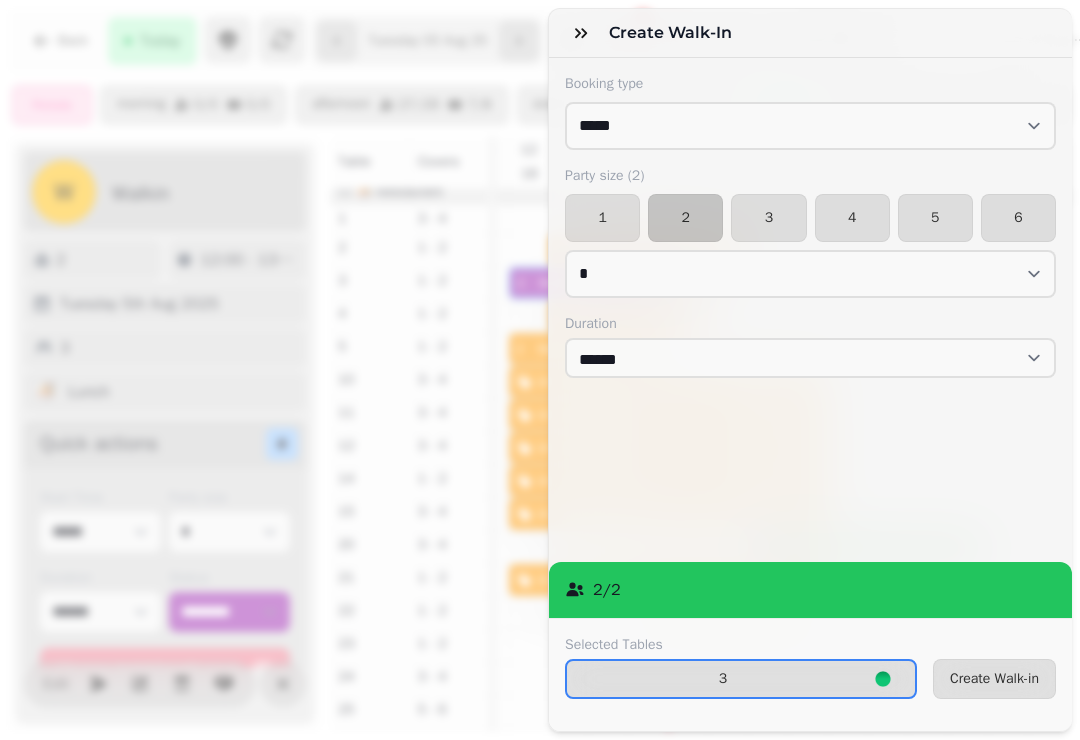 click on "Create Walk-in" at bounding box center (994, 679) 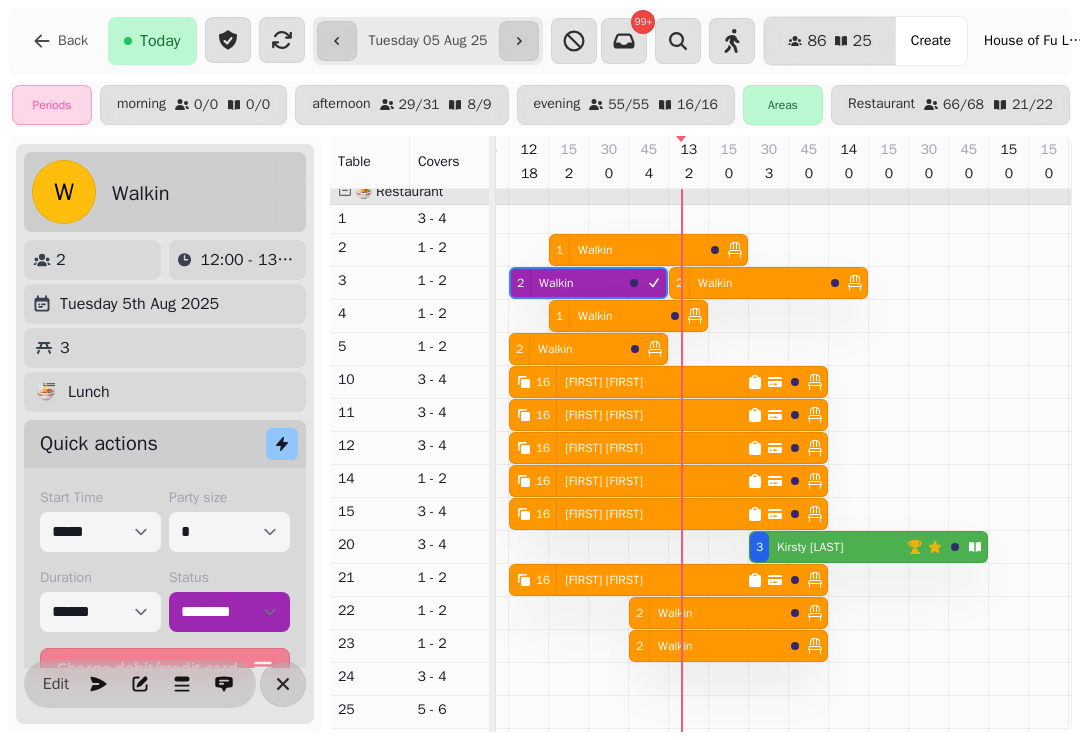 click at bounding box center (729, 250) 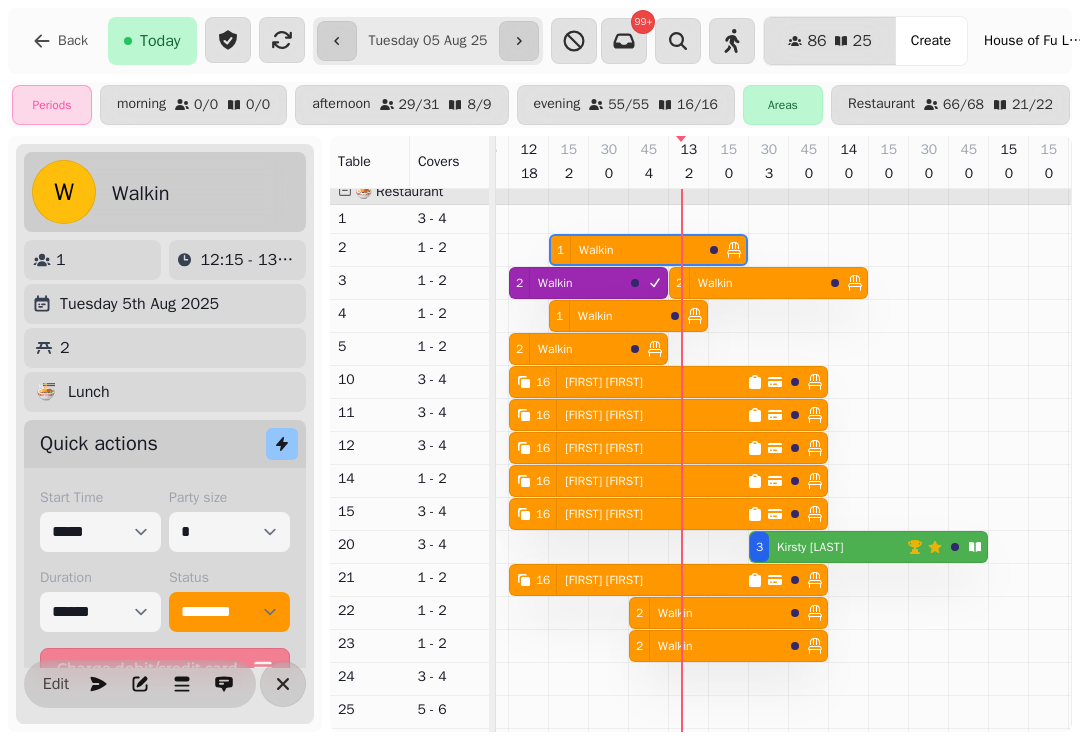 scroll, scrollTop: 0, scrollLeft: 107, axis: horizontal 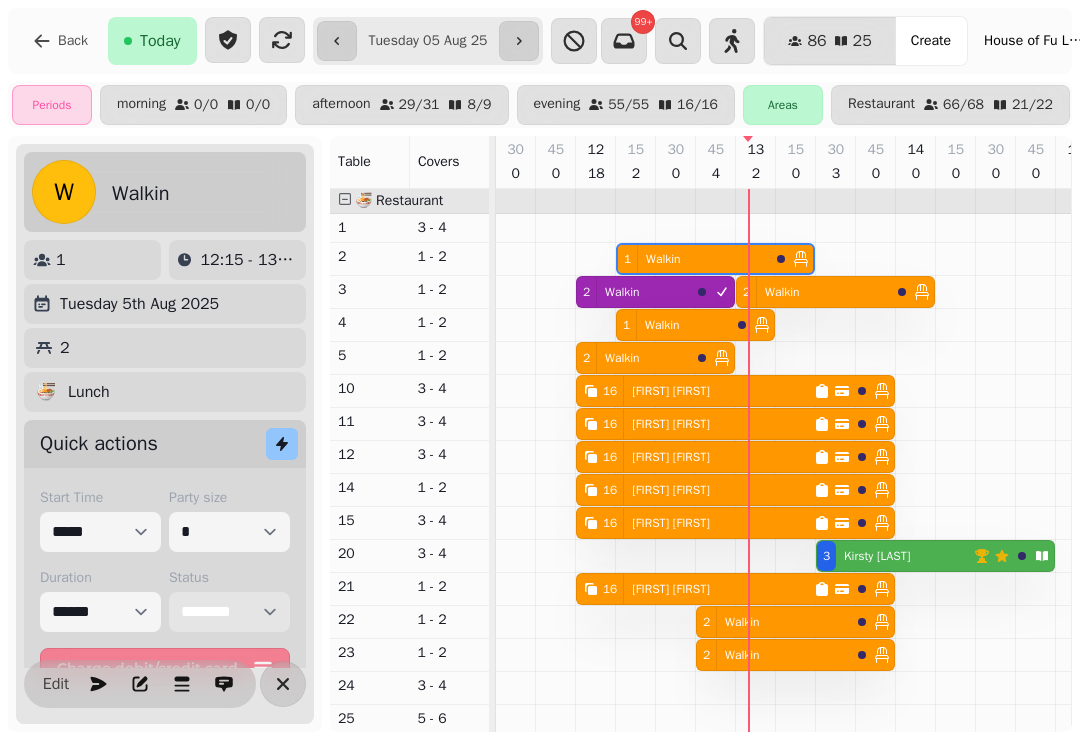 click on "**********" at bounding box center (229, 612) 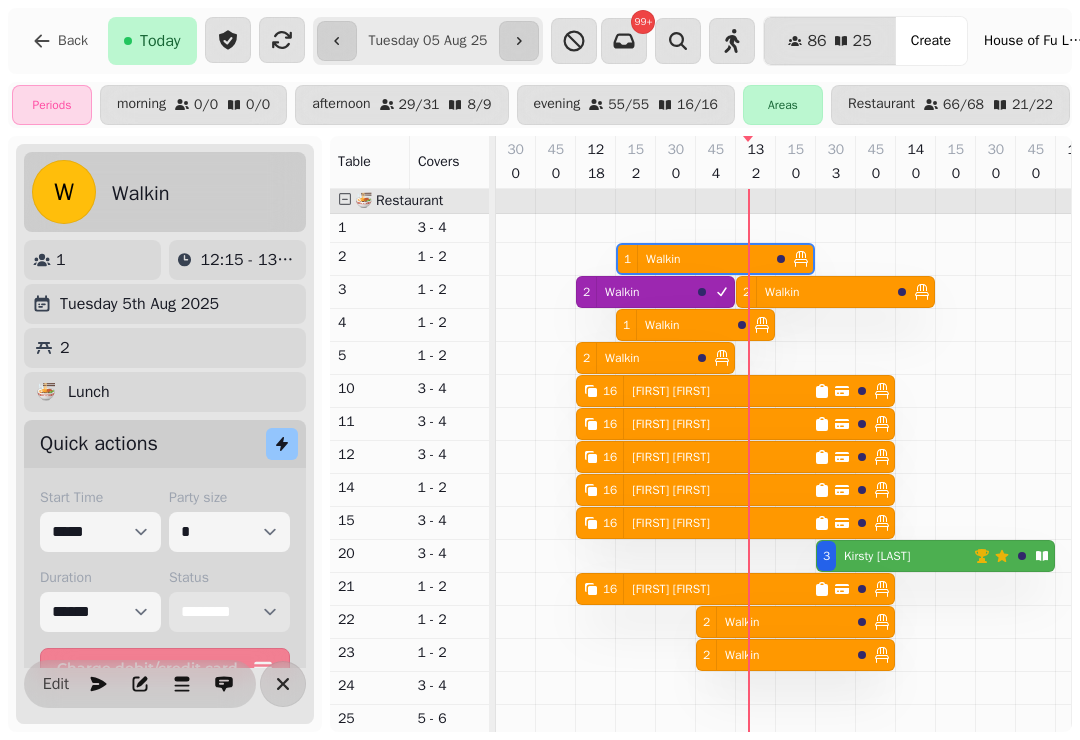 select on "********" 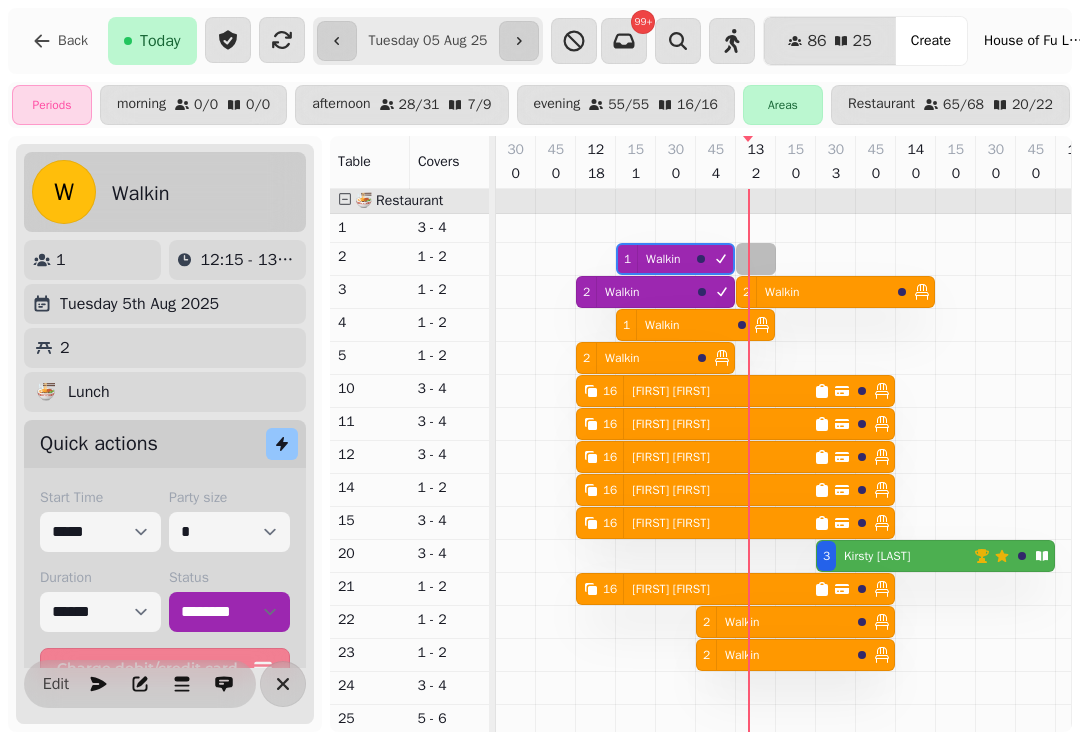 select on "*" 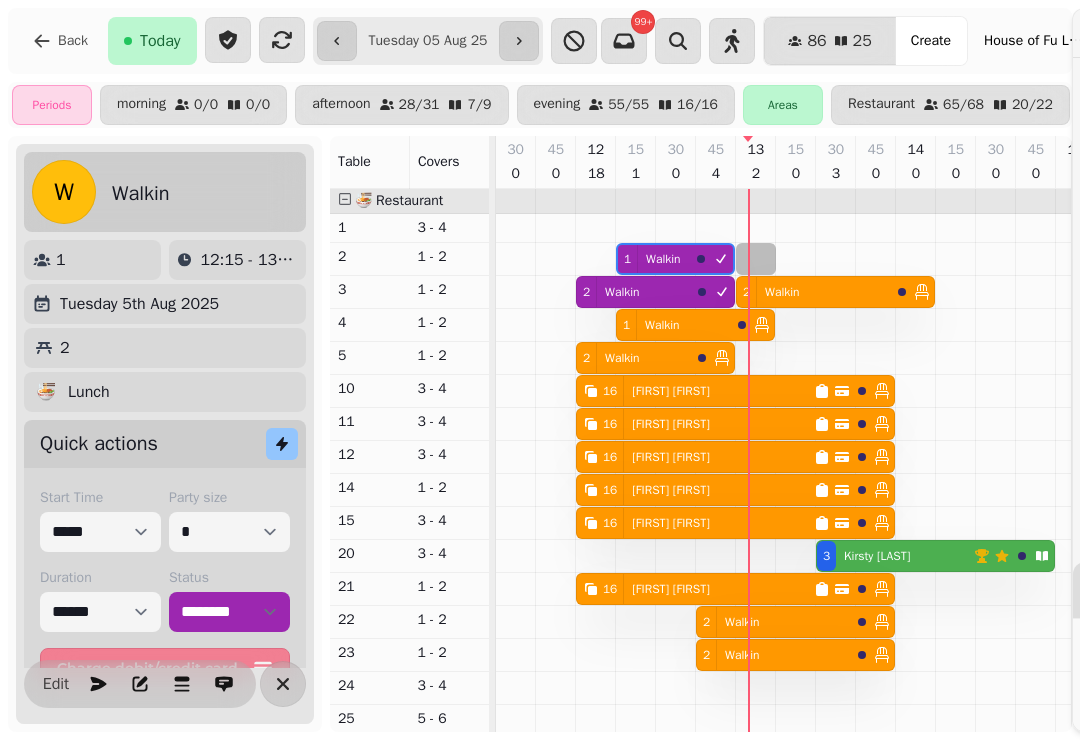 select on "****" 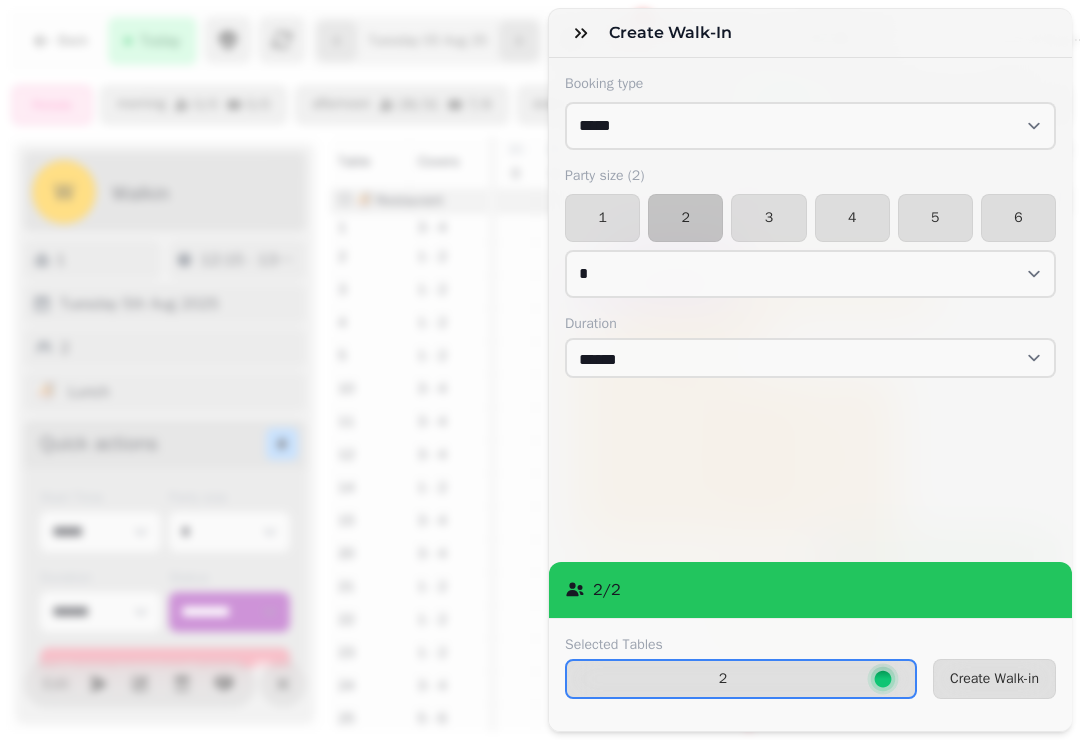 click on "1" at bounding box center [602, 218] 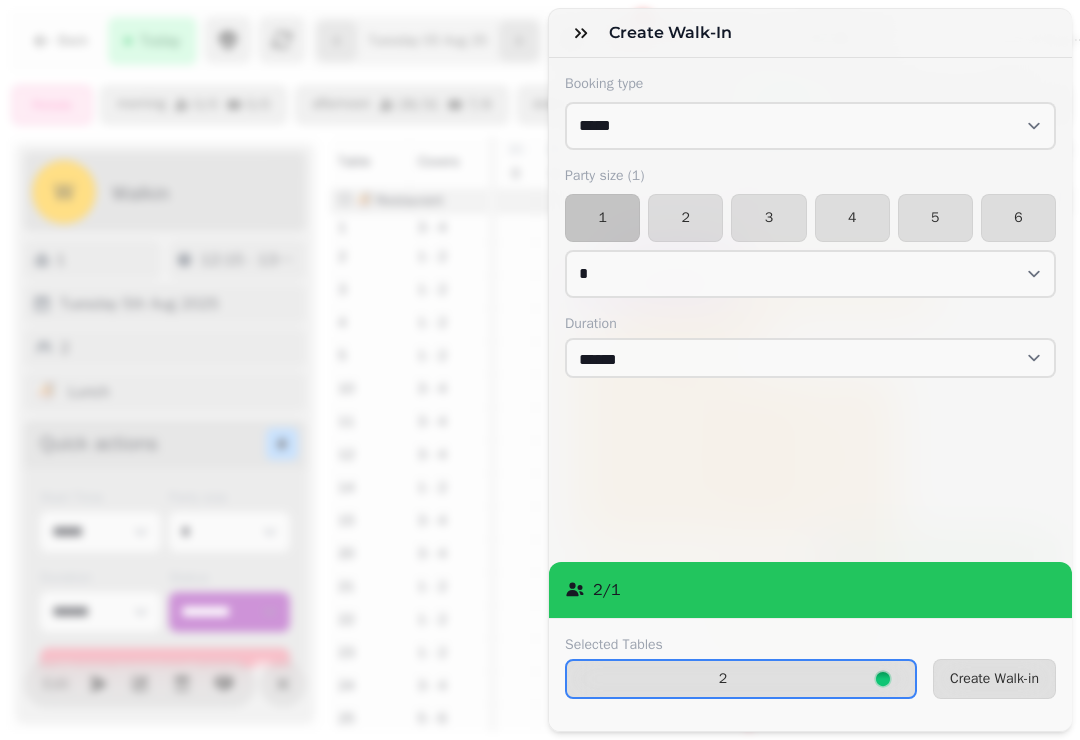 click on "Create Walk-in" at bounding box center (994, 679) 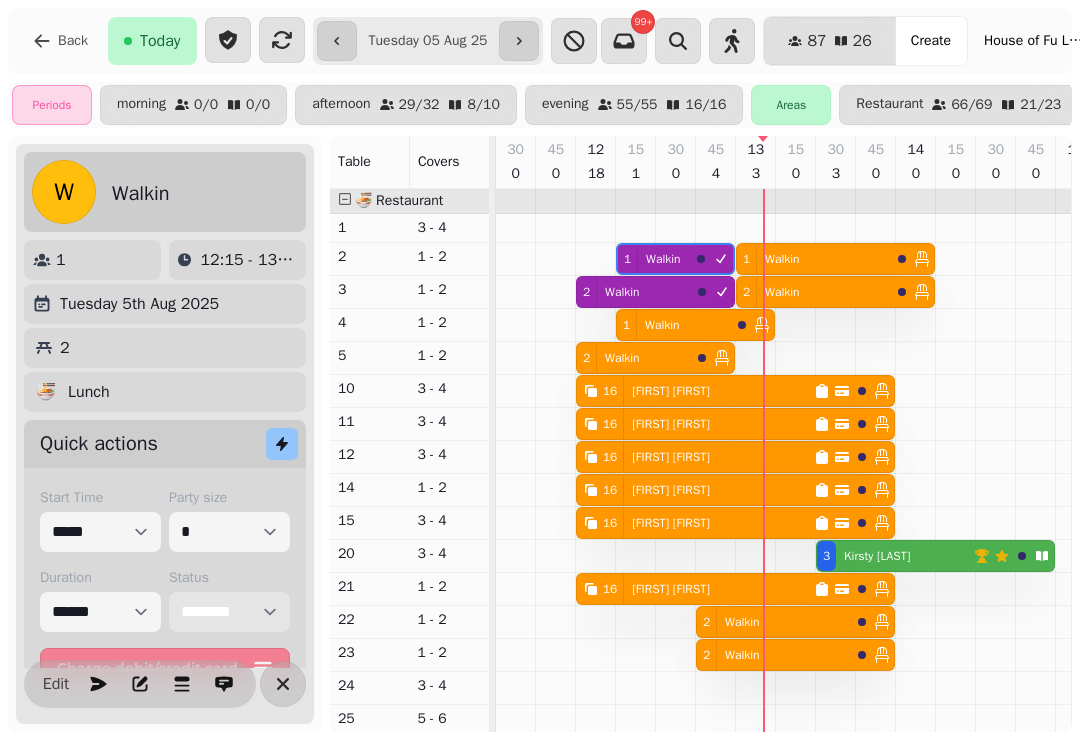 scroll, scrollTop: 0, scrollLeft: 248, axis: horizontal 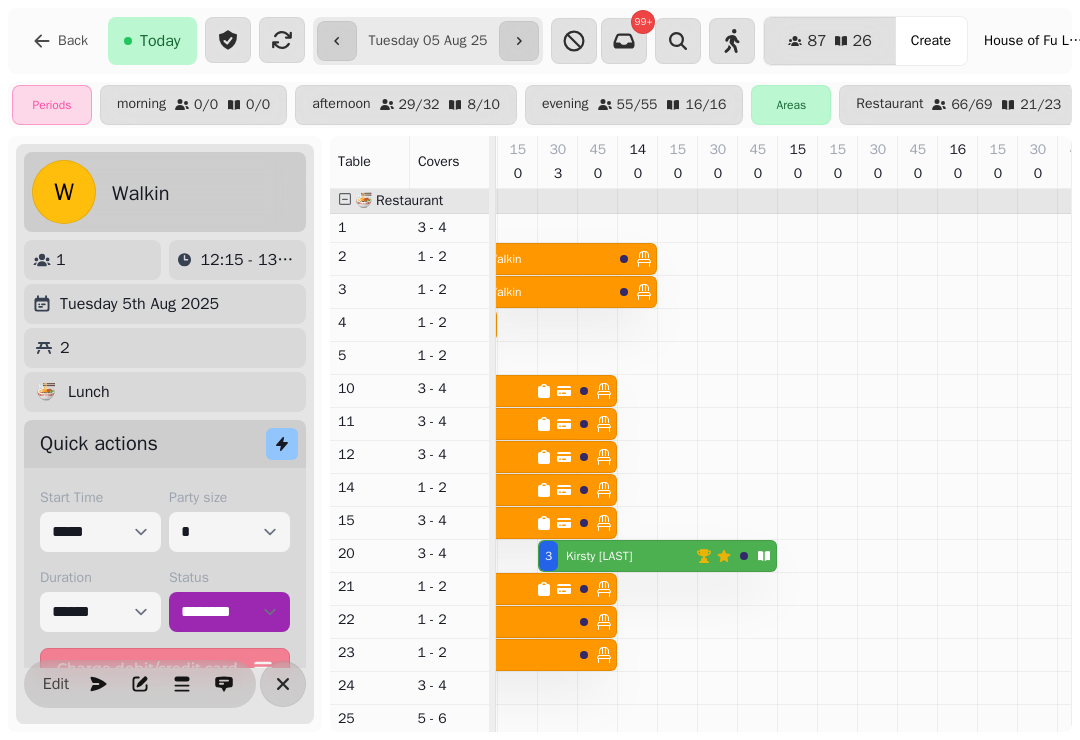 click on "3 Kirsty   Moffitt" at bounding box center [617, 556] 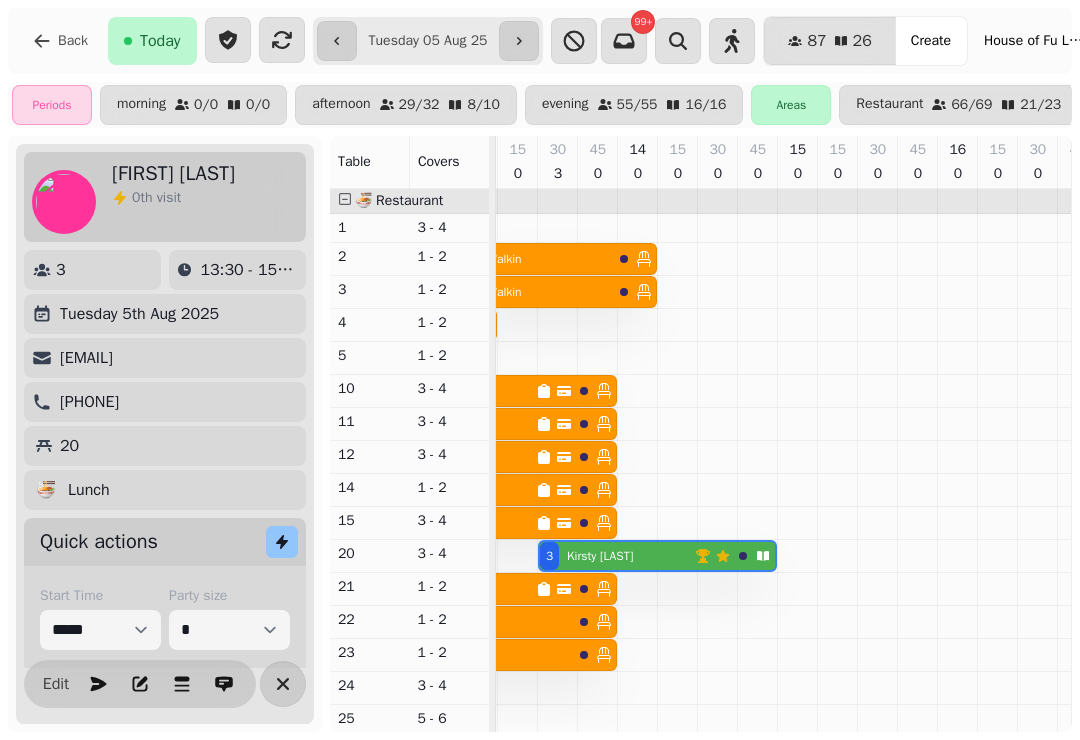 scroll, scrollTop: 0, scrollLeft: 307, axis: horizontal 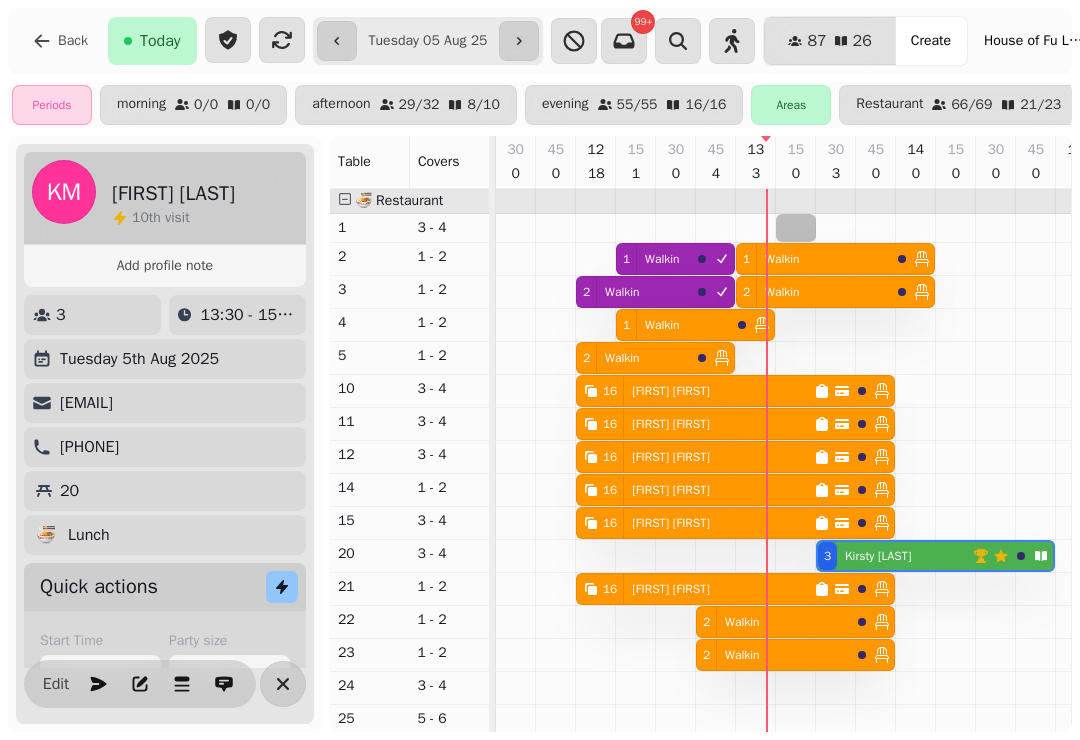 select on "*" 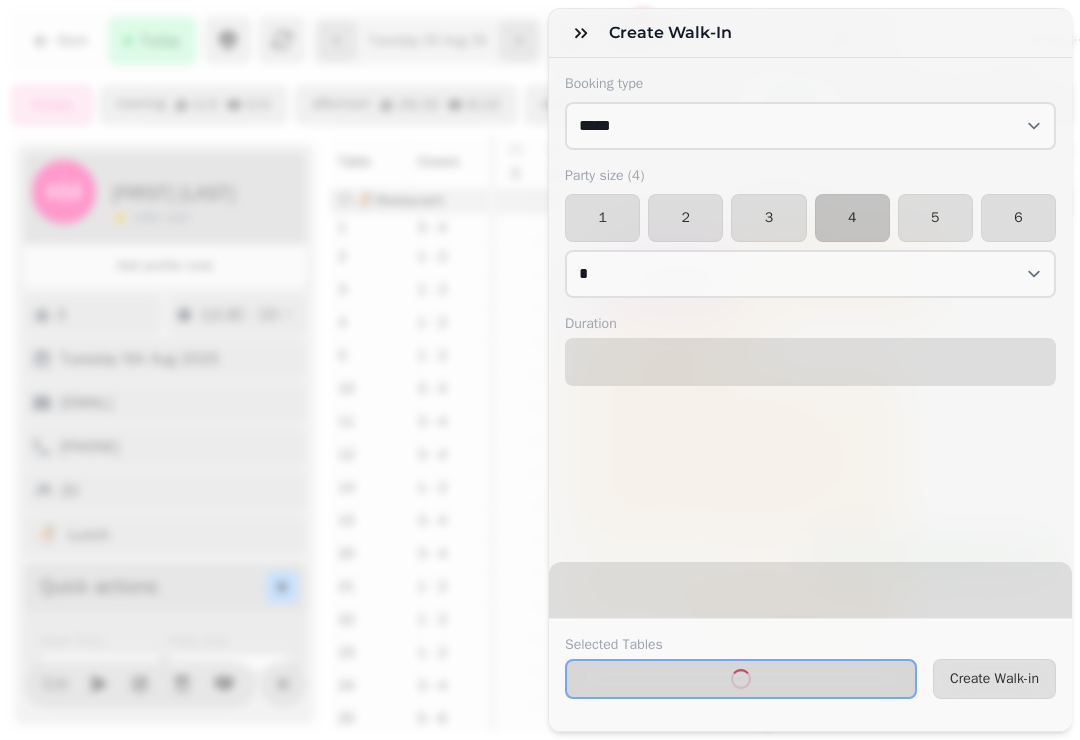 select on "****" 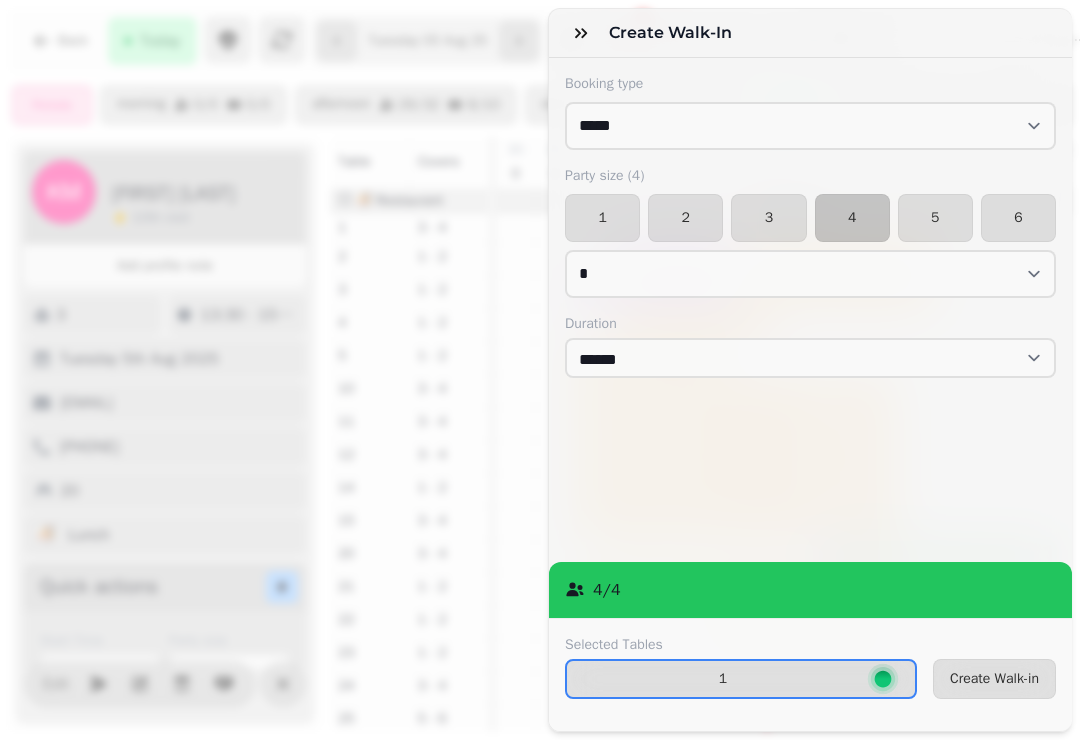 click on "2" at bounding box center [685, 218] 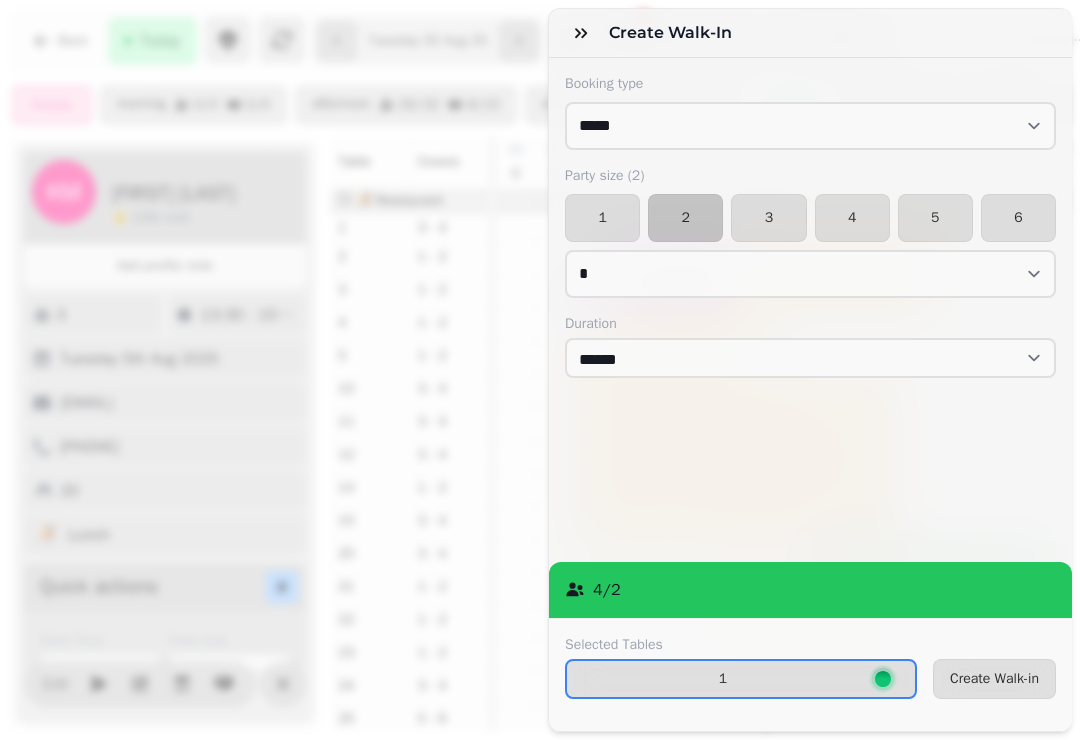 click on "Create Walk-in" at bounding box center [994, 679] 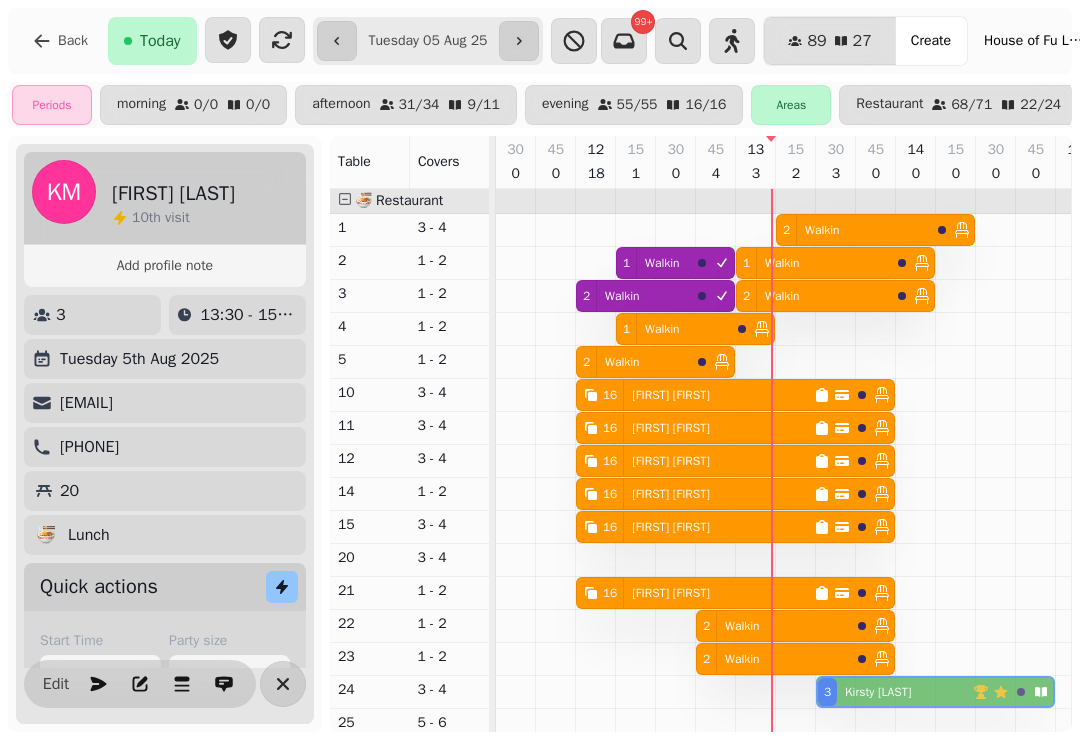 scroll, scrollTop: 4, scrollLeft: 0, axis: vertical 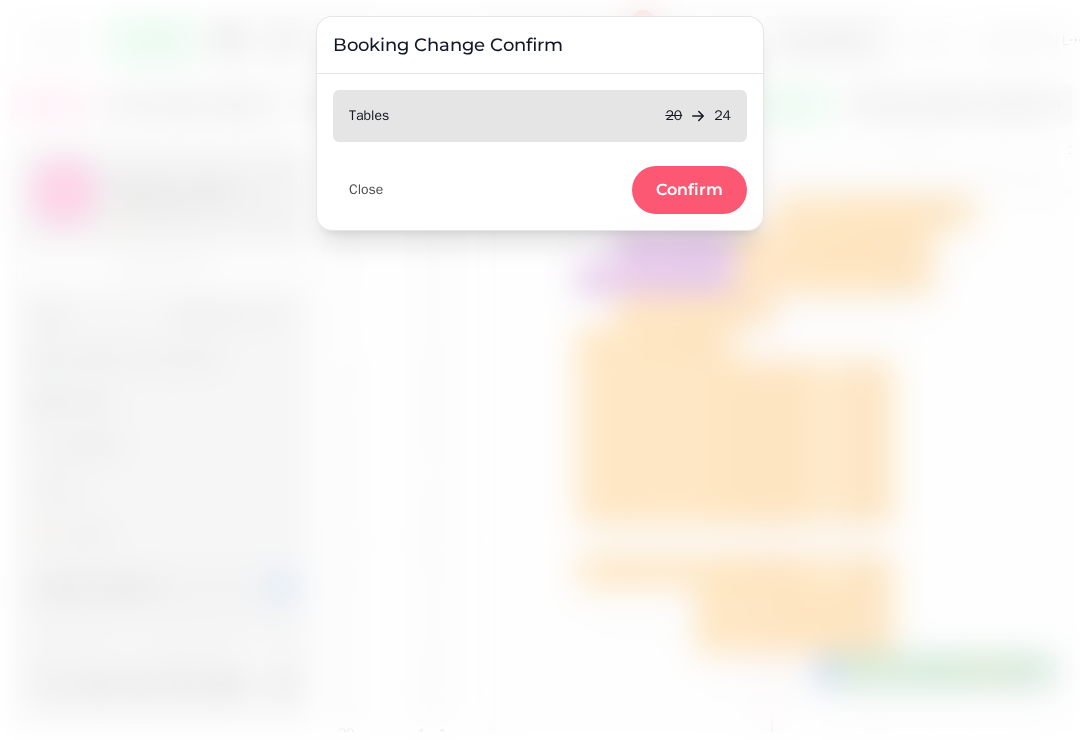click on "Confirm" at bounding box center [689, 190] 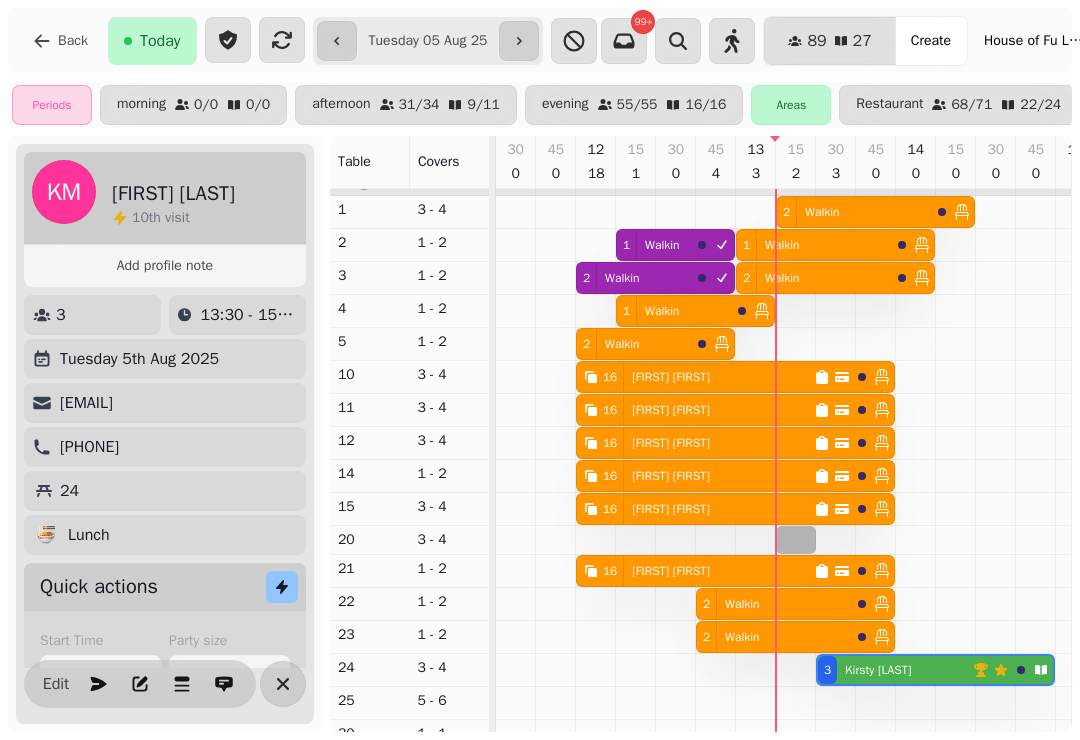 select on "*" 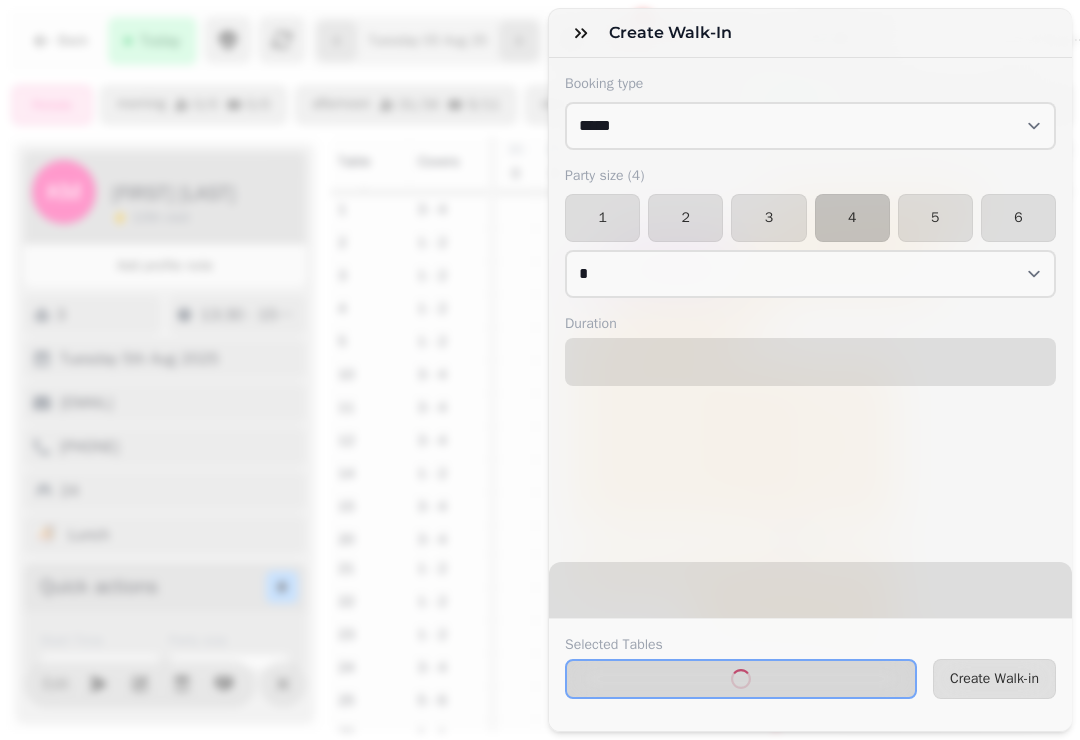 select on "****" 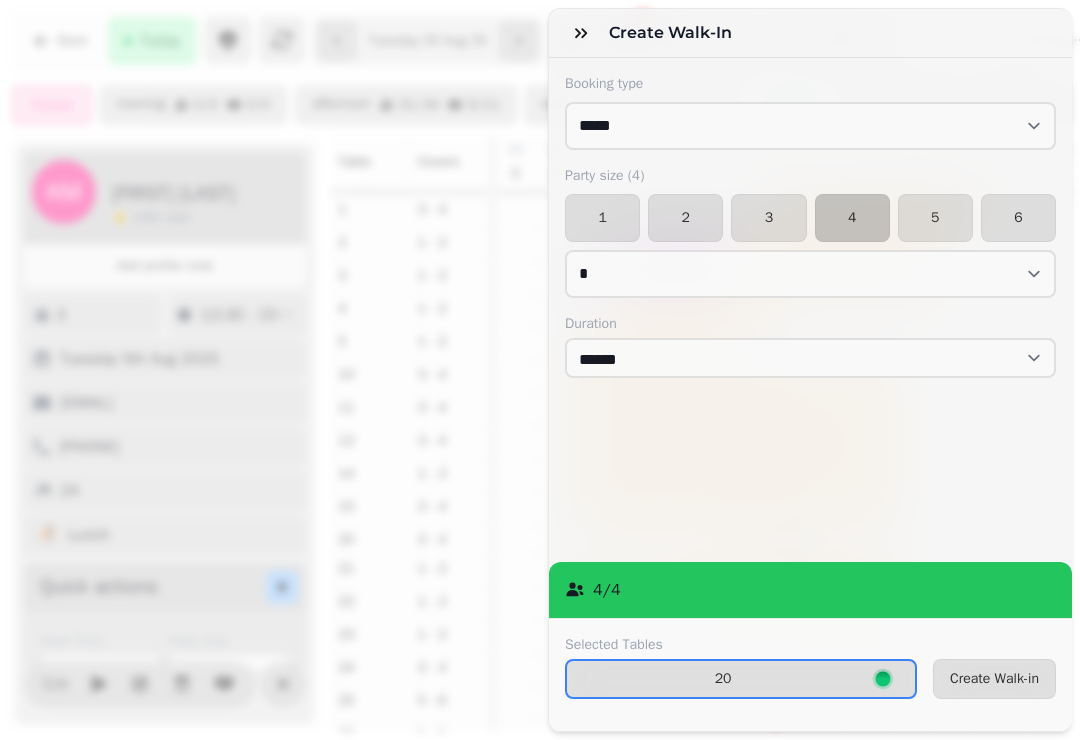 click on "2" at bounding box center (685, 218) 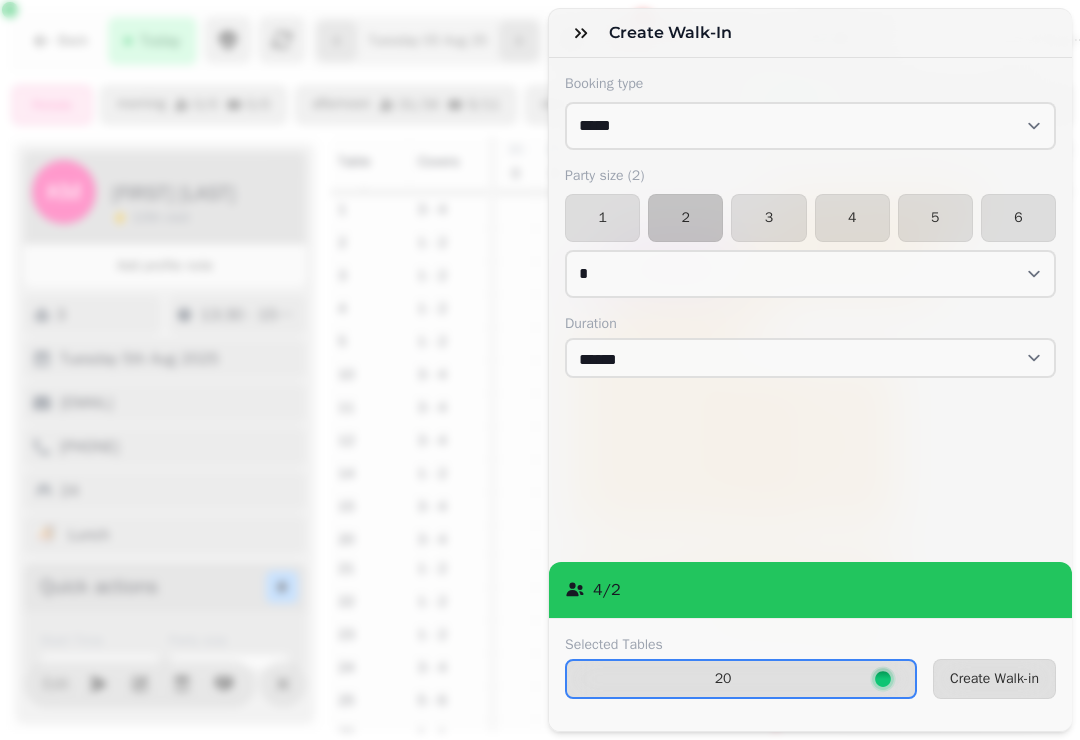 click on "Create Walk-in" at bounding box center [994, 679] 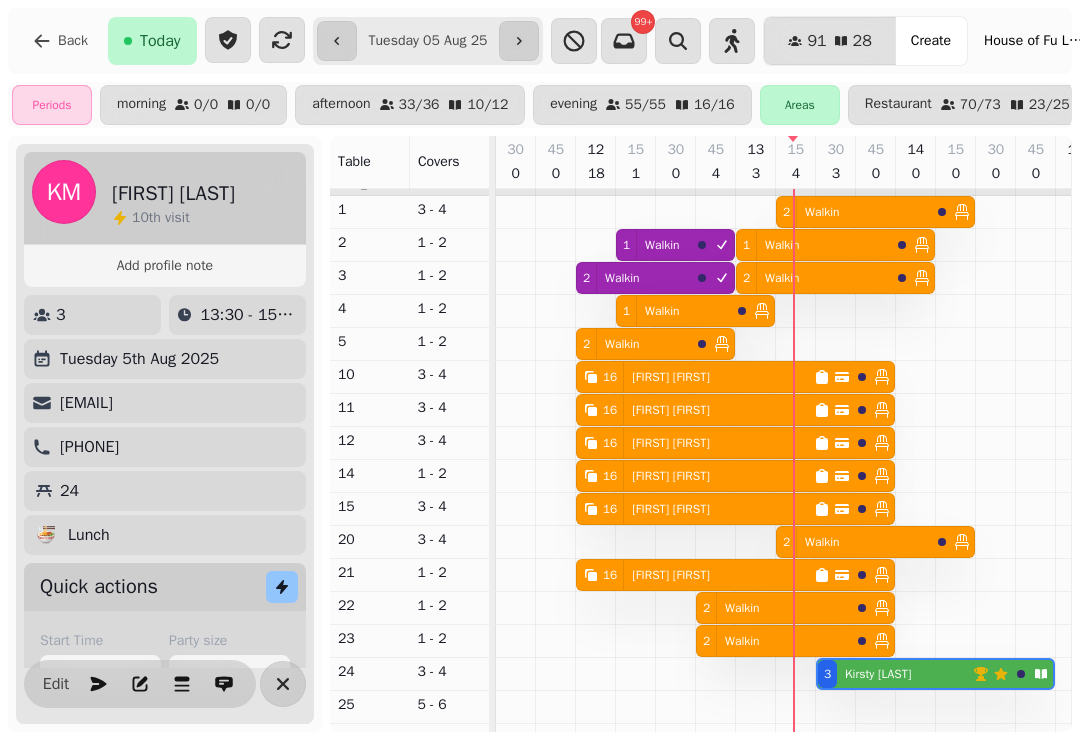 scroll, scrollTop: 139, scrollLeft: 58, axis: both 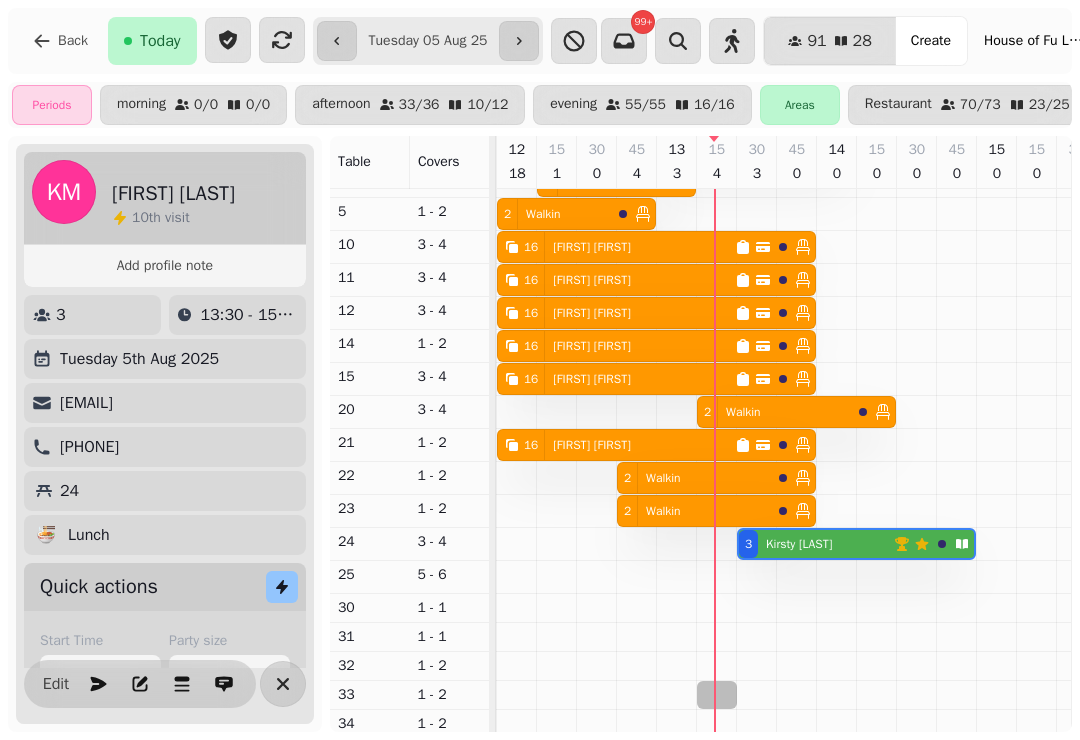 select on "*" 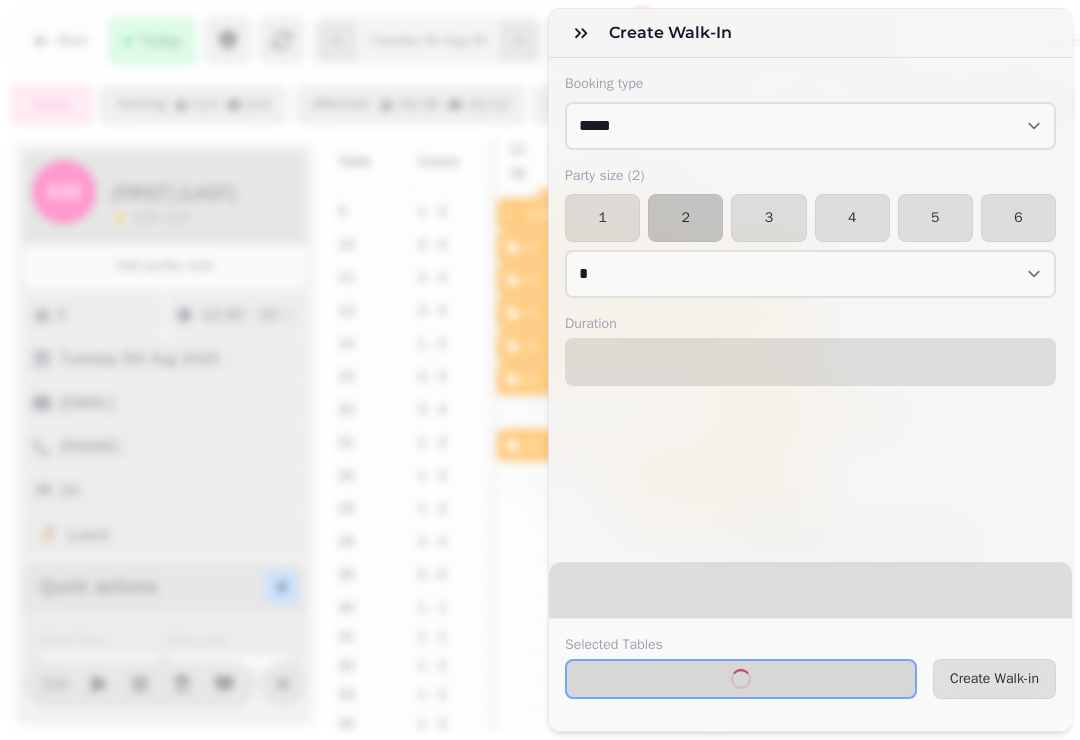 select on "****" 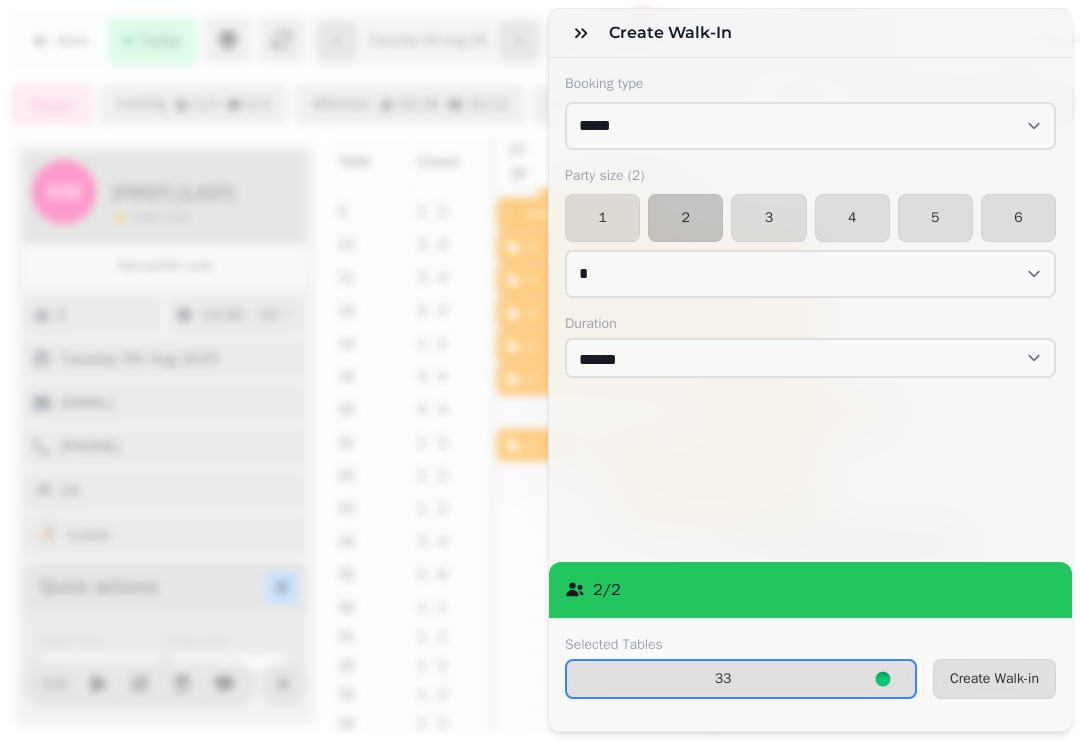click on "1" at bounding box center [602, 218] 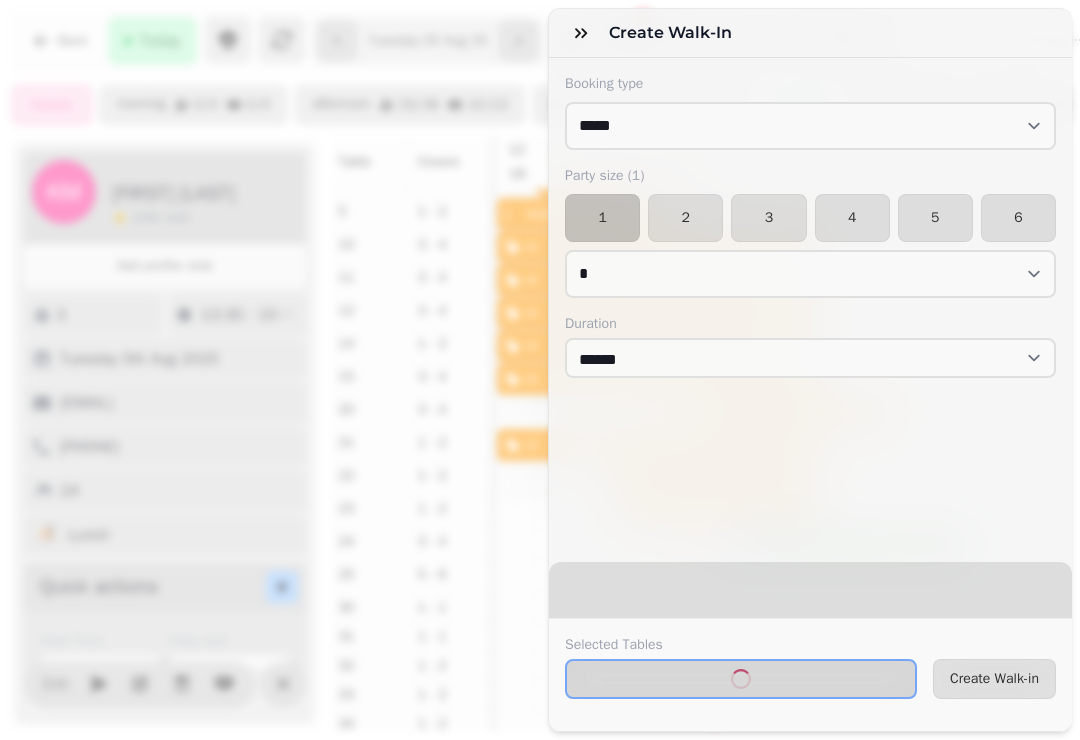 click on "Create Walk-in" at bounding box center (994, 679) 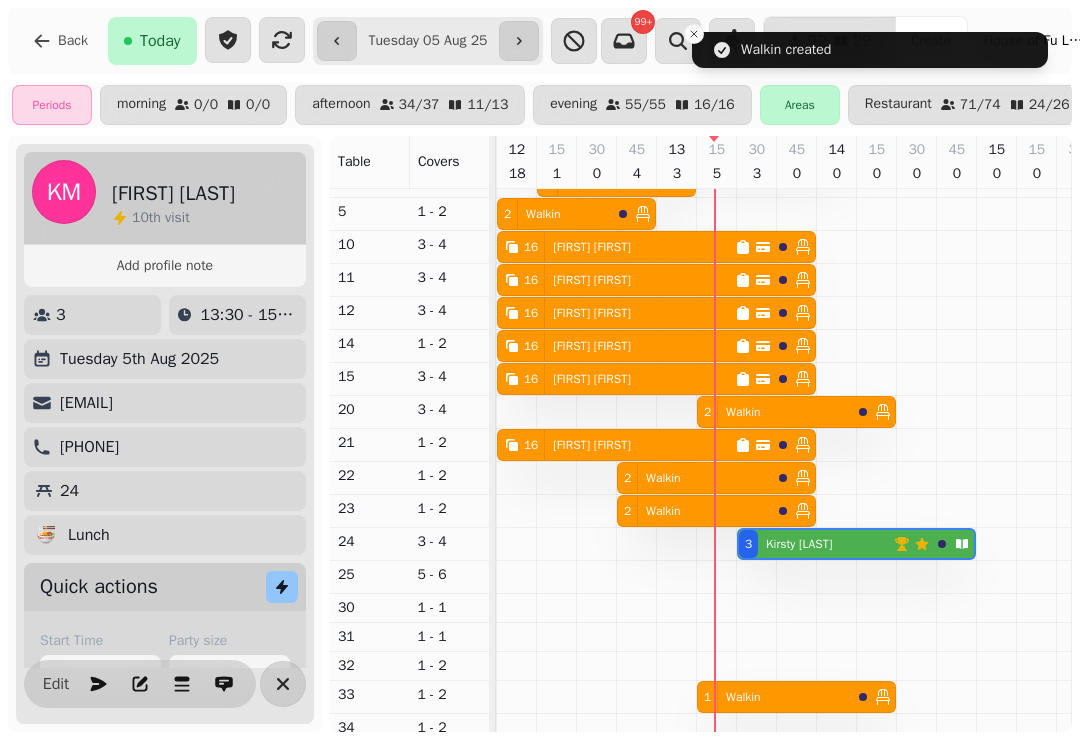scroll, scrollTop: 351, scrollLeft: 76, axis: both 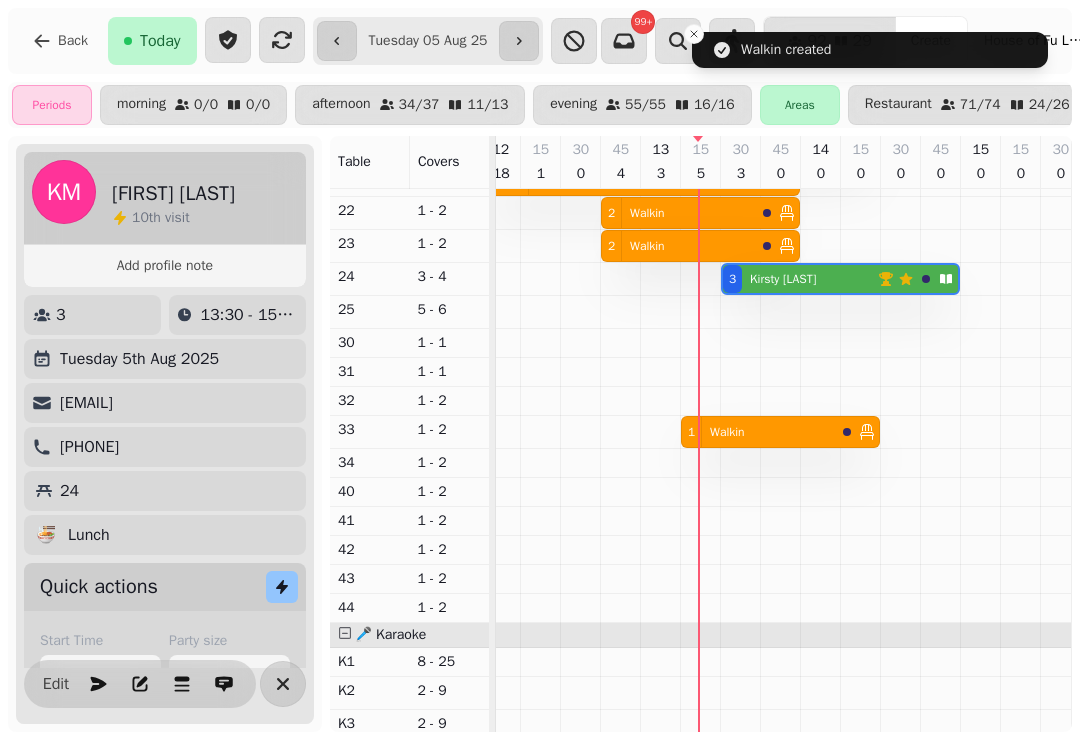 click at bounding box center (701, 331) 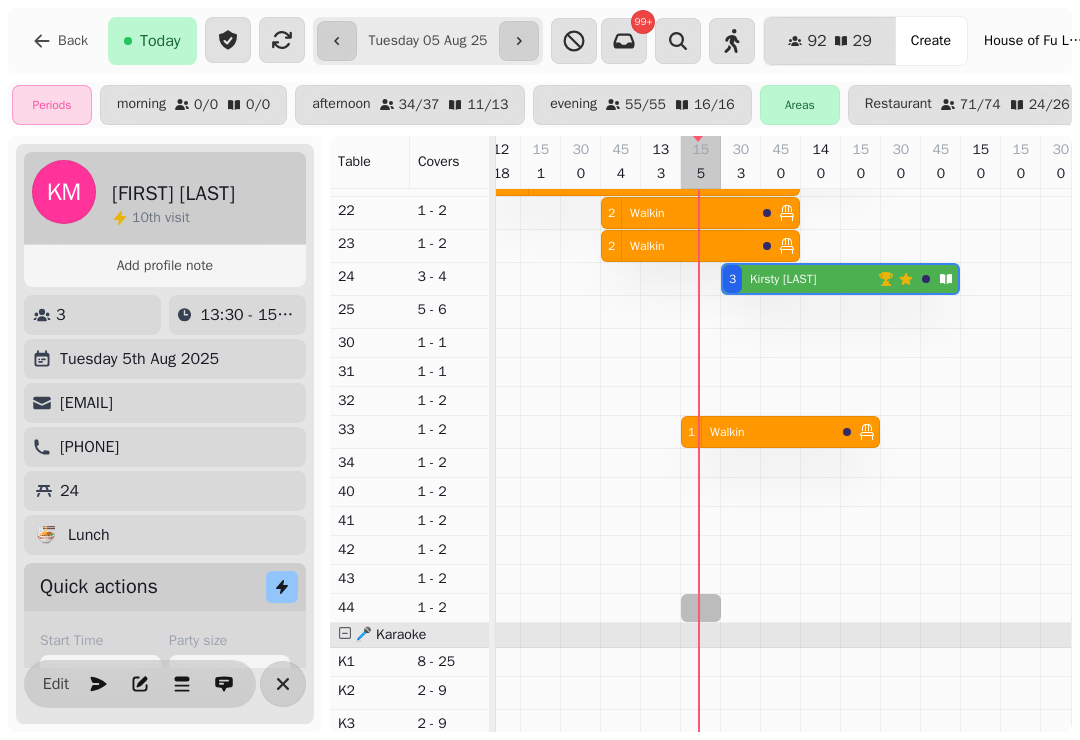 select on "*" 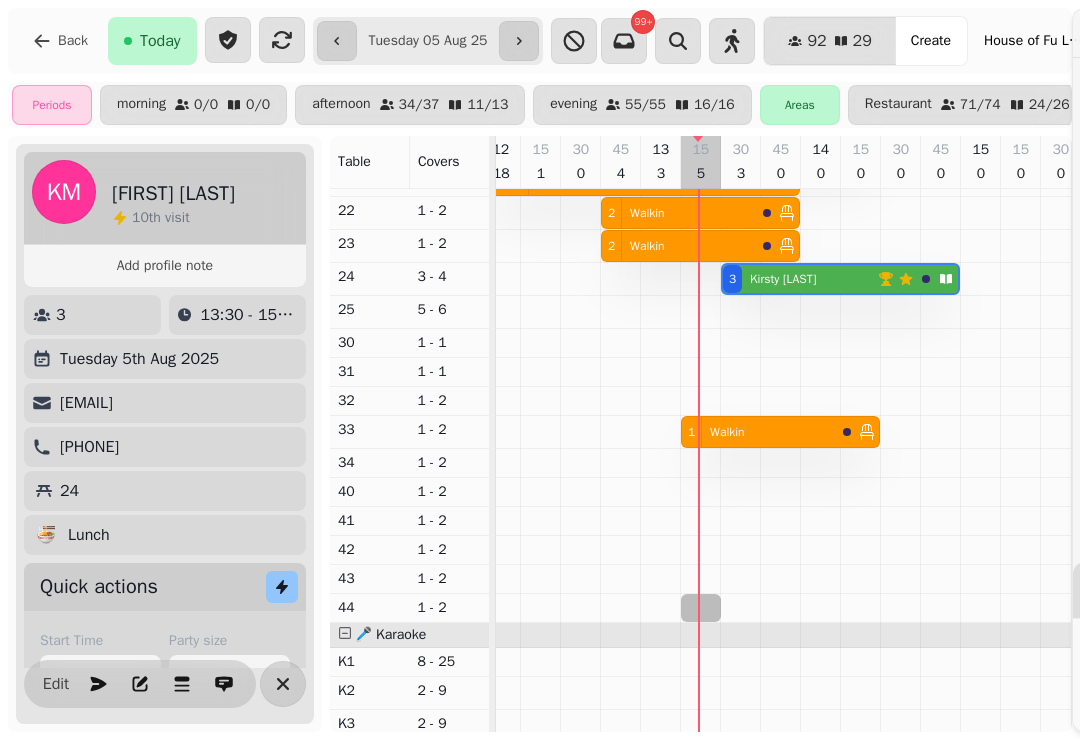 select on "****" 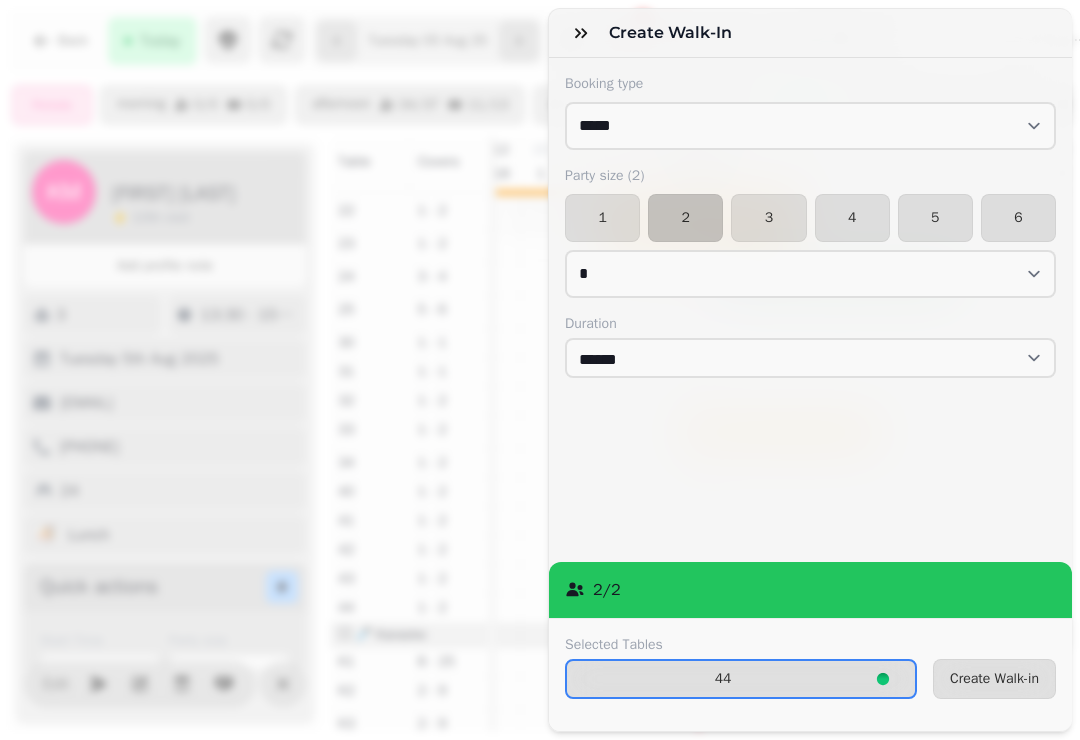 click on "1" at bounding box center [602, 218] 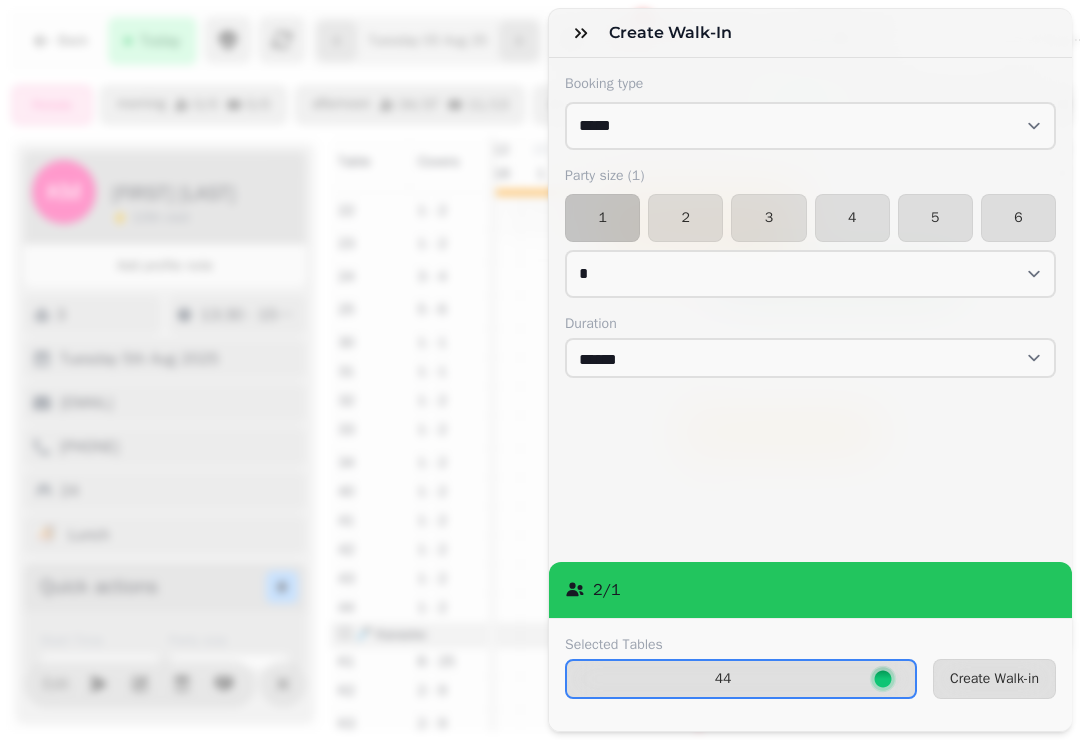 click on "Create Walk-in" at bounding box center [994, 679] 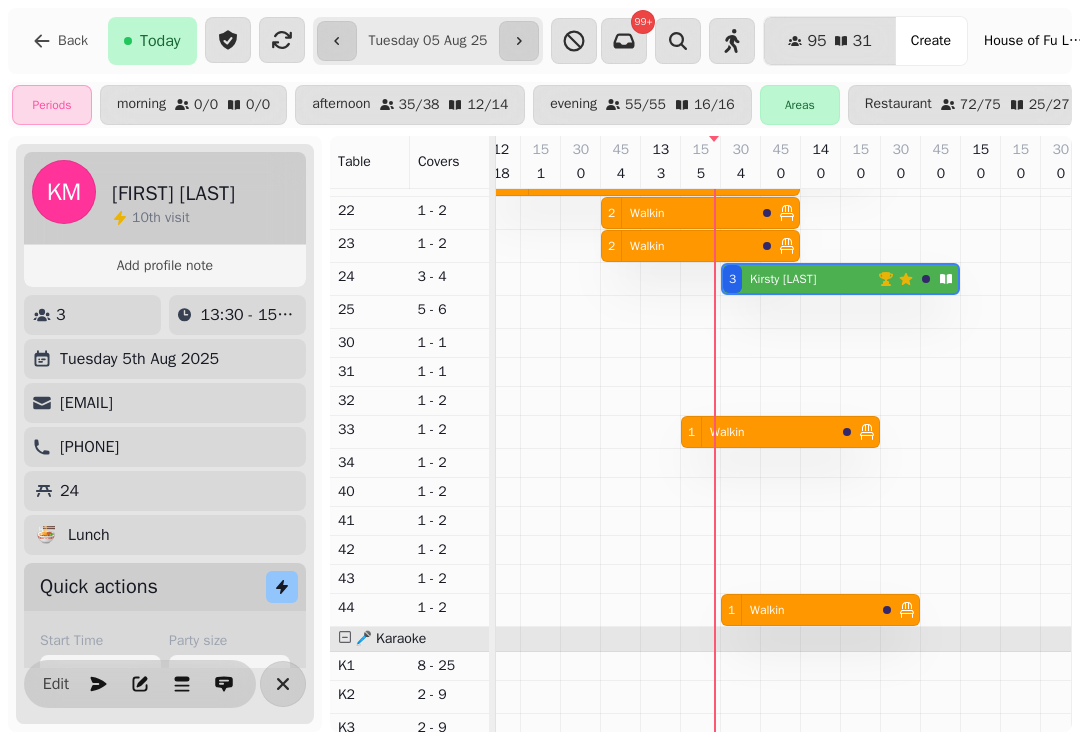 click on "2 Walkin" at bounding box center [678, 246] 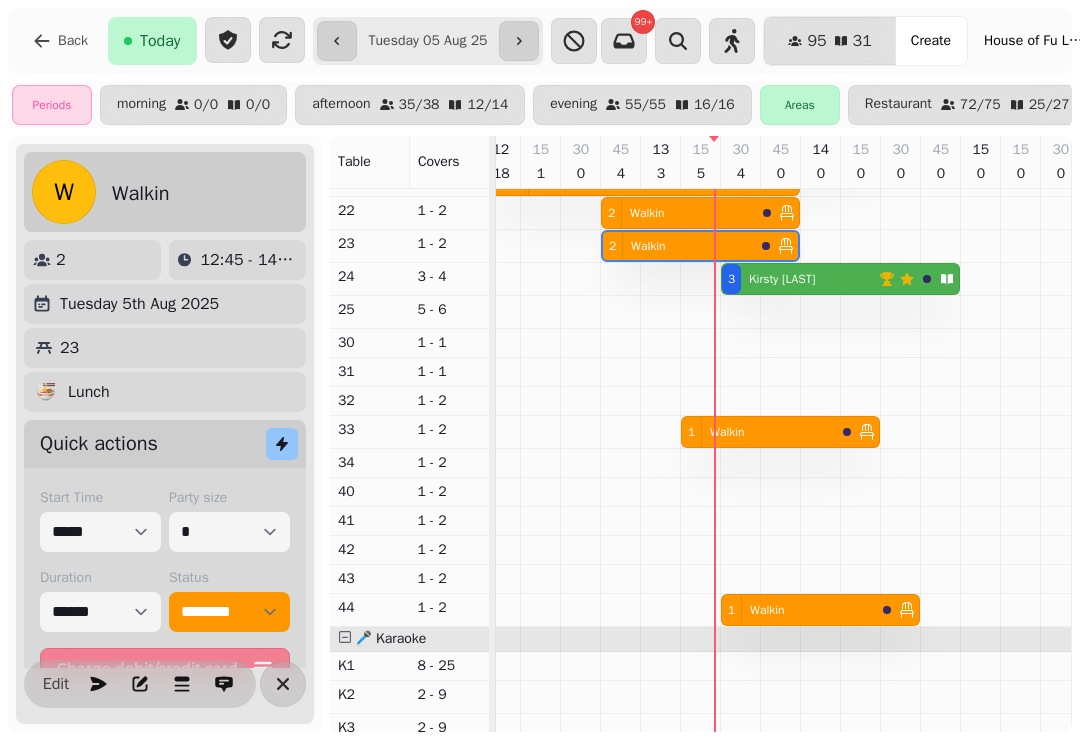 scroll, scrollTop: 0, scrollLeft: 187, axis: horizontal 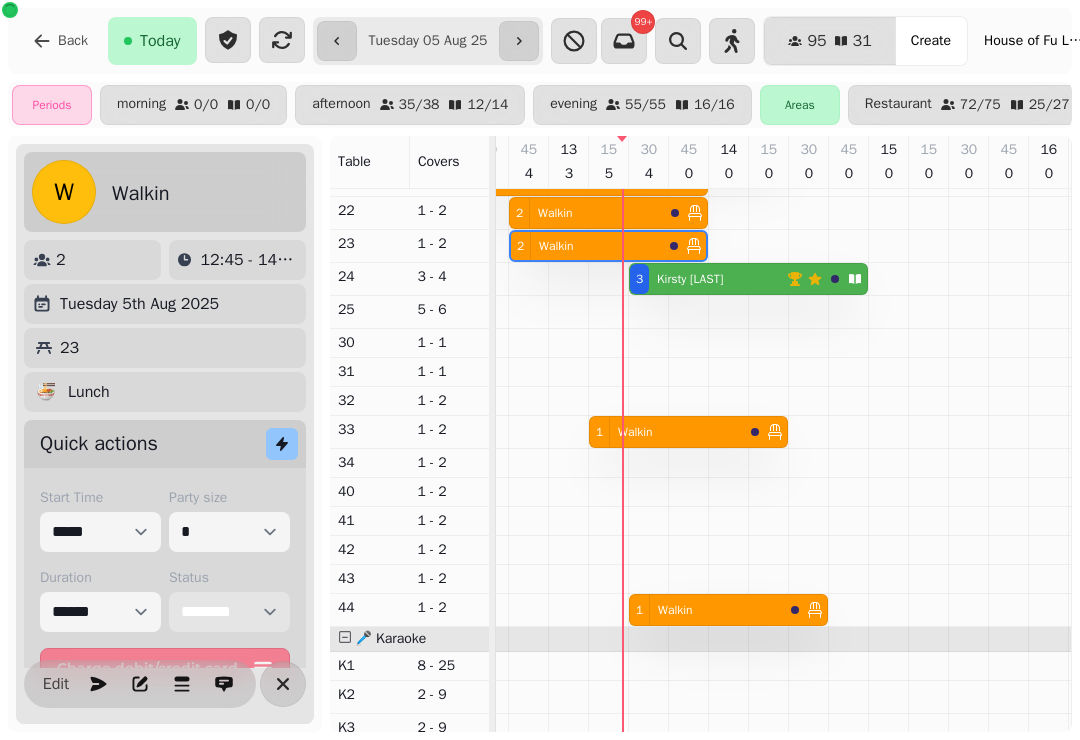 click on "**********" at bounding box center [229, 612] 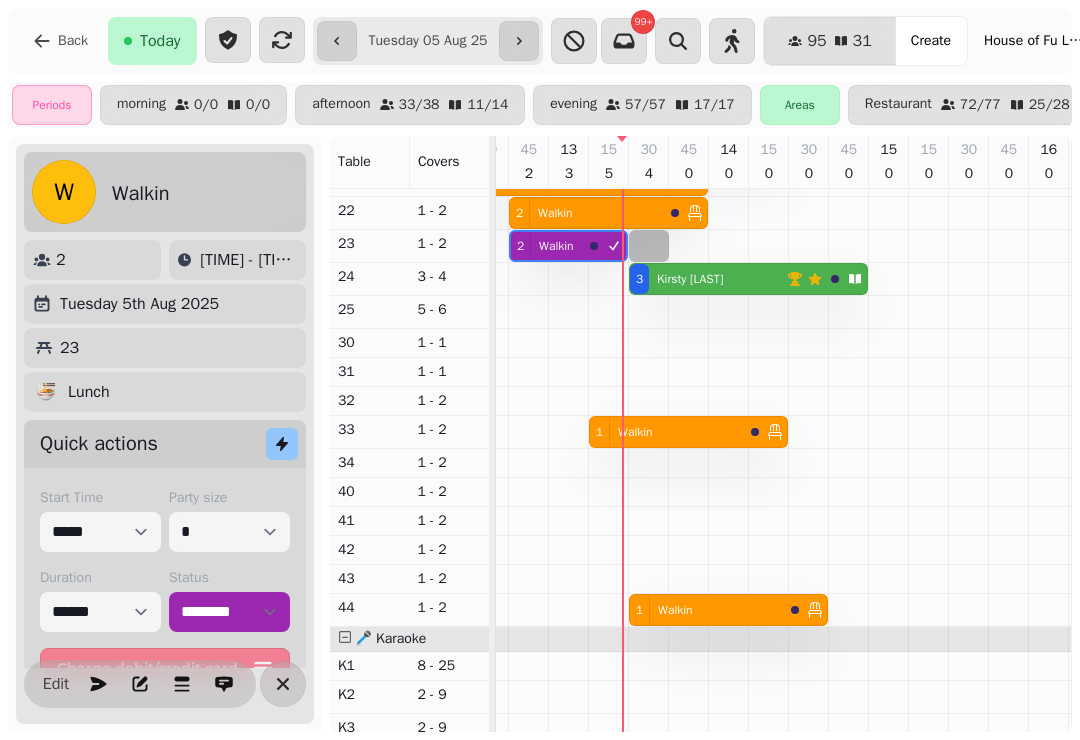 select on "*" 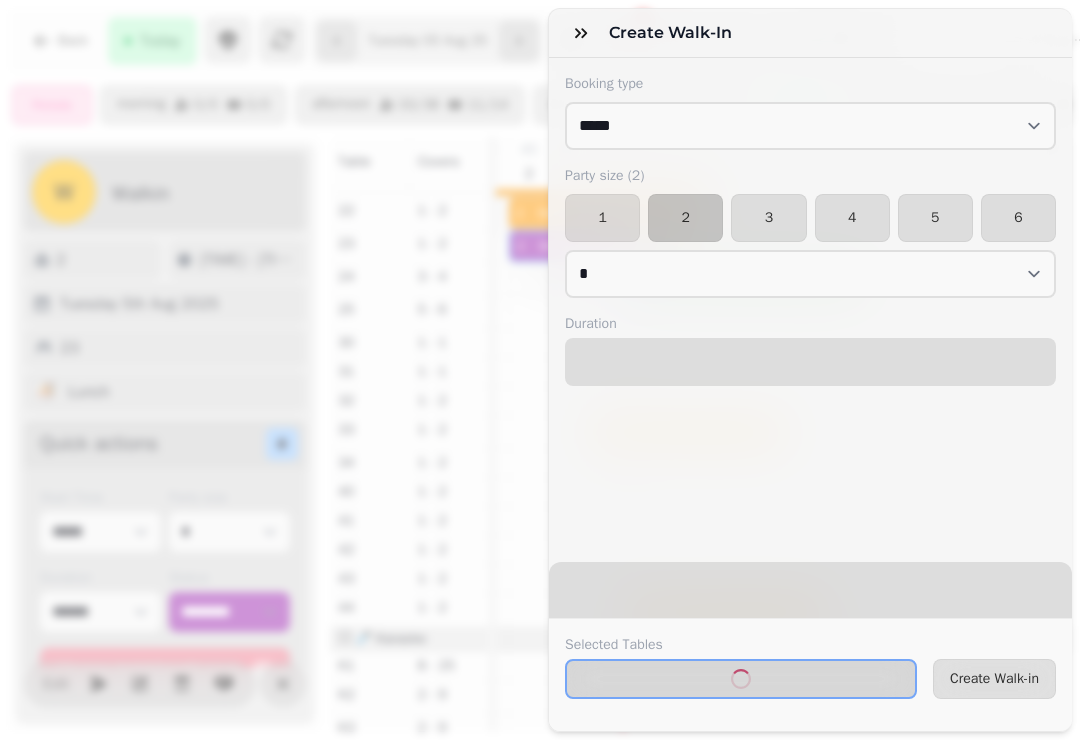 select on "****" 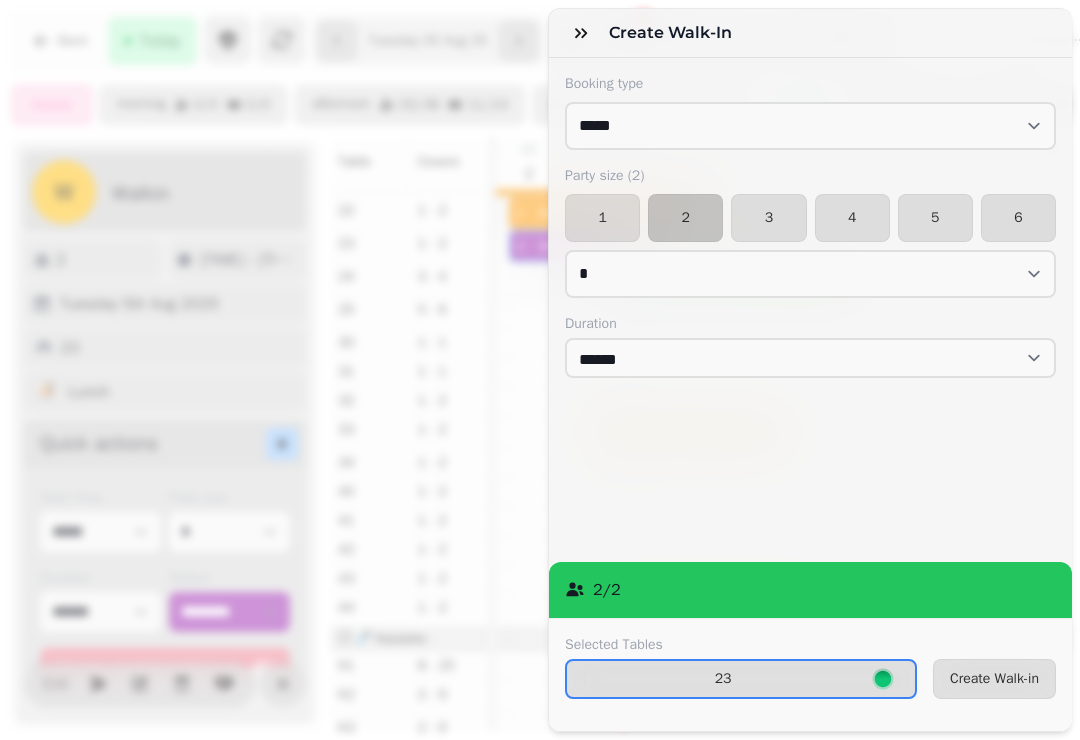 click on "Create Walk-in" at bounding box center (994, 679) 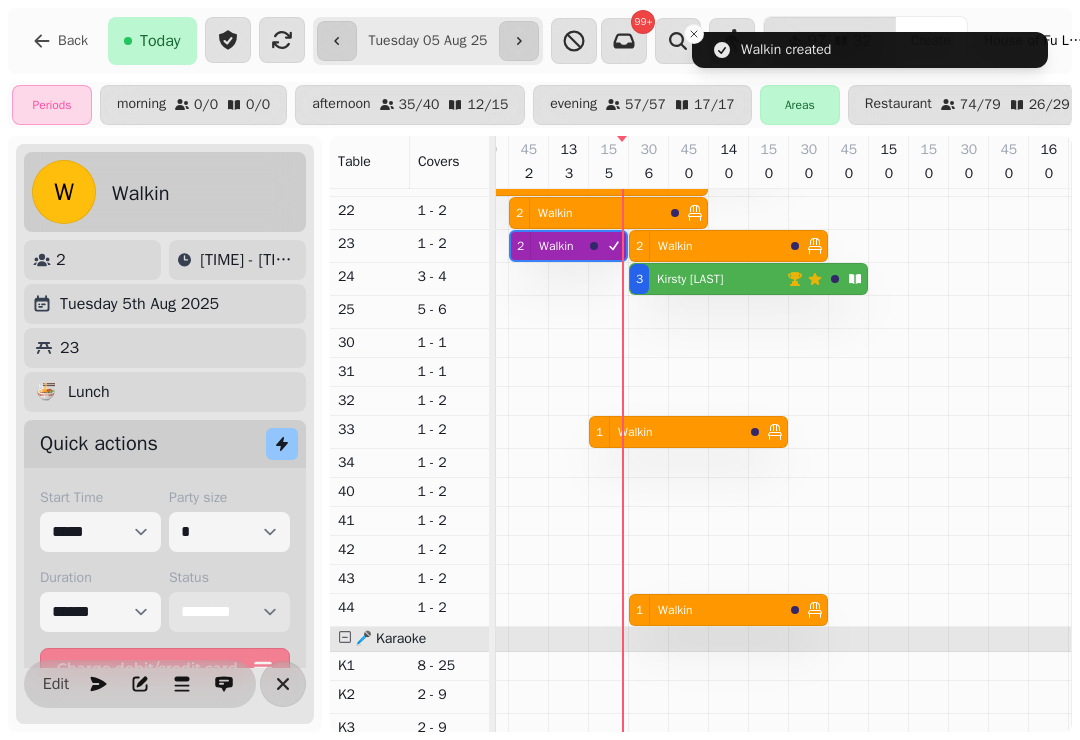 scroll, scrollTop: 305, scrollLeft: 197, axis: both 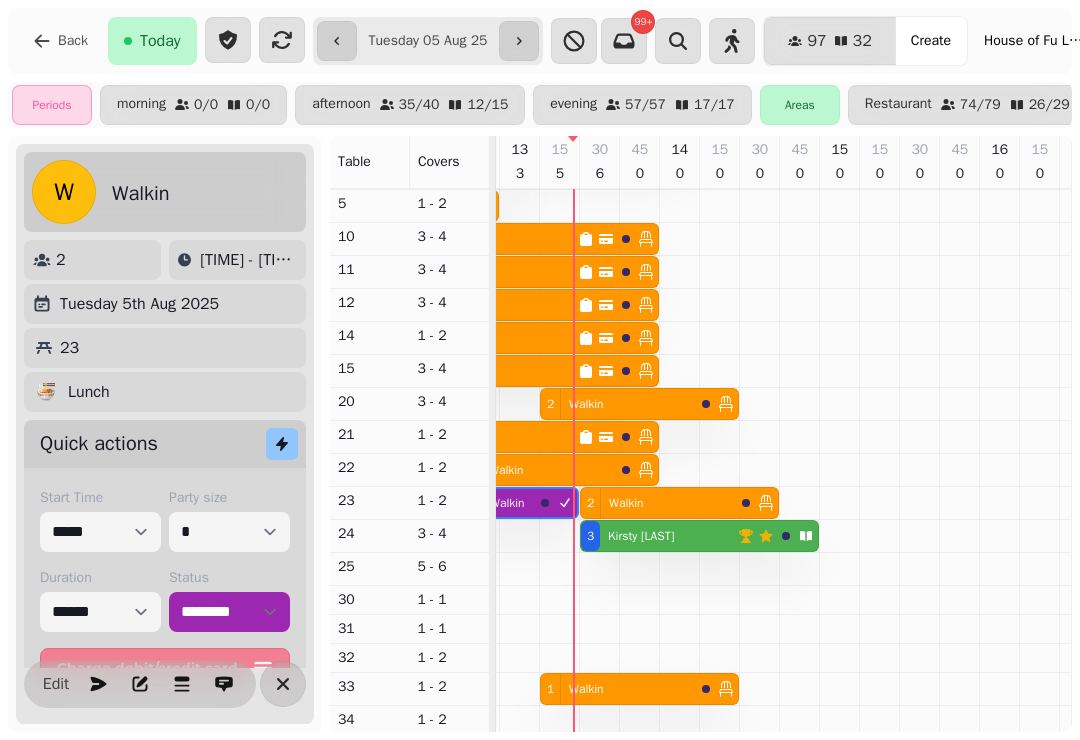 click on "3 Kirsty   Moffitt" at bounding box center (659, 536) 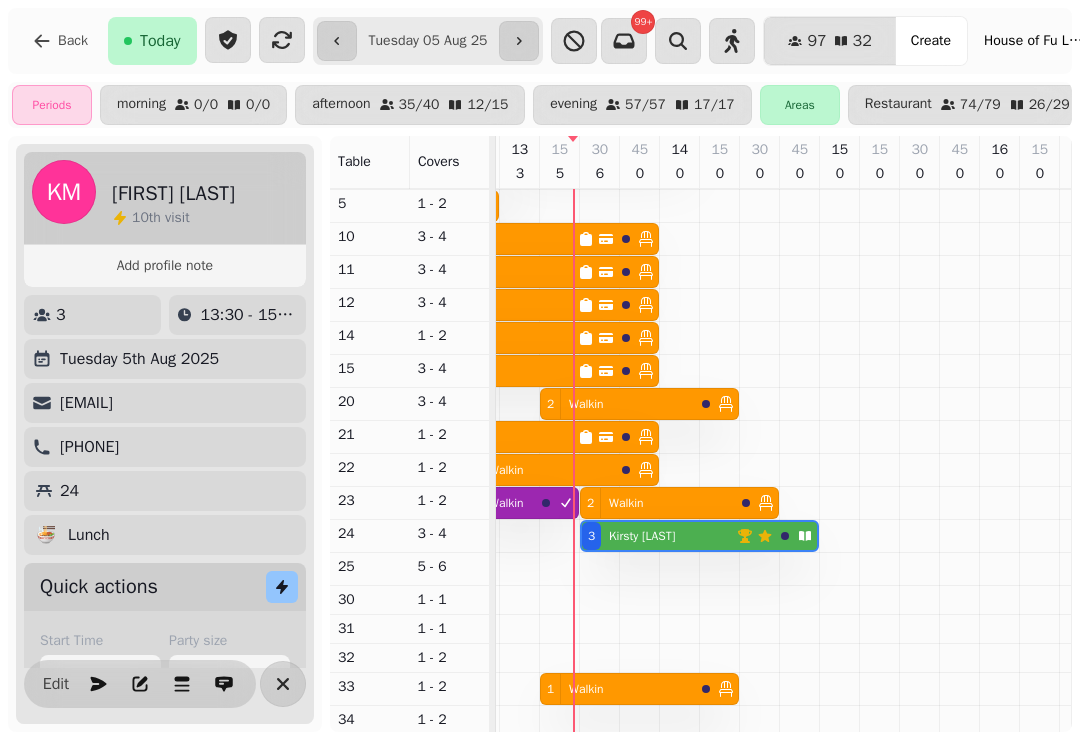 scroll, scrollTop: 0, scrollLeft: 307, axis: horizontal 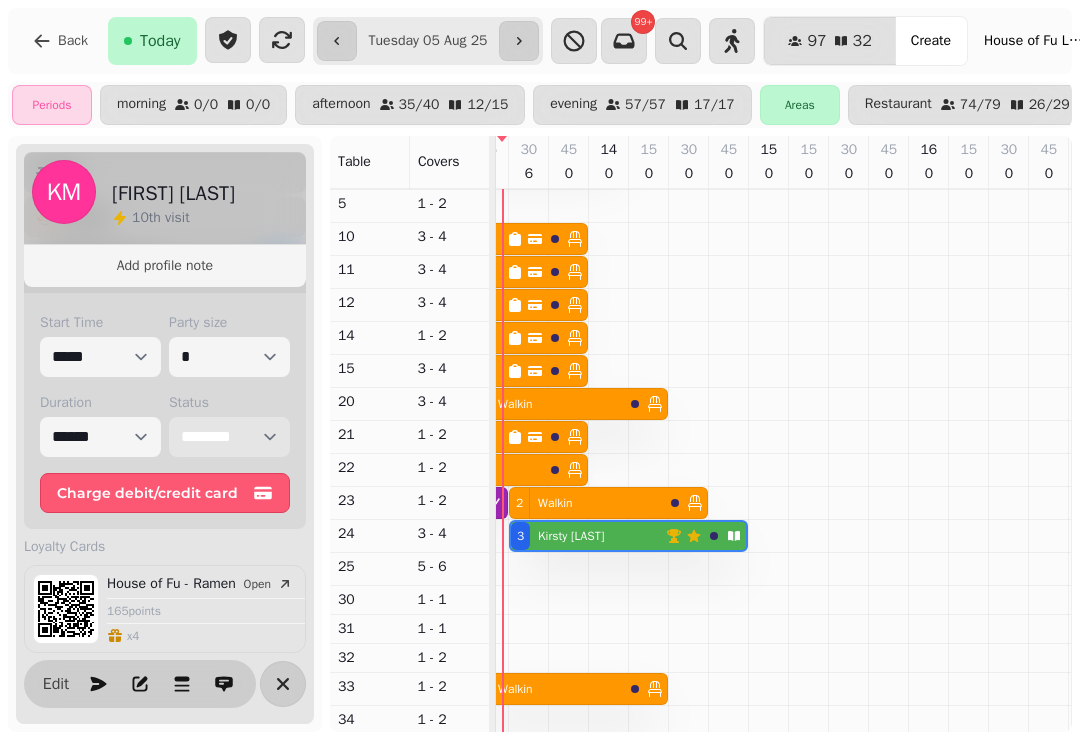 click on "**********" at bounding box center [229, 437] 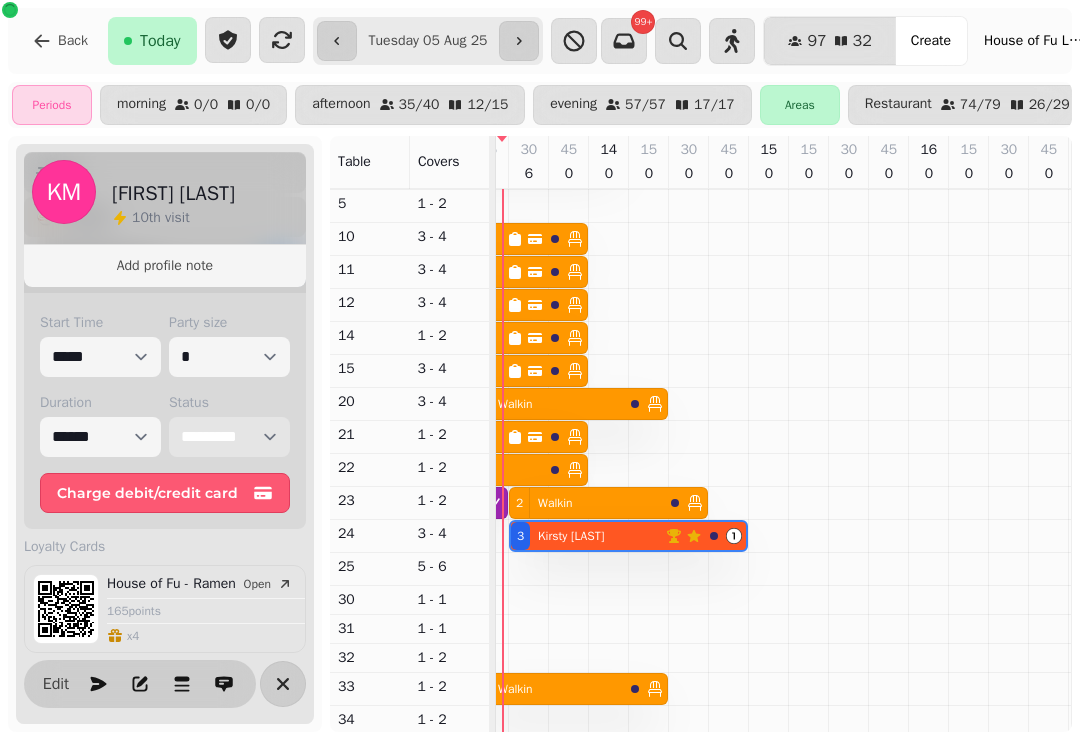 click on "**********" at bounding box center [229, 437] 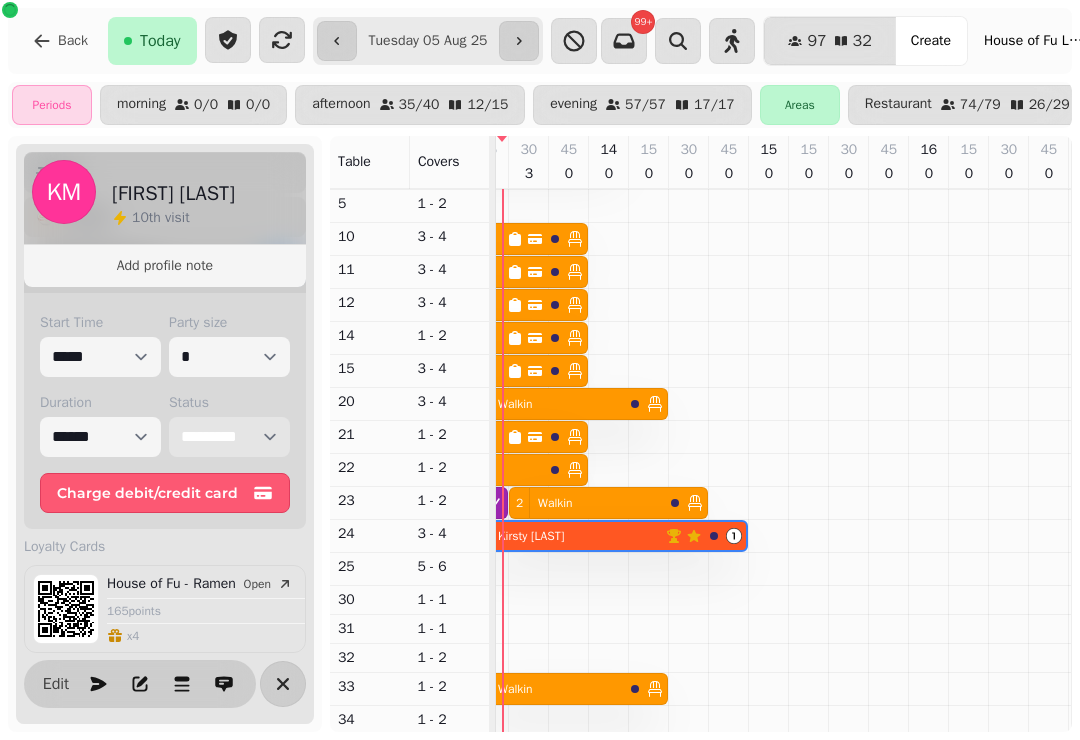 select on "******" 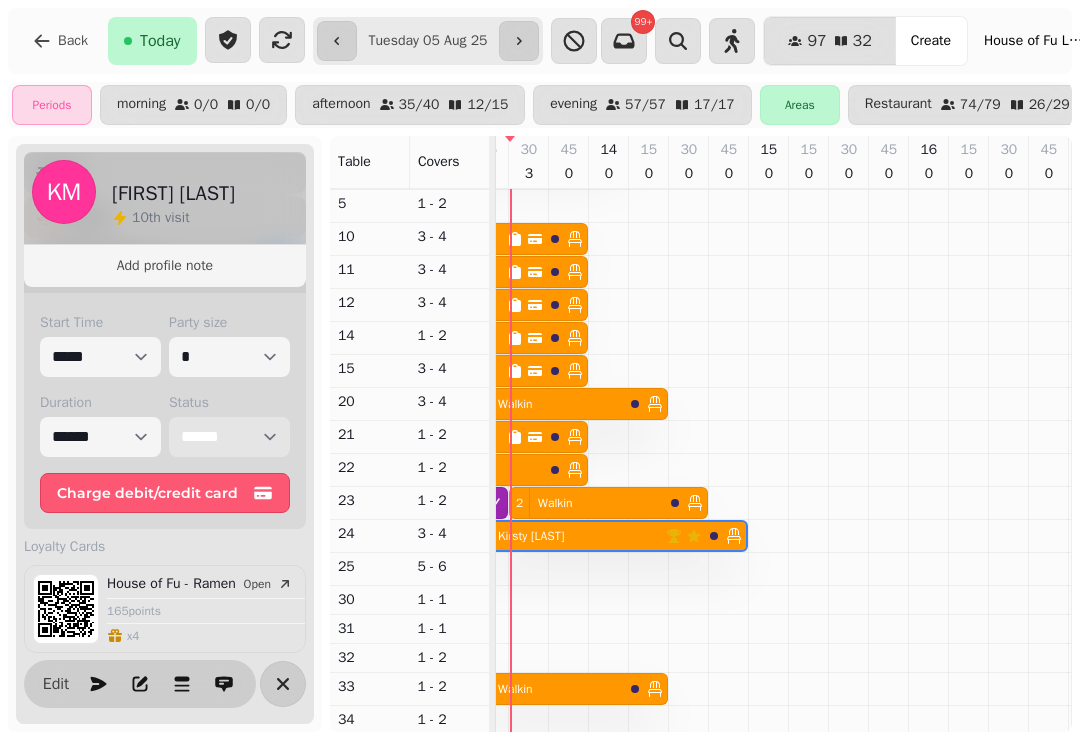 scroll, scrollTop: 46, scrollLeft: 207, axis: both 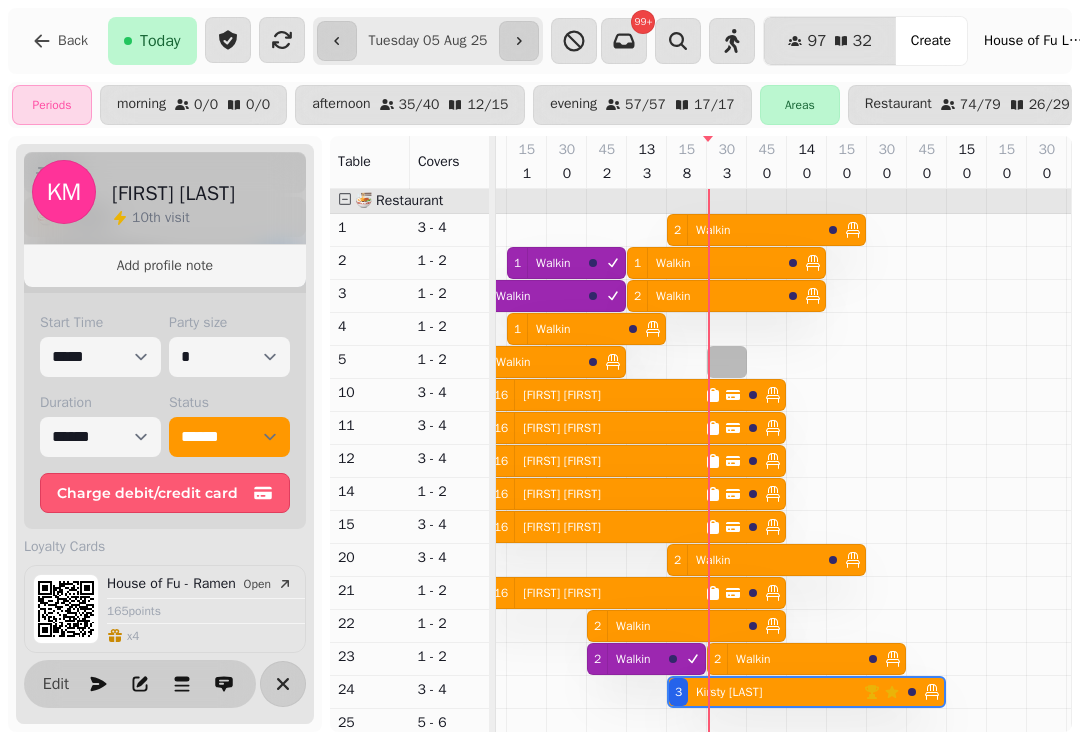 select on "*" 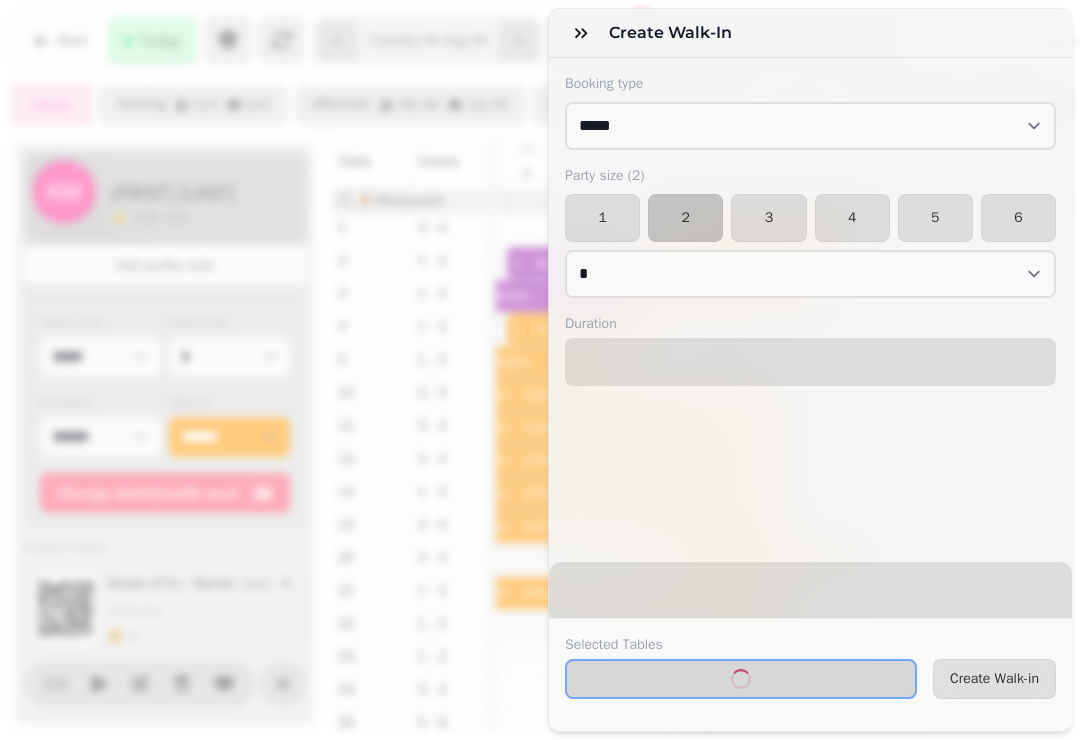 select on "****" 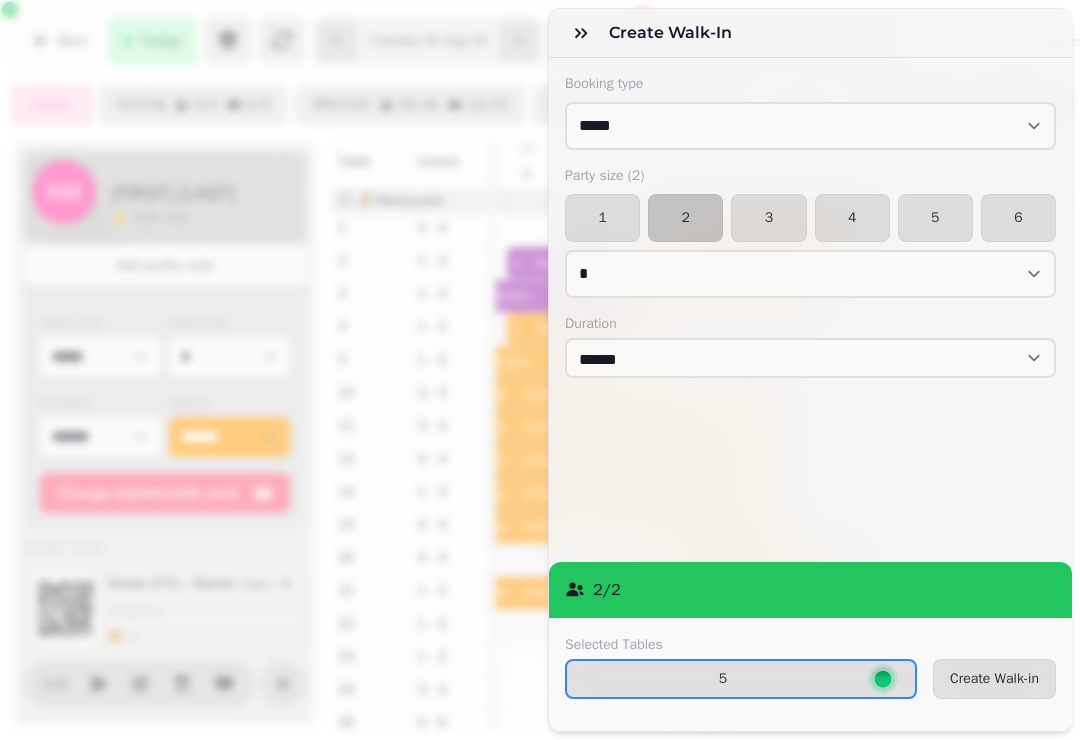 click on "Create Walk-in" at bounding box center [994, 679] 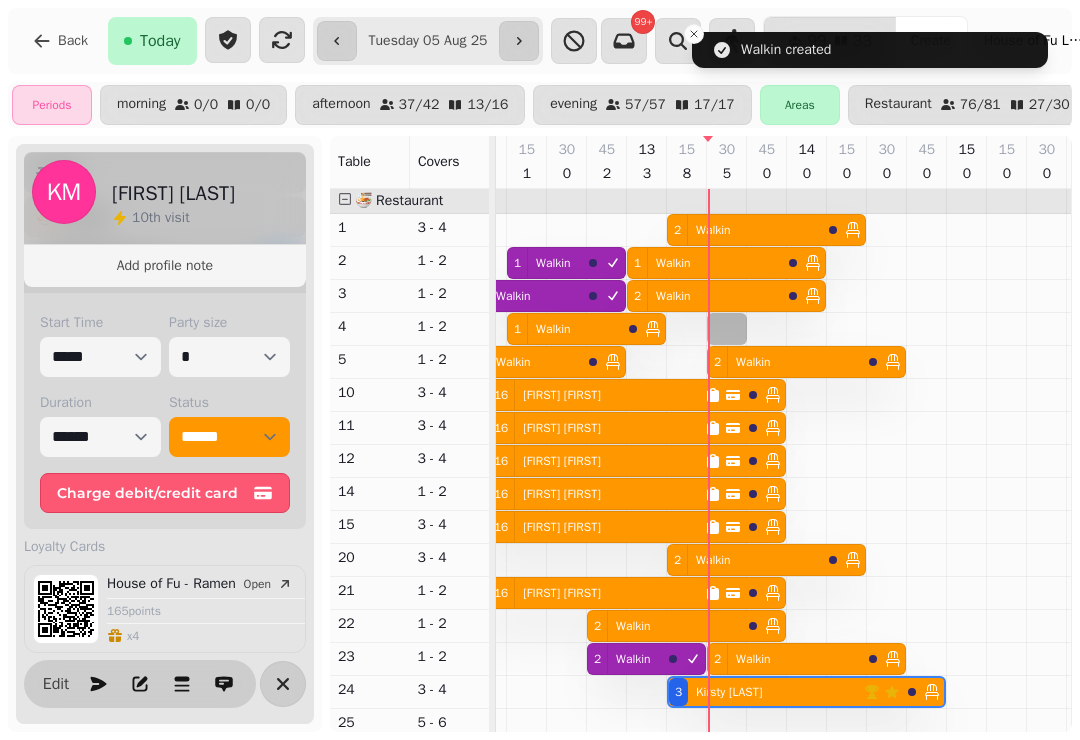 select on "*" 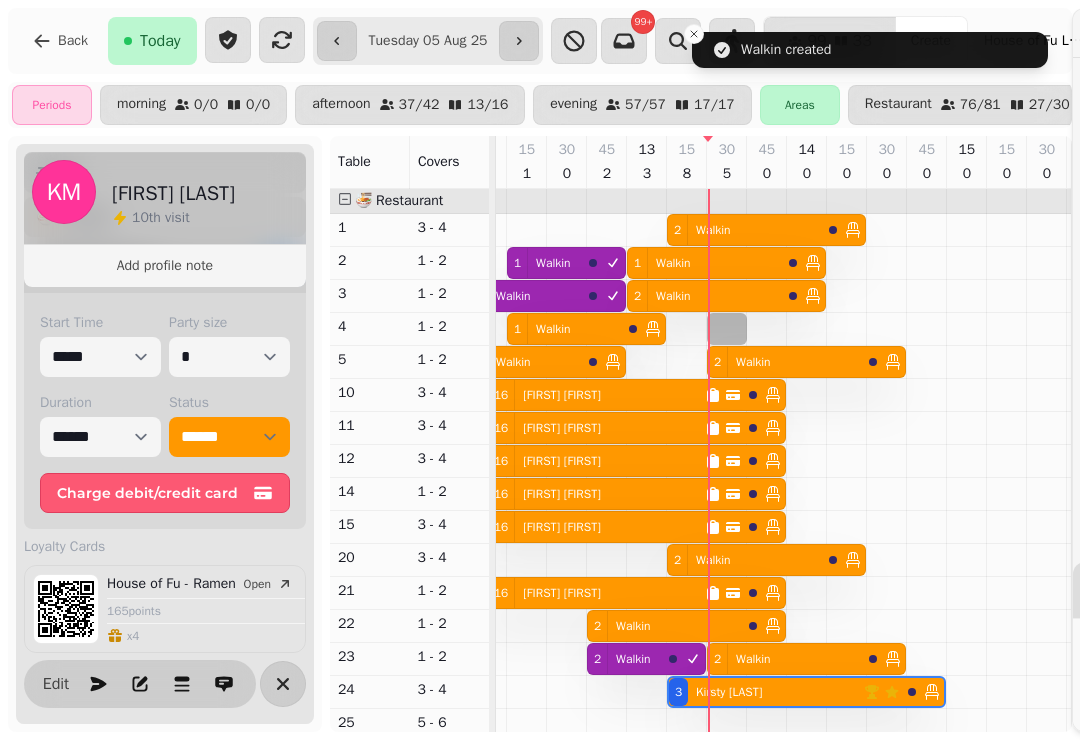 select on "****" 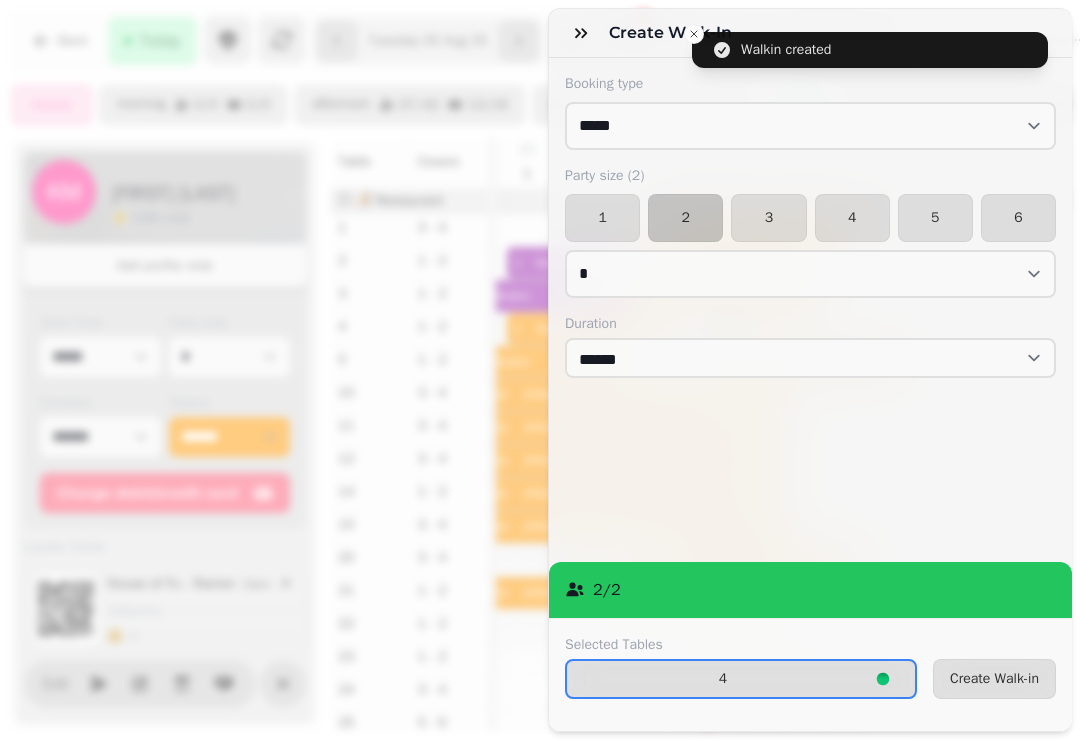 click on "Create Walk-in" at bounding box center [994, 679] 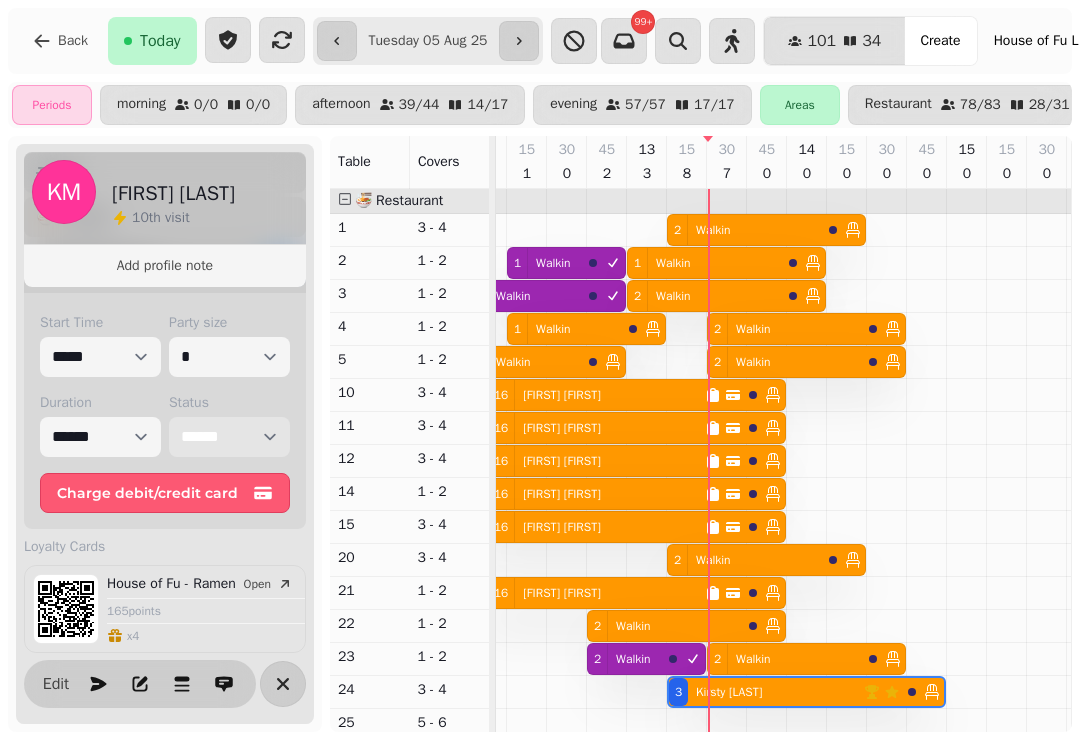 scroll, scrollTop: 186, scrollLeft: 112, axis: both 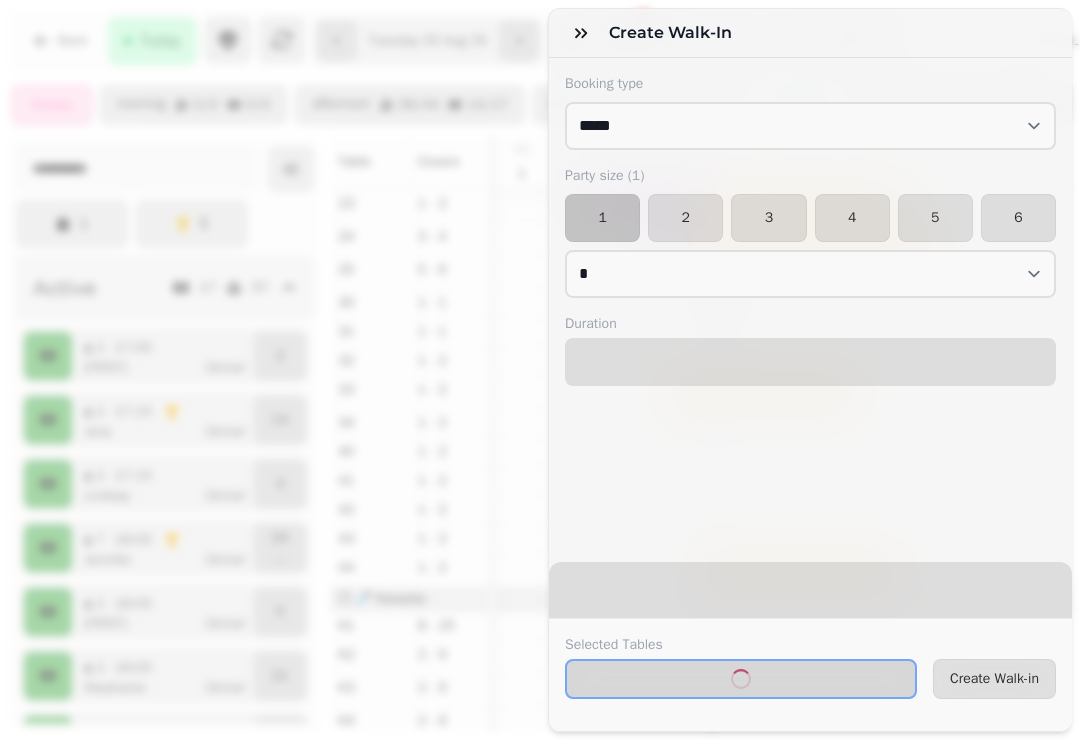 select on "****" 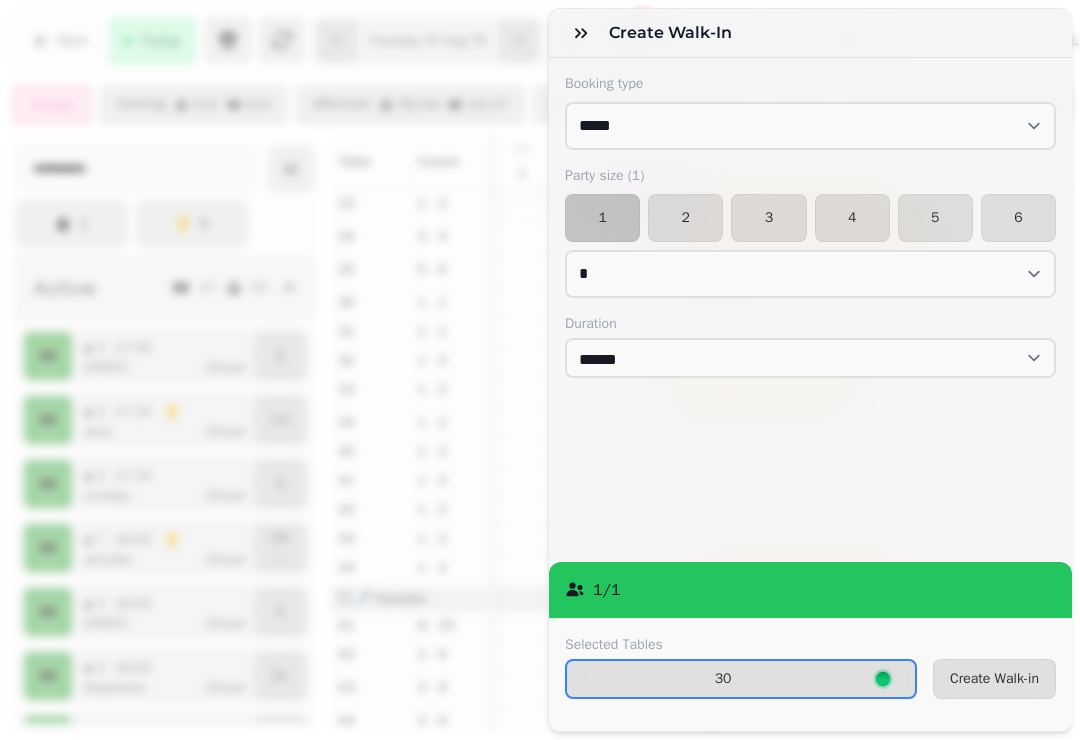 click on "Create Walk-in" at bounding box center (994, 679) 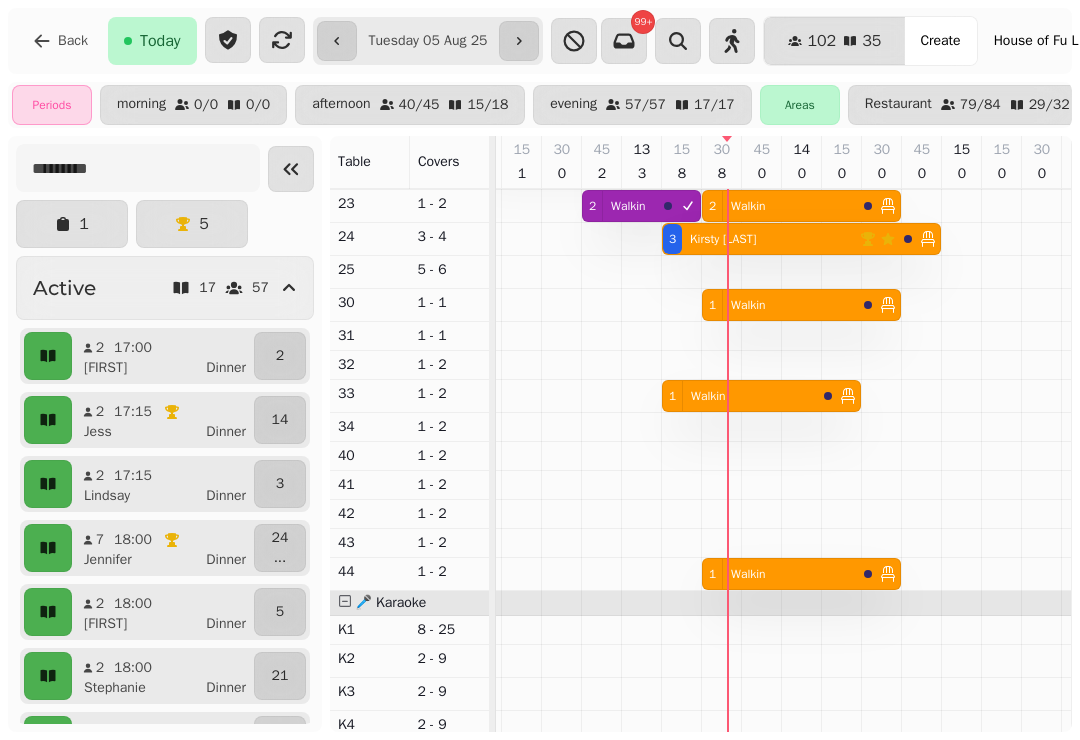 scroll, scrollTop: 87, scrollLeft: 152, axis: both 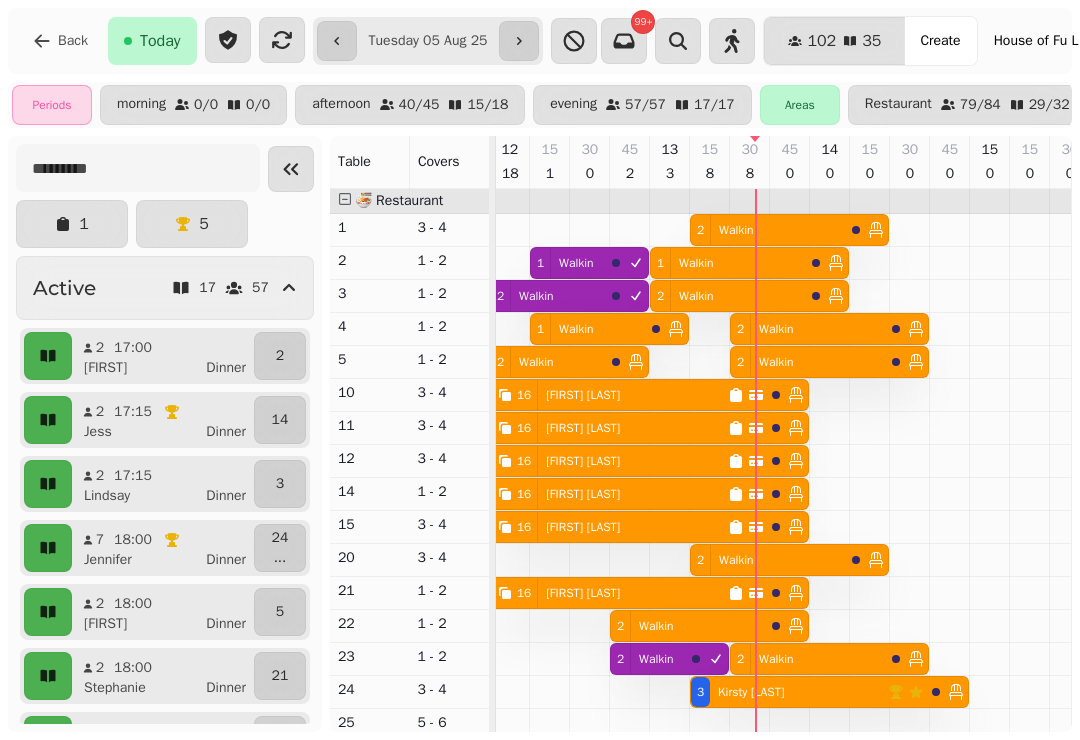 click on "[FIRST]   [LAST]" at bounding box center [579, 395] 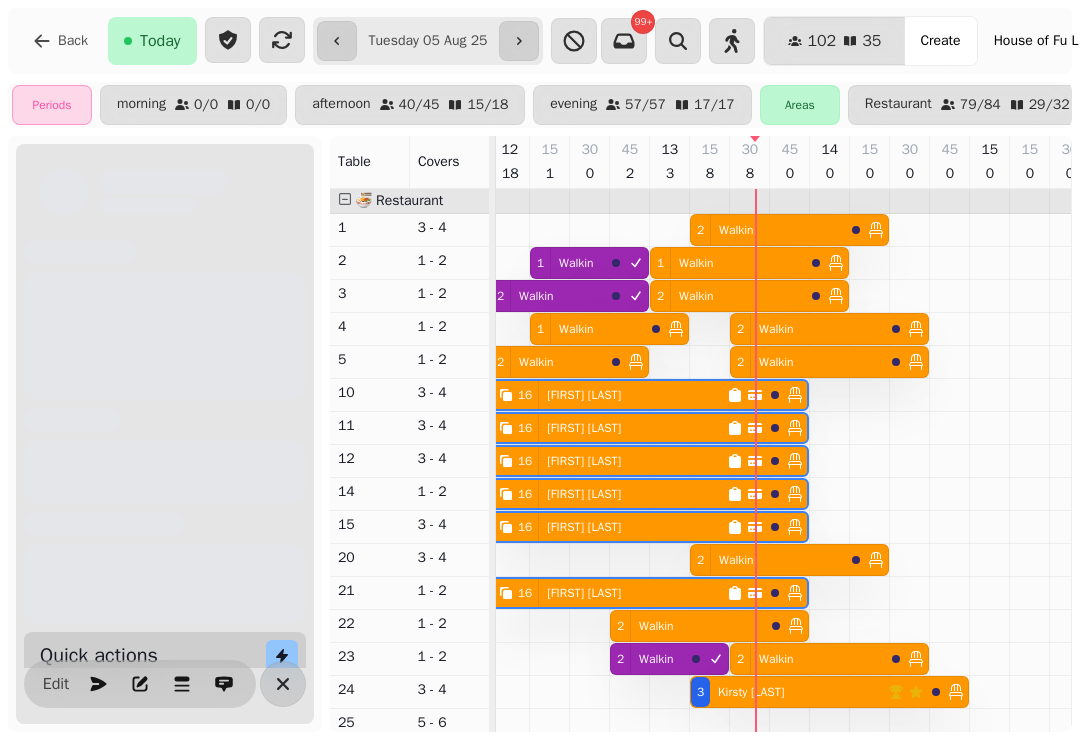scroll, scrollTop: 0, scrollLeft: 67, axis: horizontal 